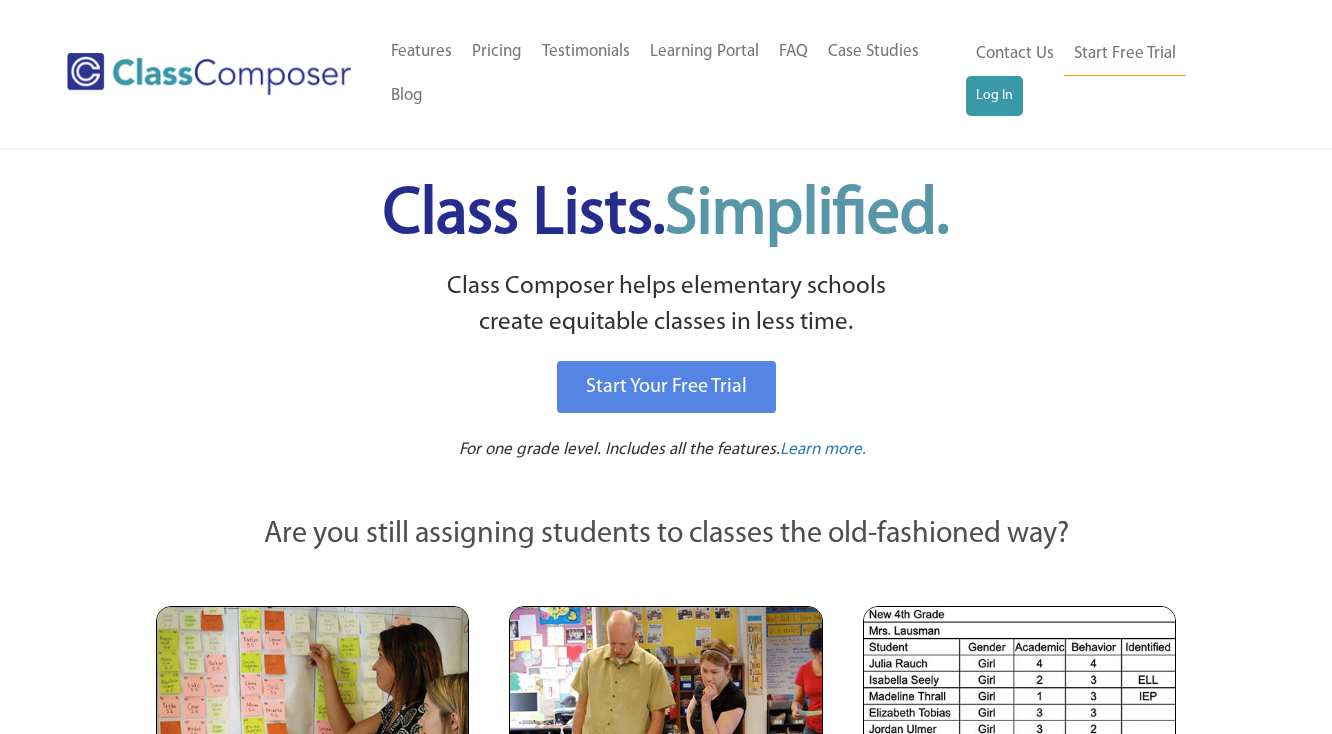 scroll, scrollTop: 0, scrollLeft: 0, axis: both 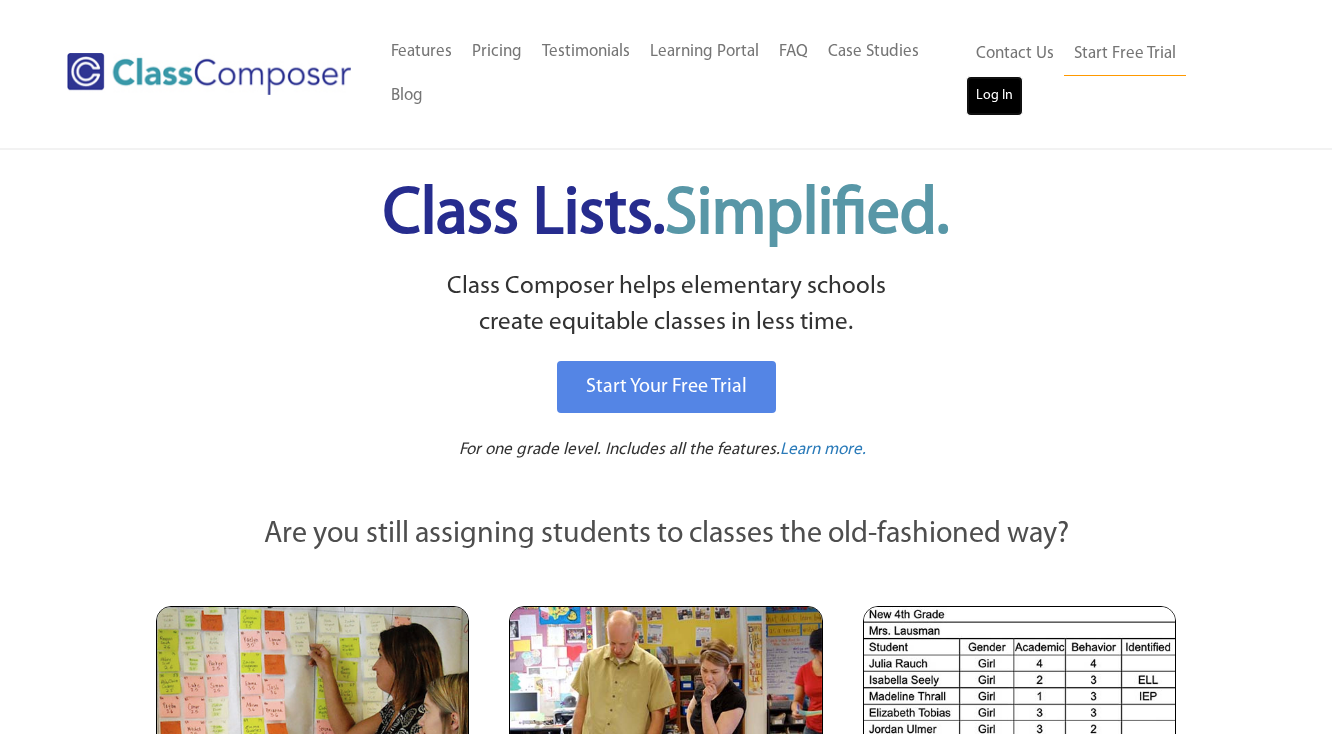 click on "Log In" at bounding box center (994, 96) 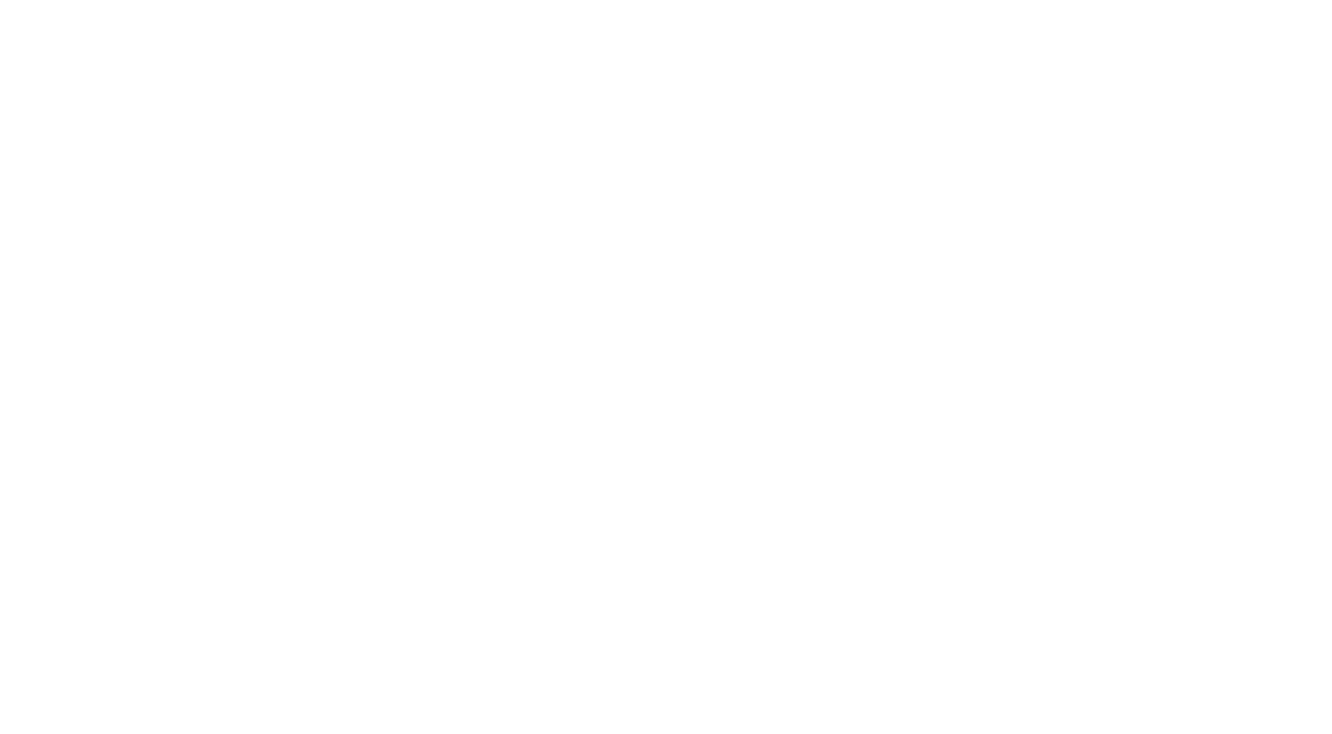 scroll, scrollTop: 0, scrollLeft: 0, axis: both 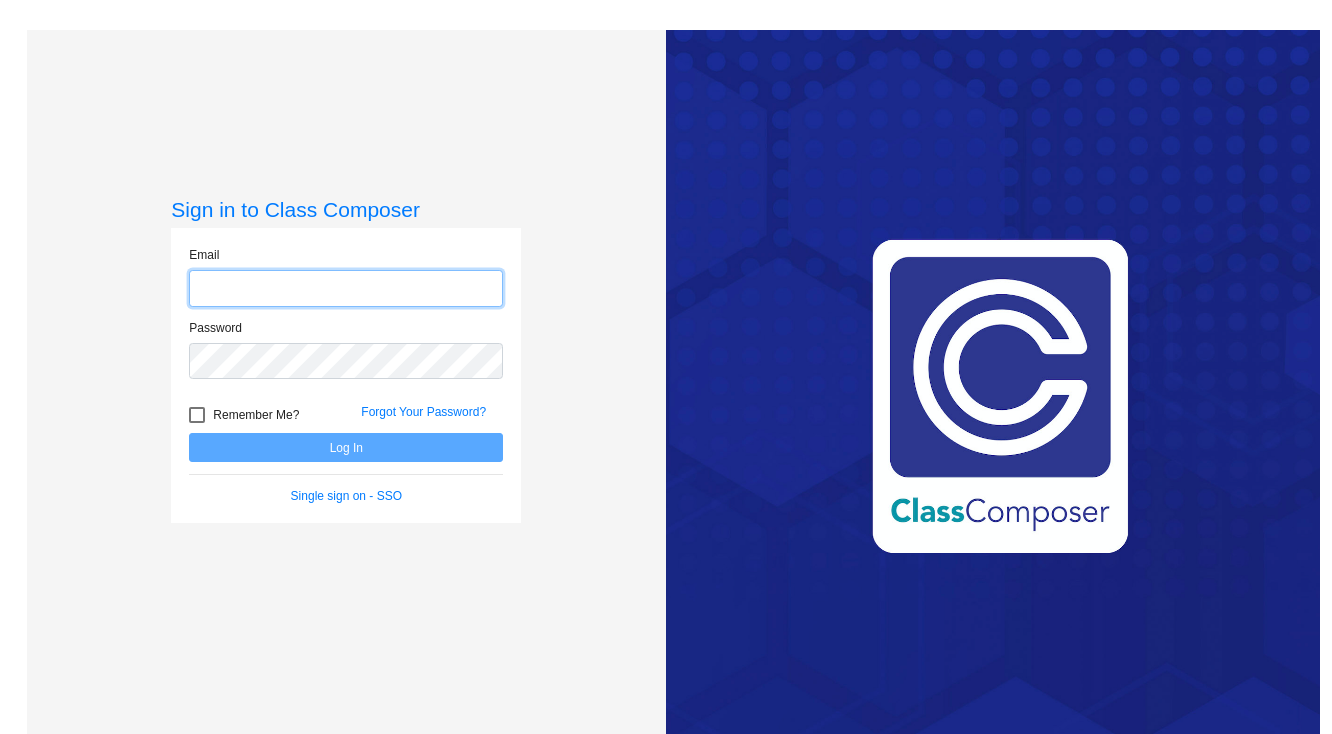 type on "kimberly.odonnell@lcsk12.org" 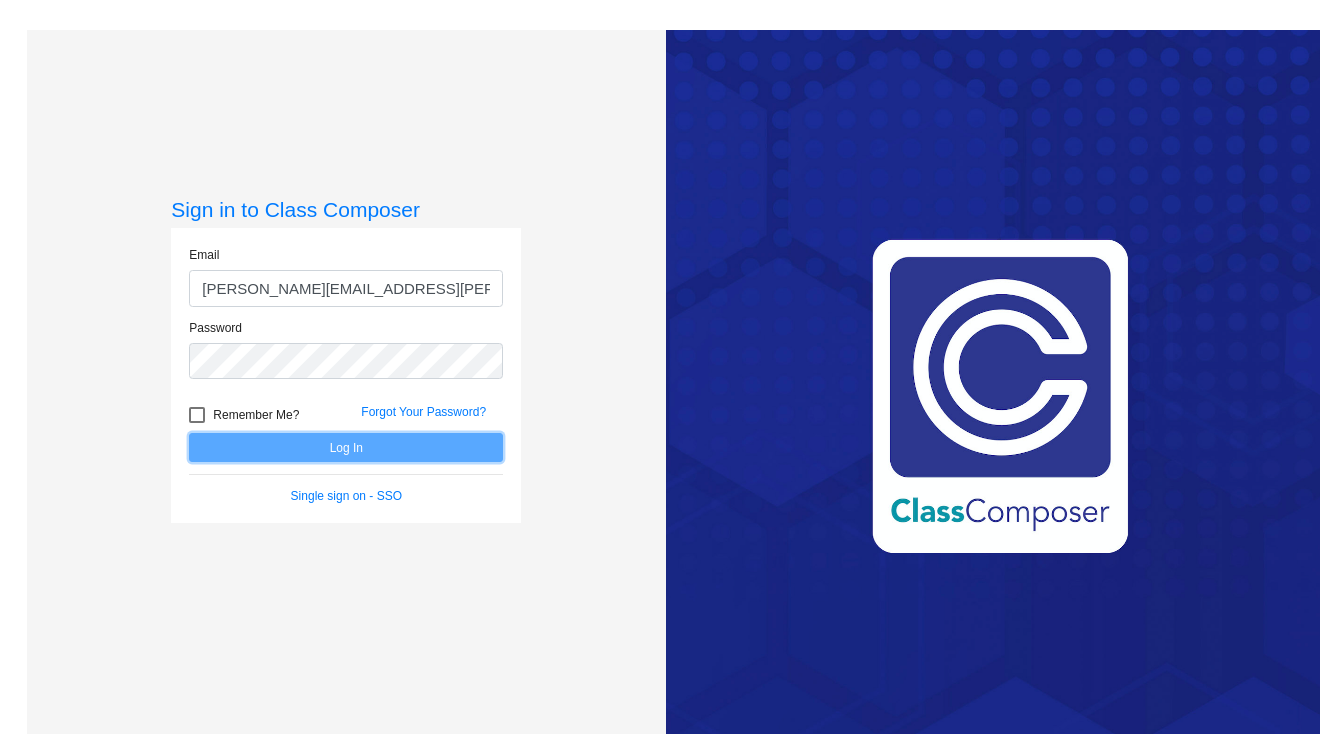 click on "Log In" 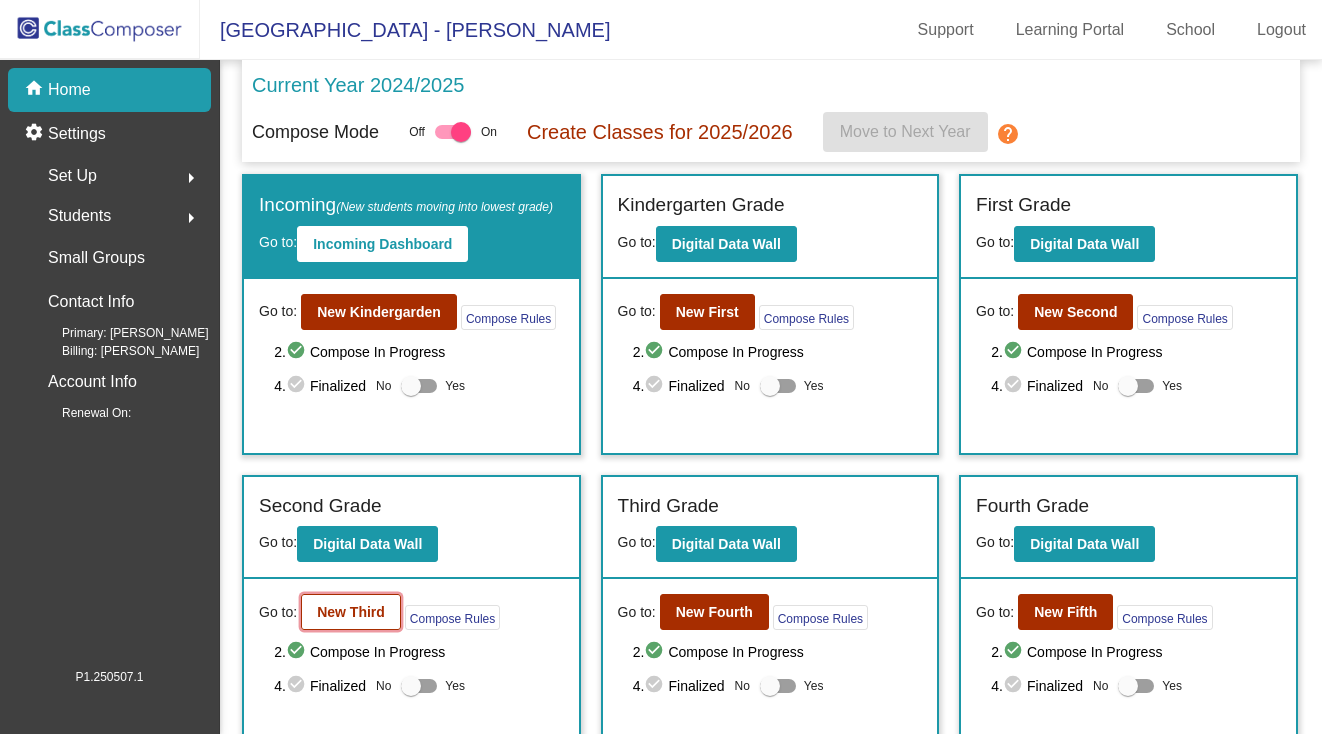 click on "New Third" 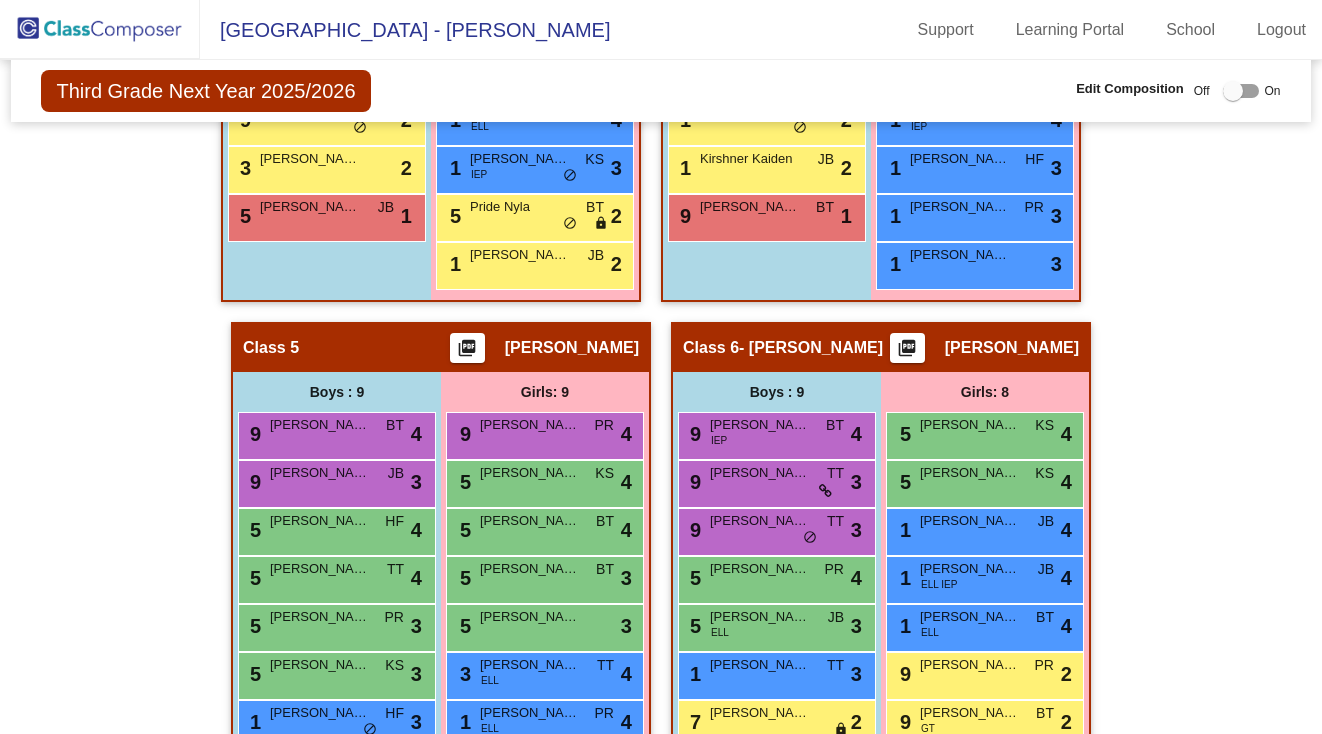 scroll, scrollTop: 1594, scrollLeft: 0, axis: vertical 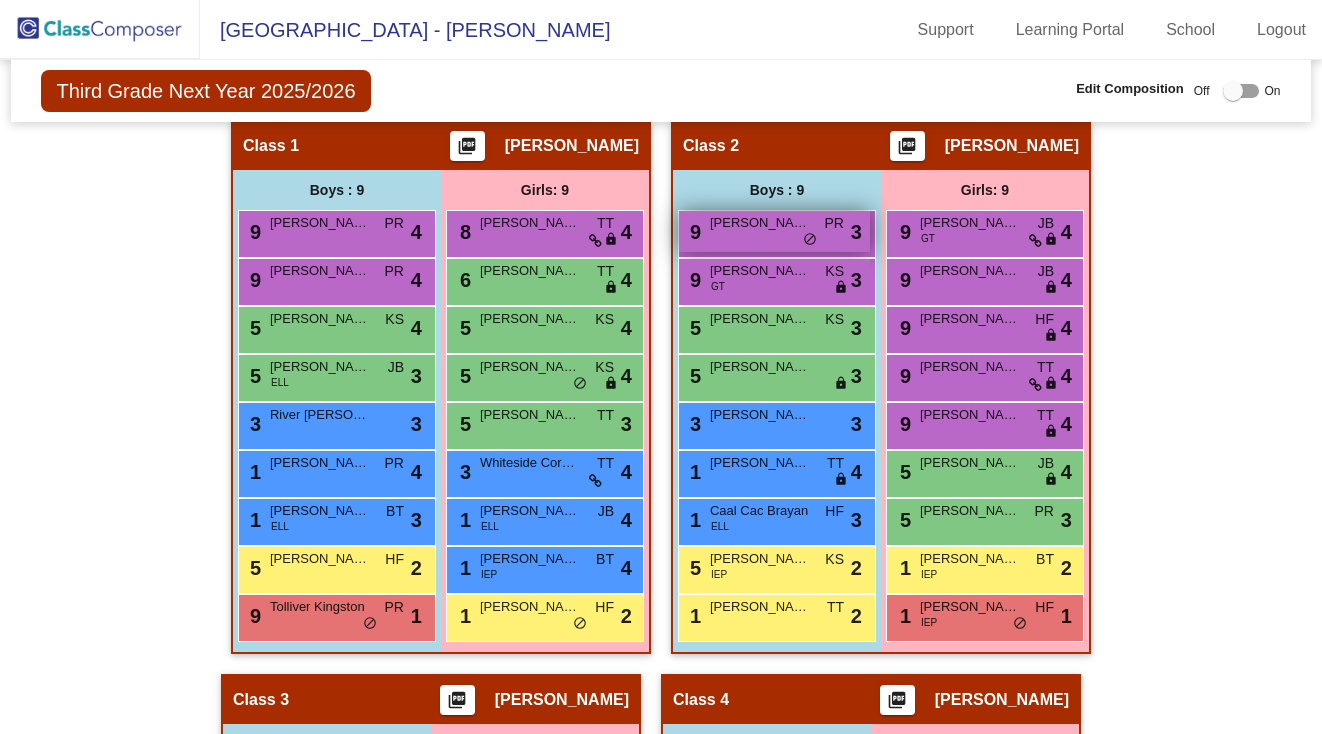 click on "9 Fierro Bentley PR lock do_not_disturb_alt 3" at bounding box center (774, 231) 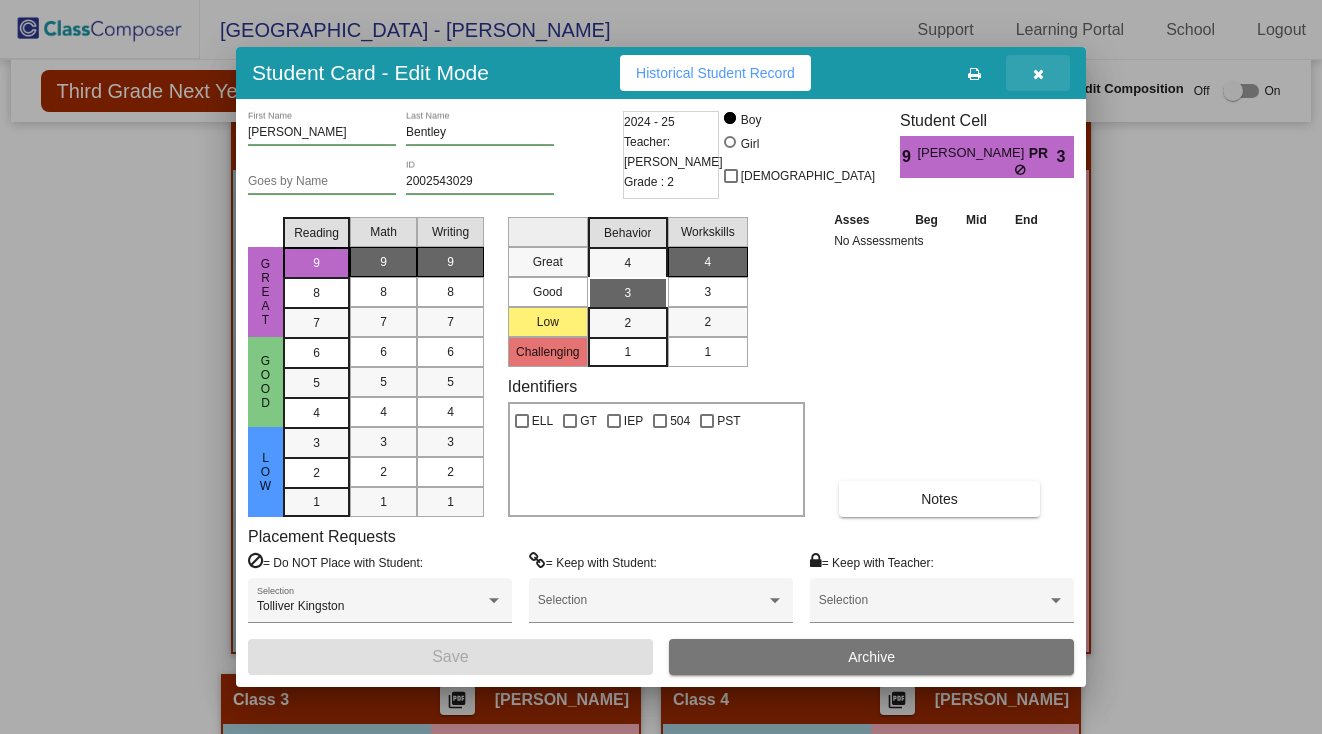 click at bounding box center [1038, 74] 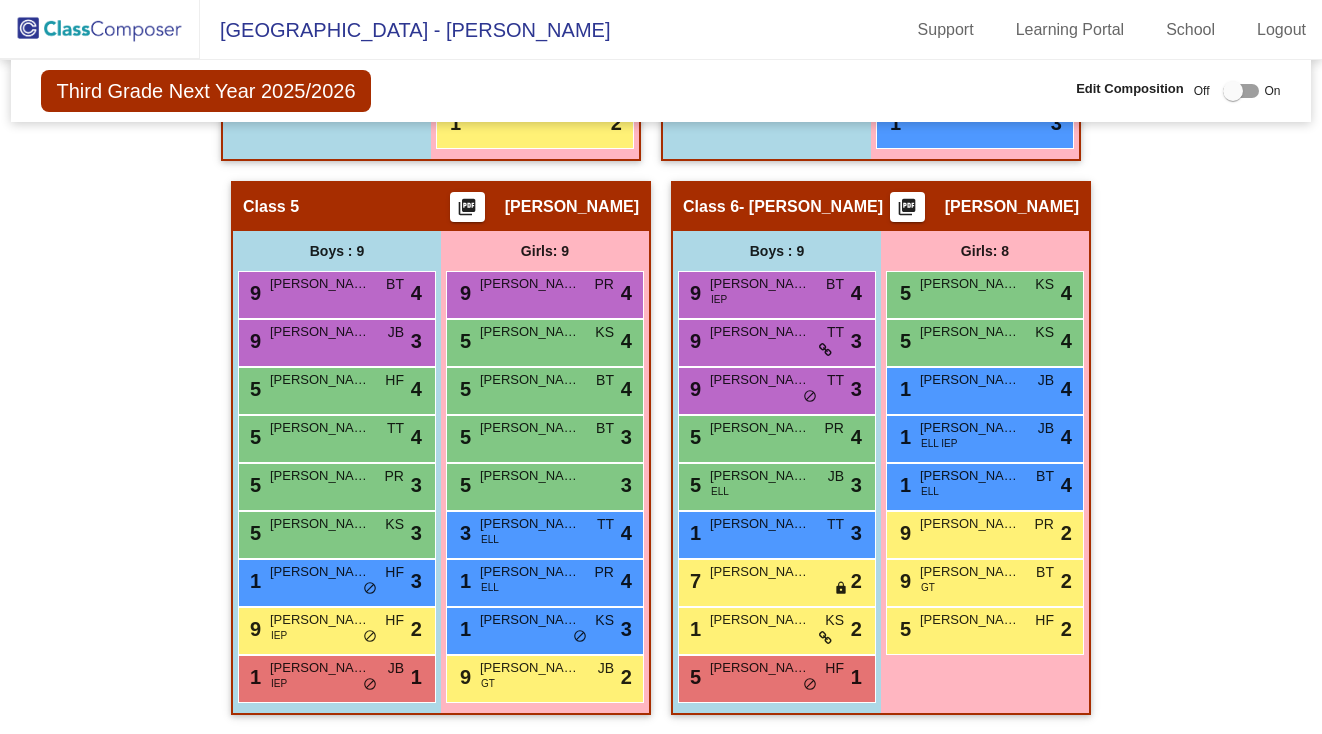 scroll, scrollTop: 1593, scrollLeft: 0, axis: vertical 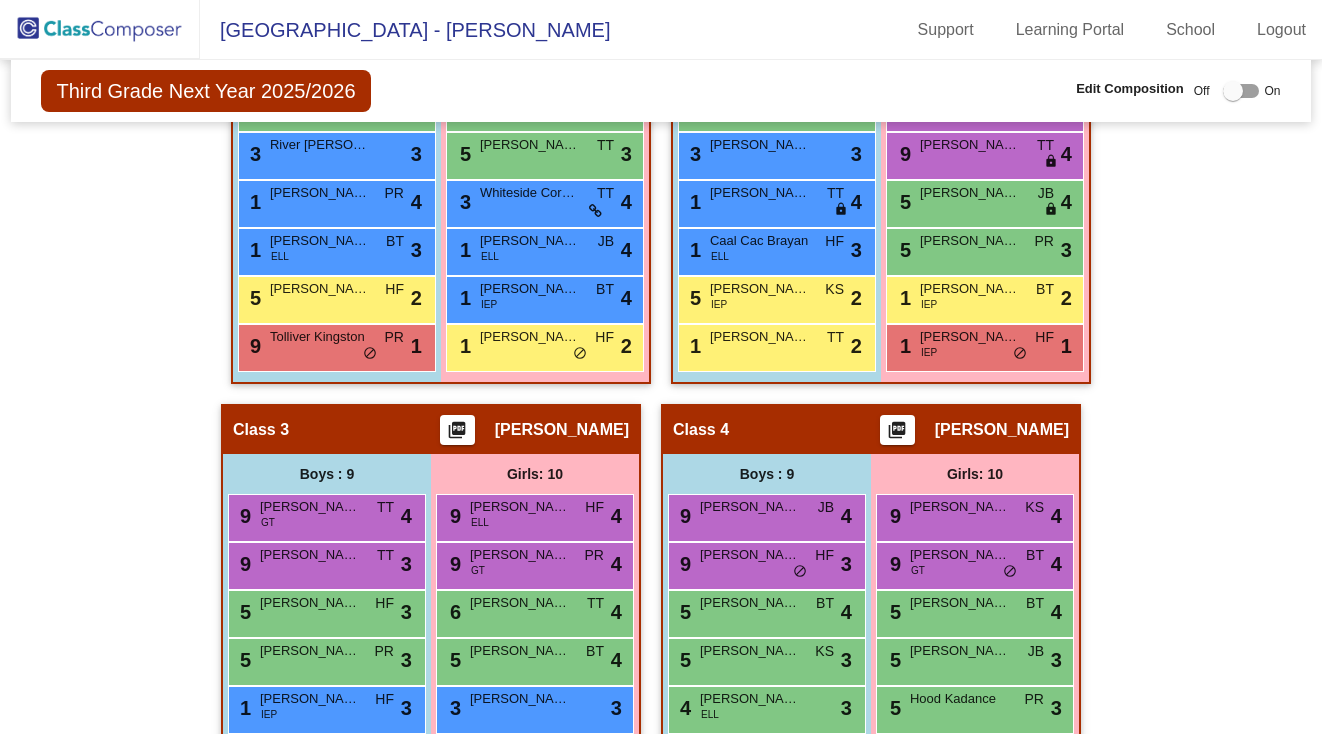 click on "Hallway   - Hallway Class  picture_as_pdf  Add Student  First Name Last Name Student Id  (Recommended)   Boy   Girl   Non Binary Add Close  Boys : 0    No Students   Girls: 0   No Students   Class 1    picture_as_pdf Brenda Burleson  Add Student  First Name Last Name Student Id  (Recommended)   Boy   Girl   Non Binary Add Close  Boys : 9  9 Cox Hayden PR lock do_not_disturb_alt 4 9 Killian John PR lock do_not_disturb_alt 4 5 Ramsey Connor KS lock do_not_disturb_alt 4 5 Arellanes Salgado Yerick ELL JB lock do_not_disturb_alt 3 3 River Sampson lock do_not_disturb_alt 3 1 Davis Paxton PR lock do_not_disturb_alt 4 1 Paz Yeferson ELL BT lock do_not_disturb_alt 3 5 Gatlin Dawson HF lock do_not_disturb_alt 2 9 Tolliver Kingston PR lock do_not_disturb_alt 1 Girls: 9 8 Todd Ruby James TT lock do_not_disturb_alt 4 6 Nelson Brynn TT lock do_not_disturb_alt 4 5 Owen Natalie KS lock do_not_disturb_alt 4 5 Gregory Avaline KS lock do_not_disturb_alt 4 5 Owens Hannah TT lock do_not_disturb_alt 3 3 Whiteside CoraBess TT" 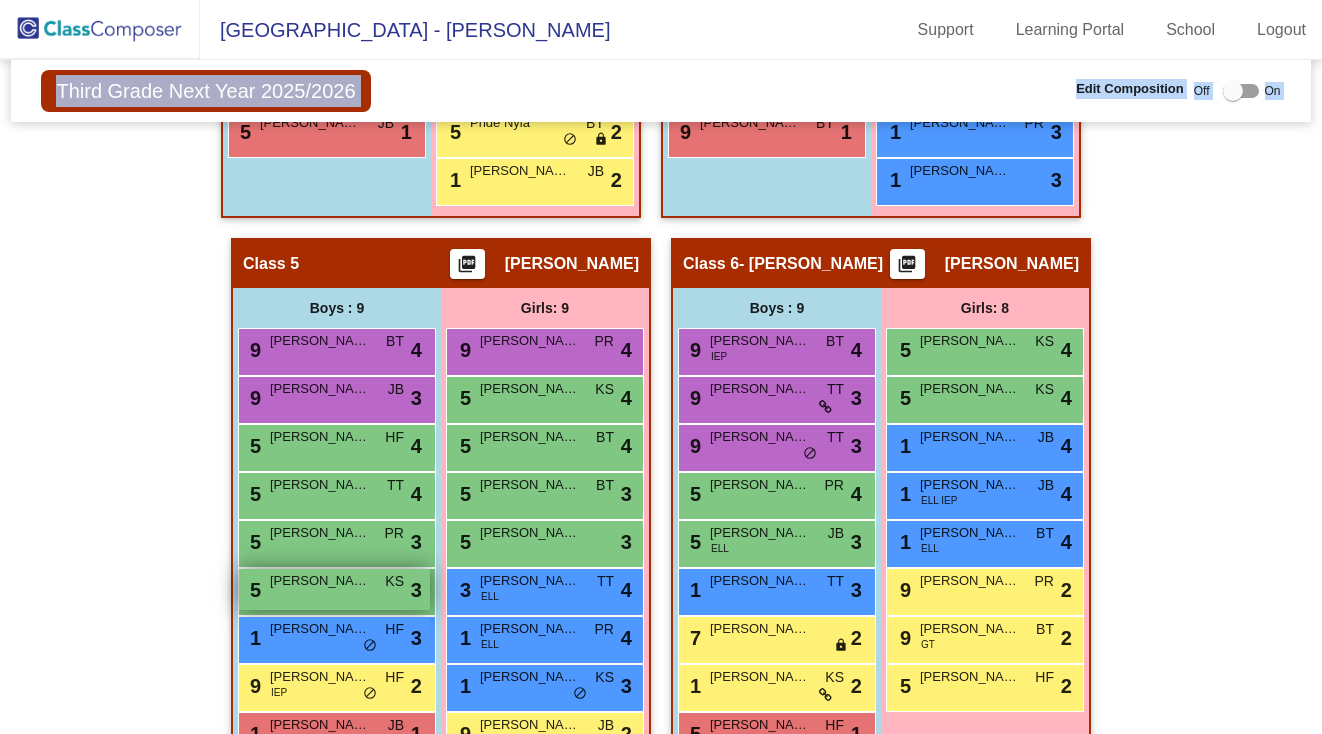 scroll, scrollTop: 1595, scrollLeft: 0, axis: vertical 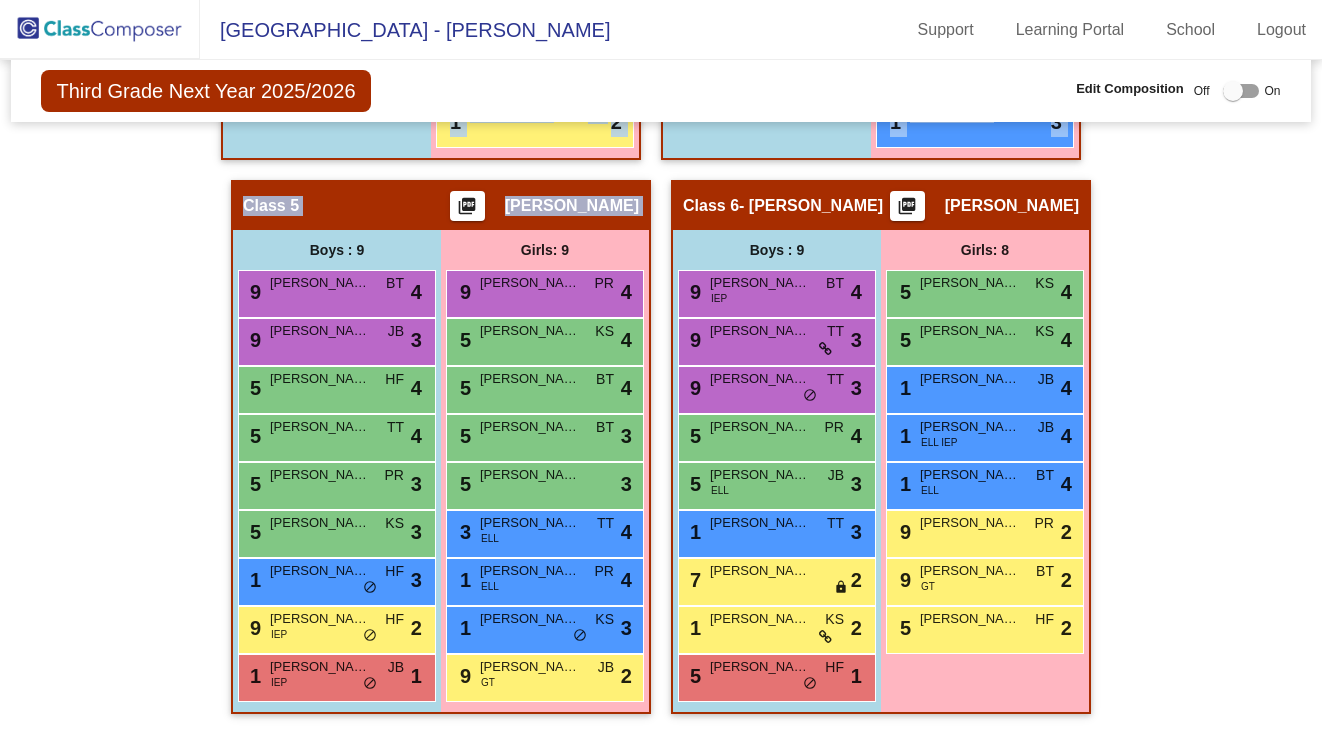 drag, startPoint x: 286, startPoint y: 343, endPoint x: 398, endPoint y: 234, distance: 156.285 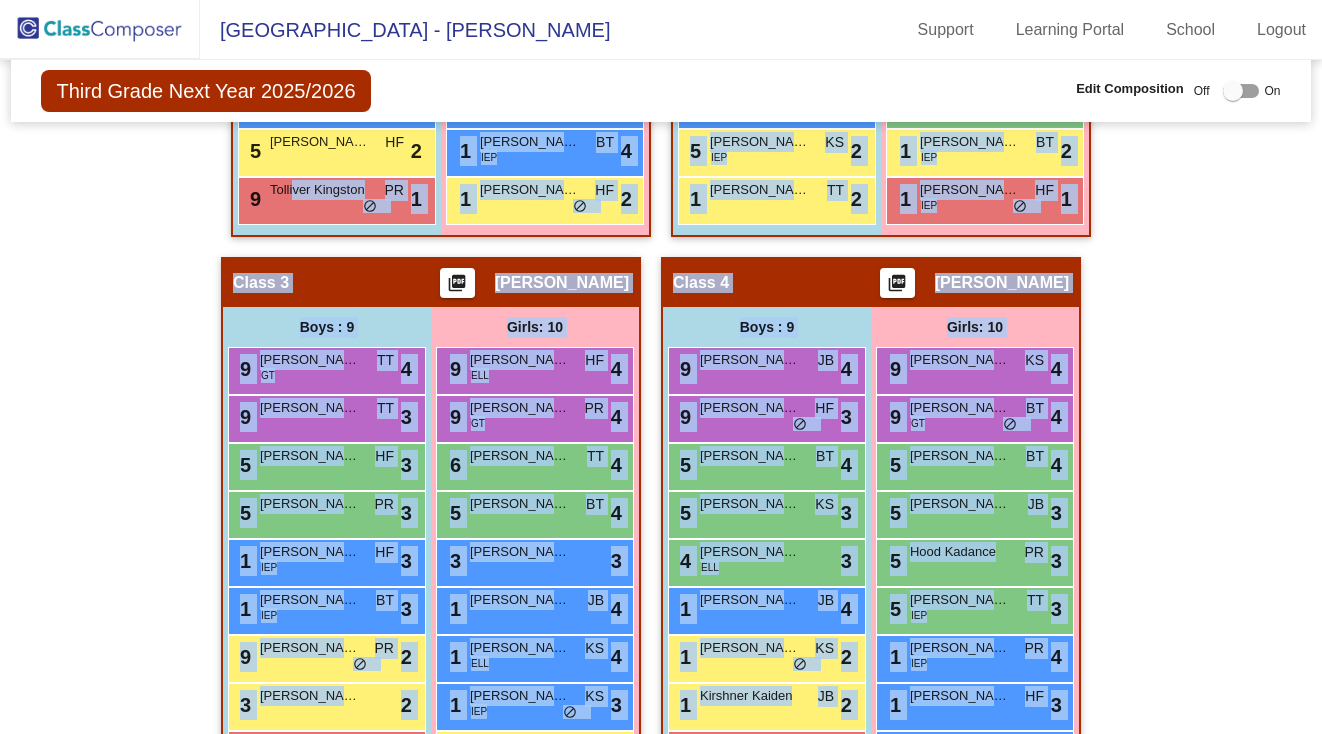 scroll, scrollTop: 913, scrollLeft: 0, axis: vertical 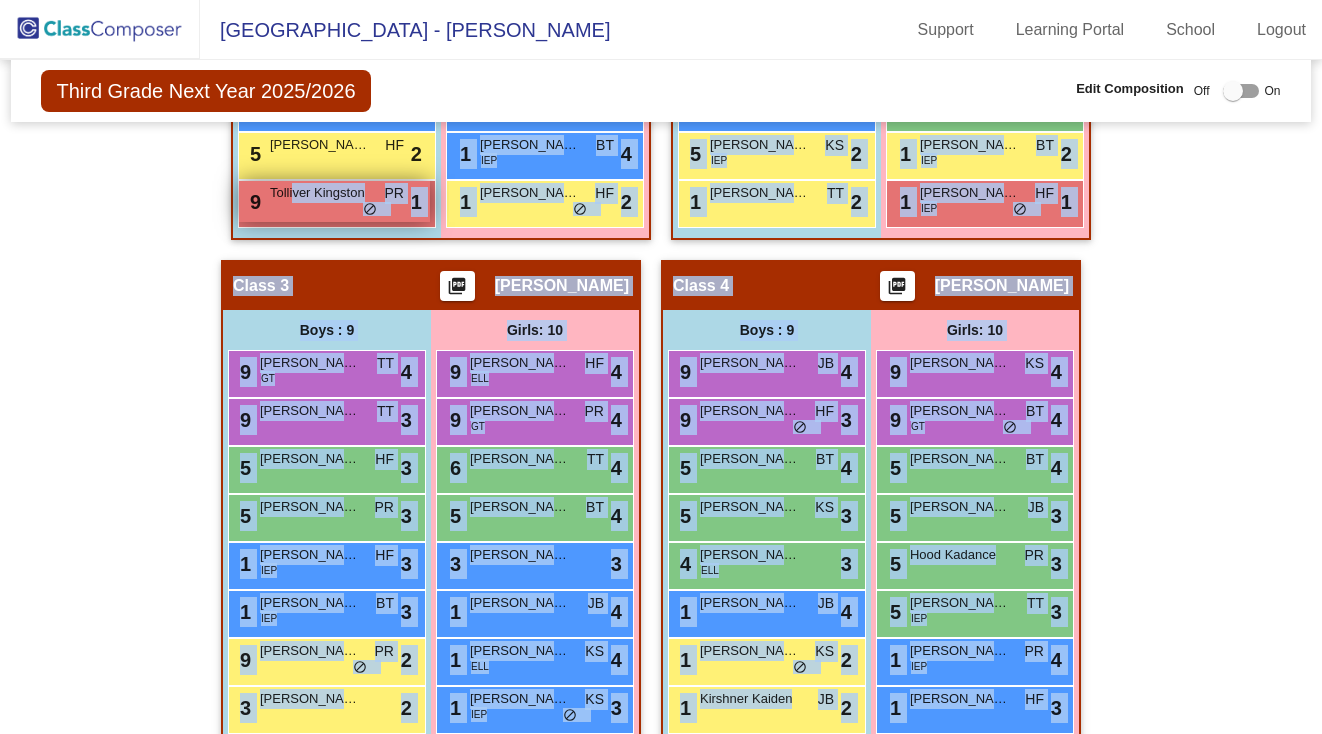 click on "PR" at bounding box center (394, 193) 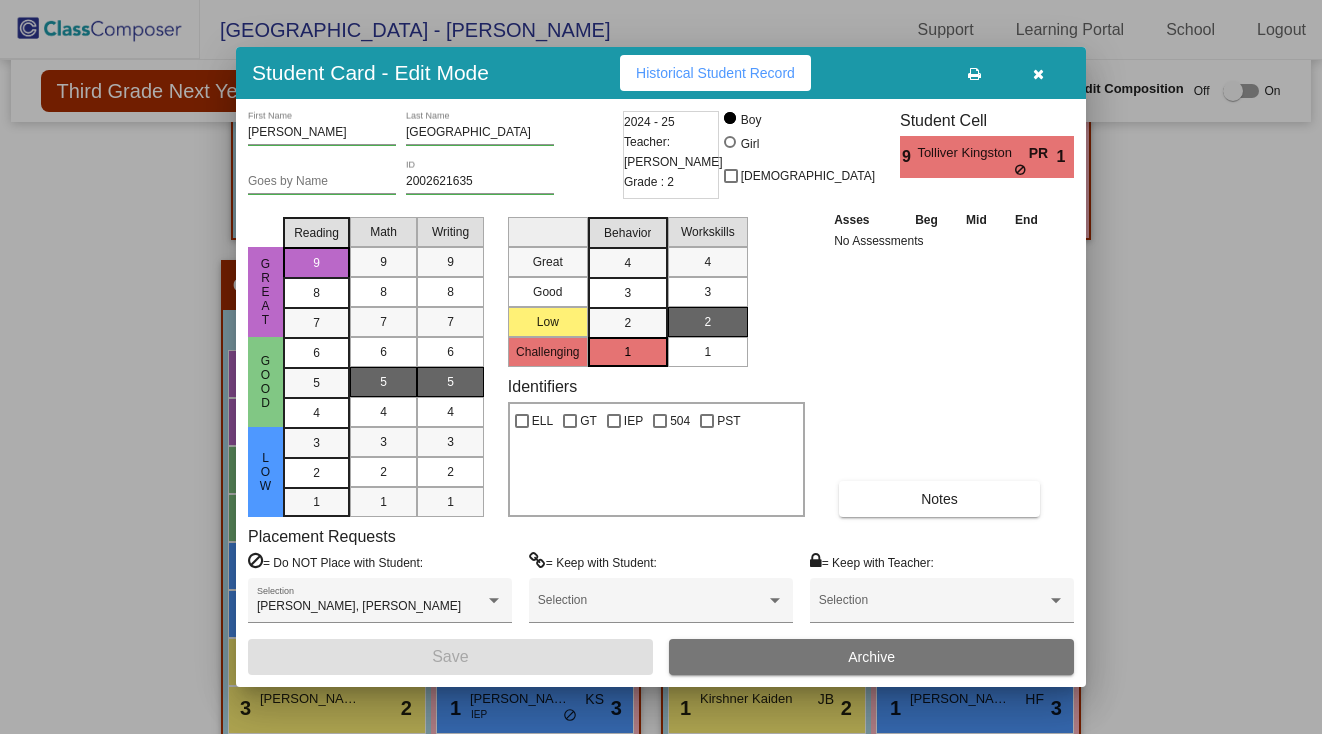 click at bounding box center (1038, 74) 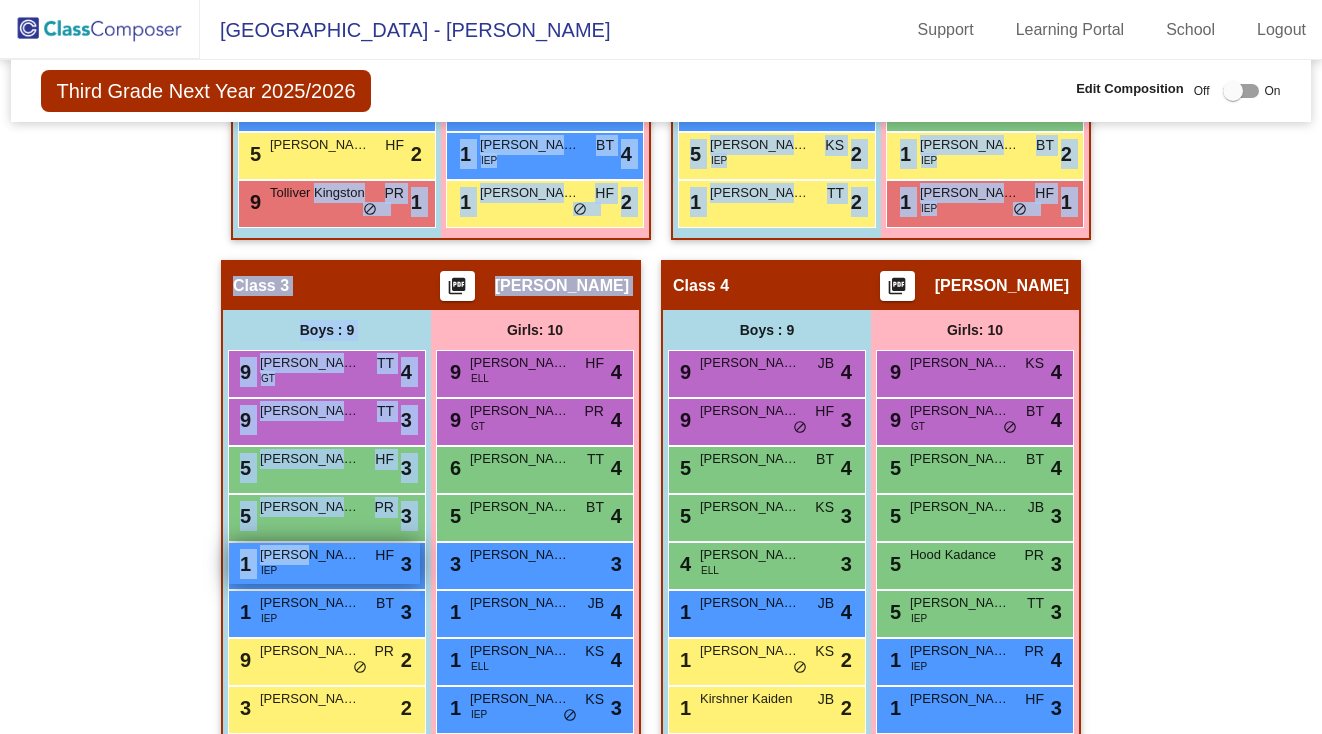 drag, startPoint x: 308, startPoint y: 189, endPoint x: 297, endPoint y: 557, distance: 368.16437 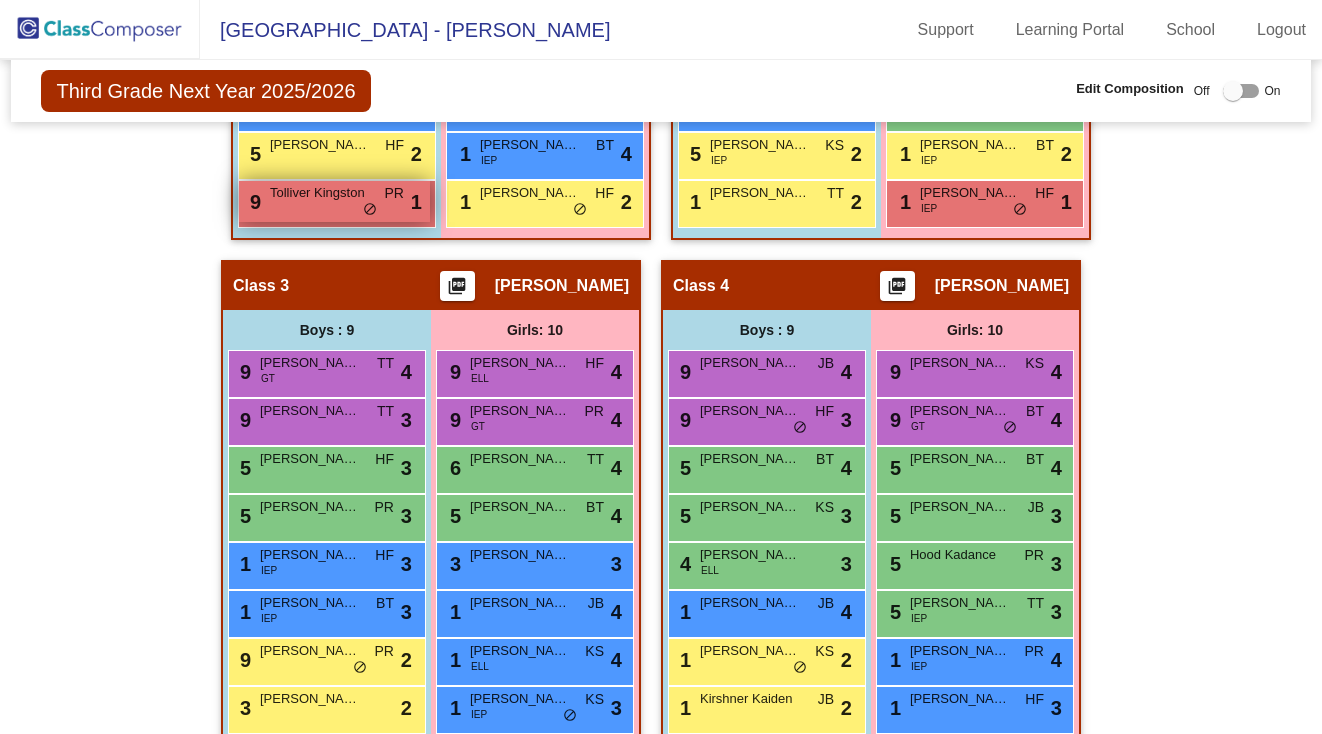 click on "9 Tolliver Kingston PR lock do_not_disturb_alt 1" at bounding box center [334, 201] 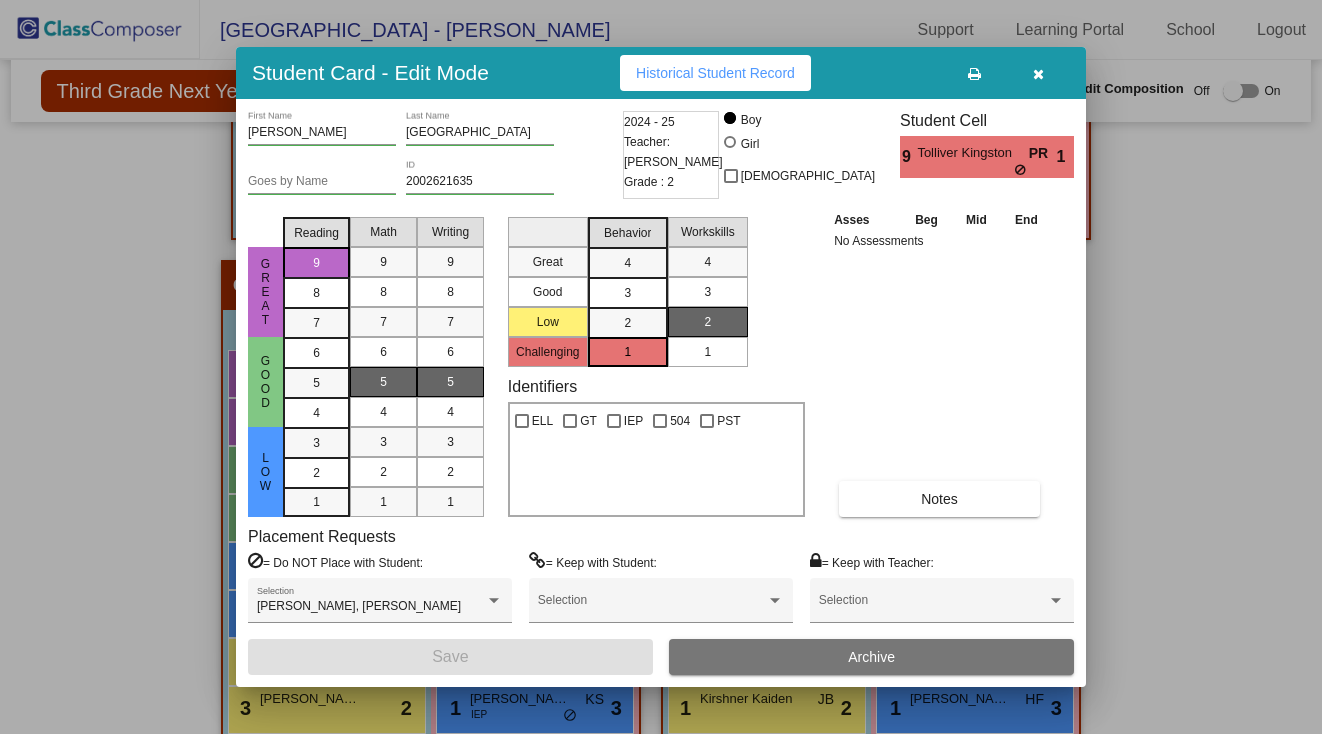 click at bounding box center [1038, 73] 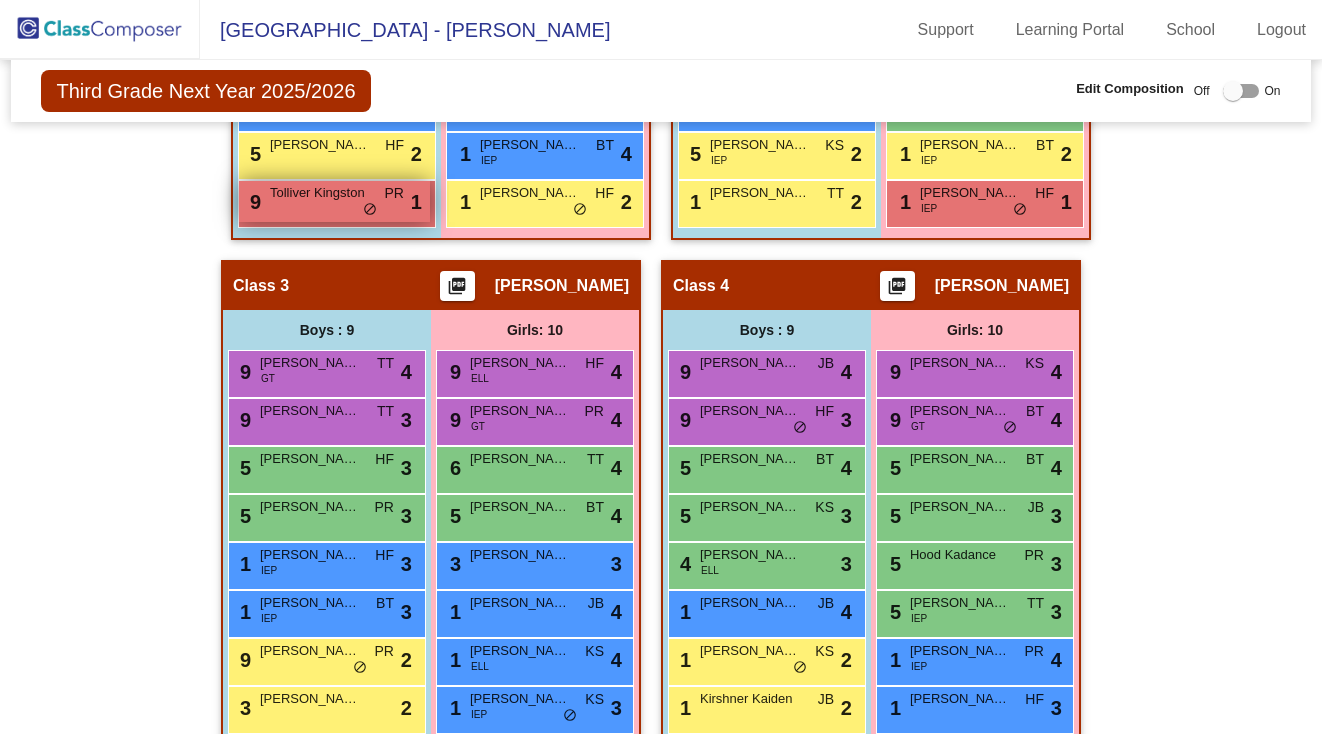 click on "Tolliver Kingston" at bounding box center [320, 193] 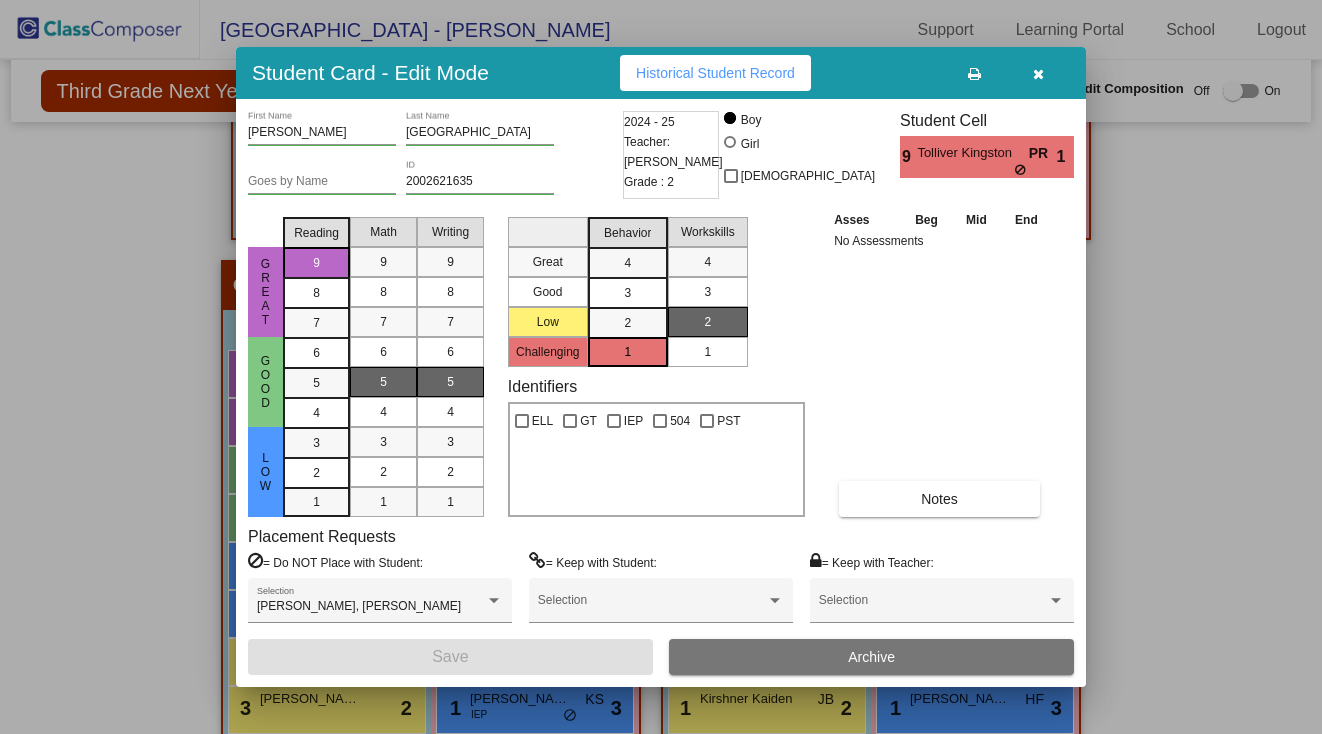 click at bounding box center (1038, 74) 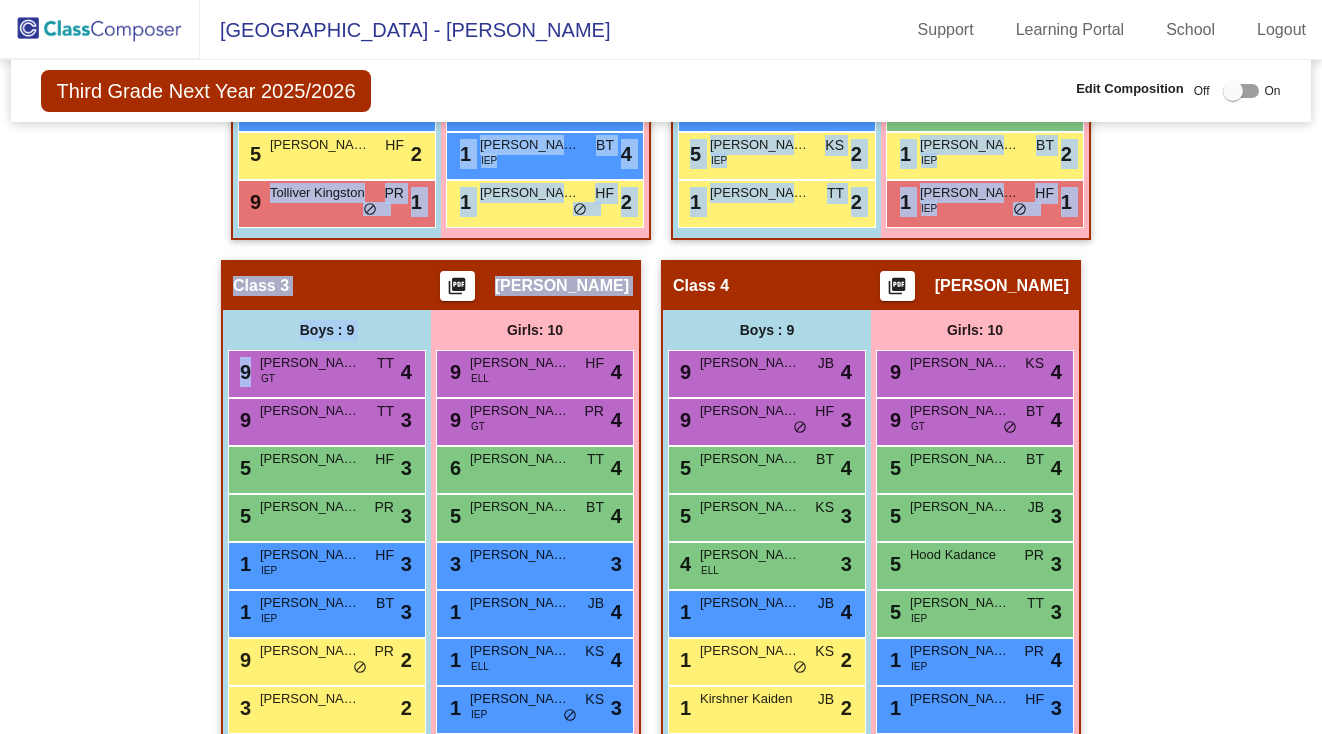 drag, startPoint x: 329, startPoint y: 202, endPoint x: 317, endPoint y: 346, distance: 144.49913 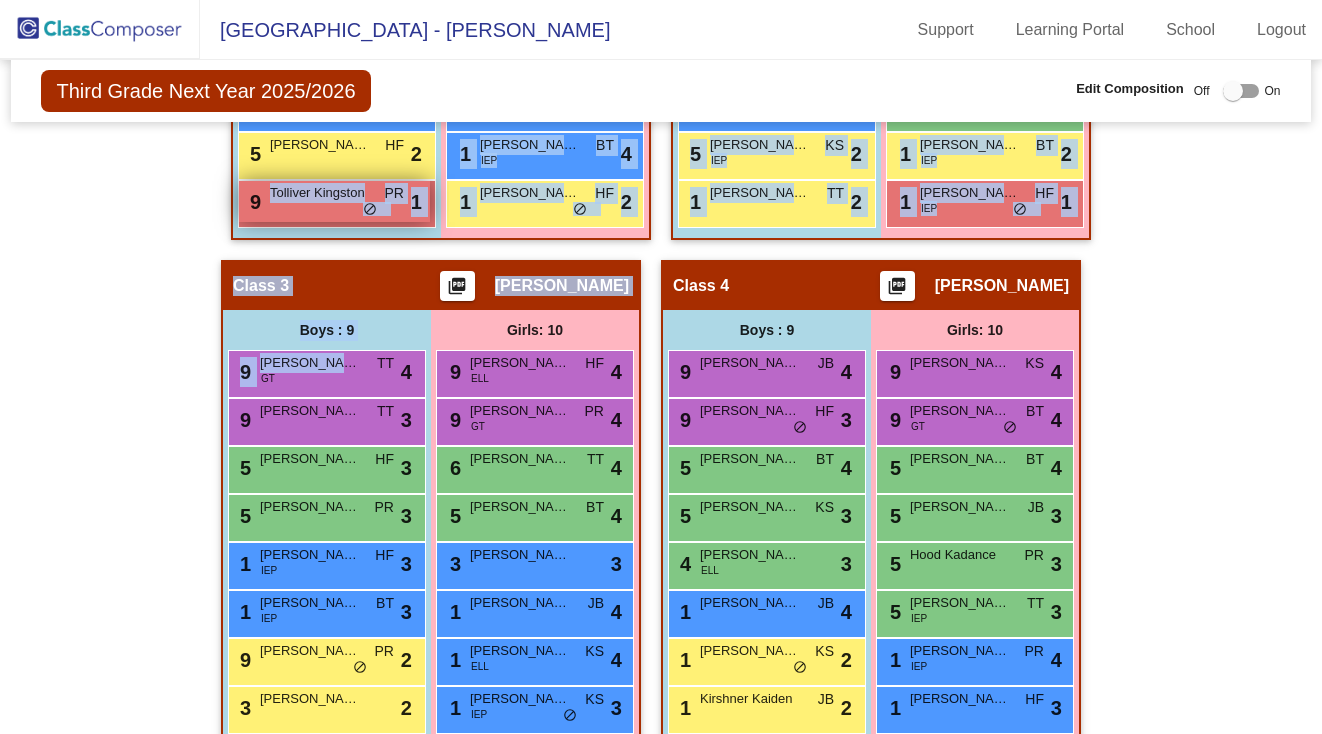 click on "Tolliver Kingston" at bounding box center (320, 193) 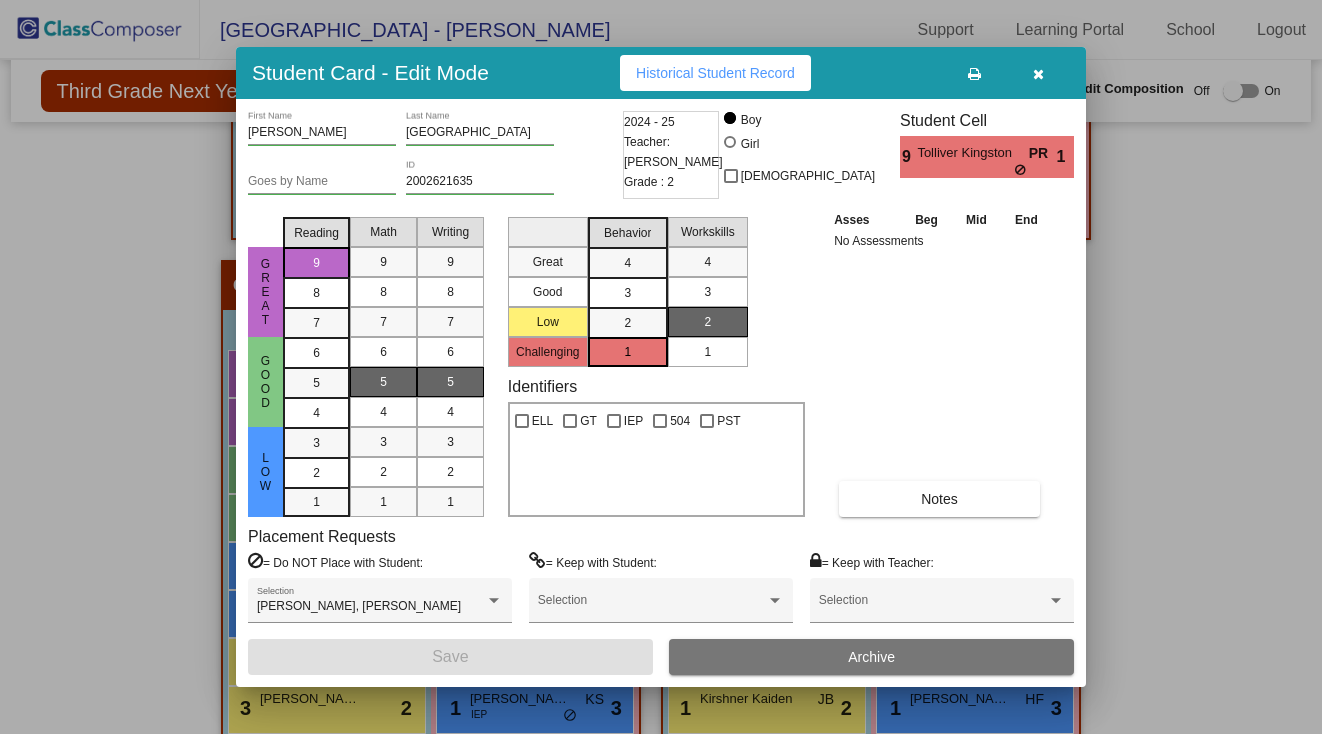 click at bounding box center (661, 367) 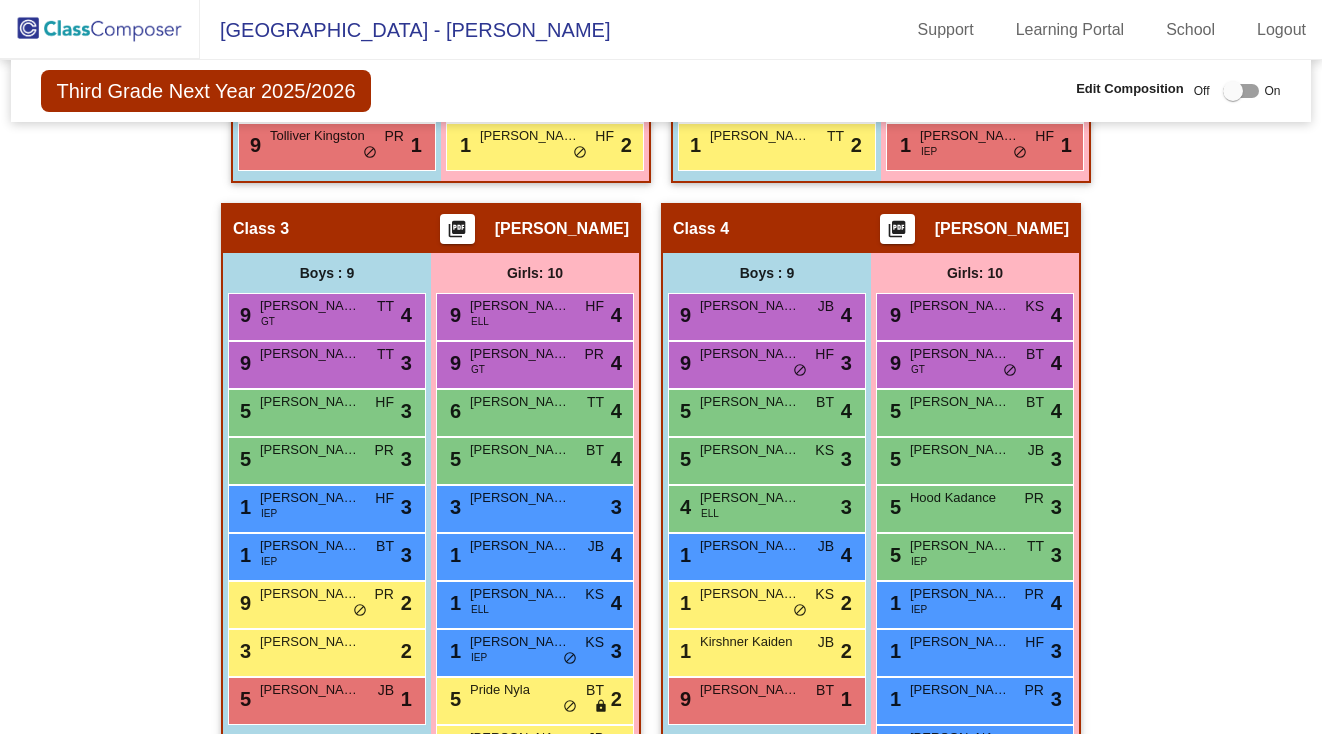 scroll, scrollTop: 959, scrollLeft: 0, axis: vertical 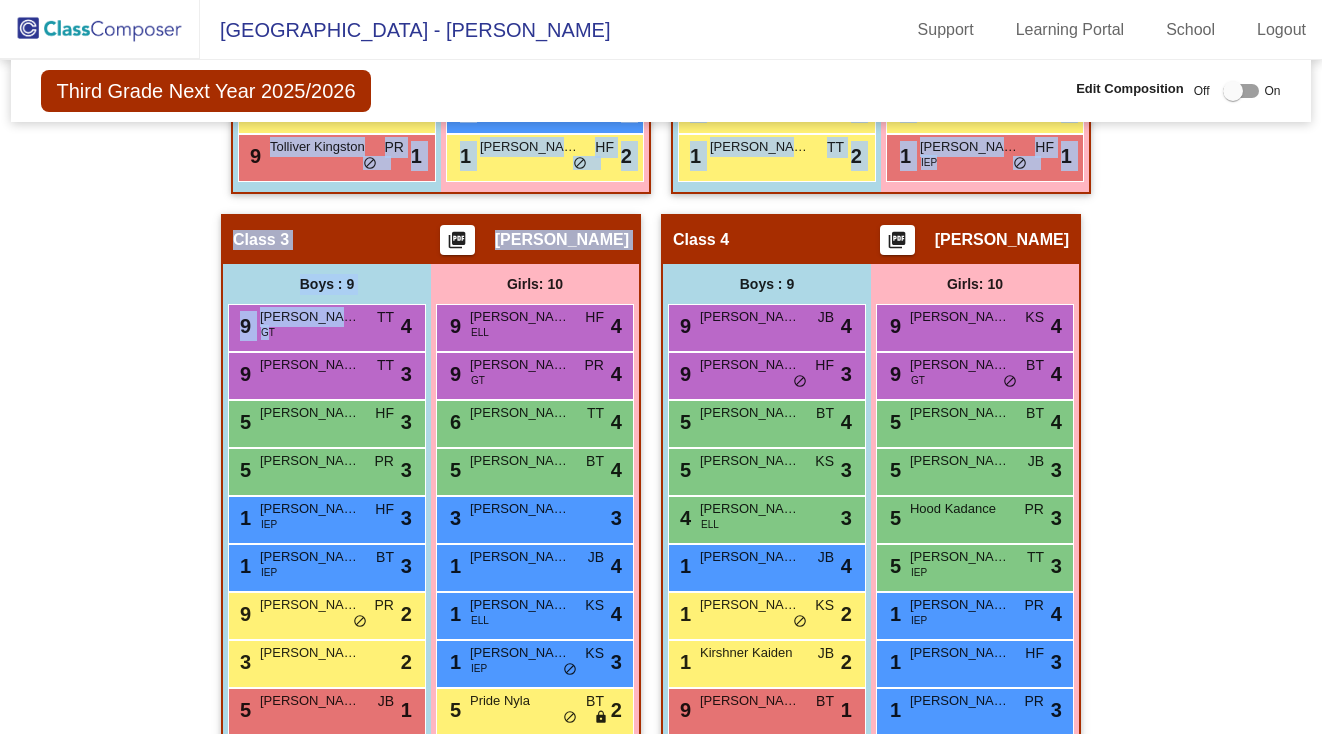 drag, startPoint x: 281, startPoint y: 167, endPoint x: 261, endPoint y: 294, distance: 128.56516 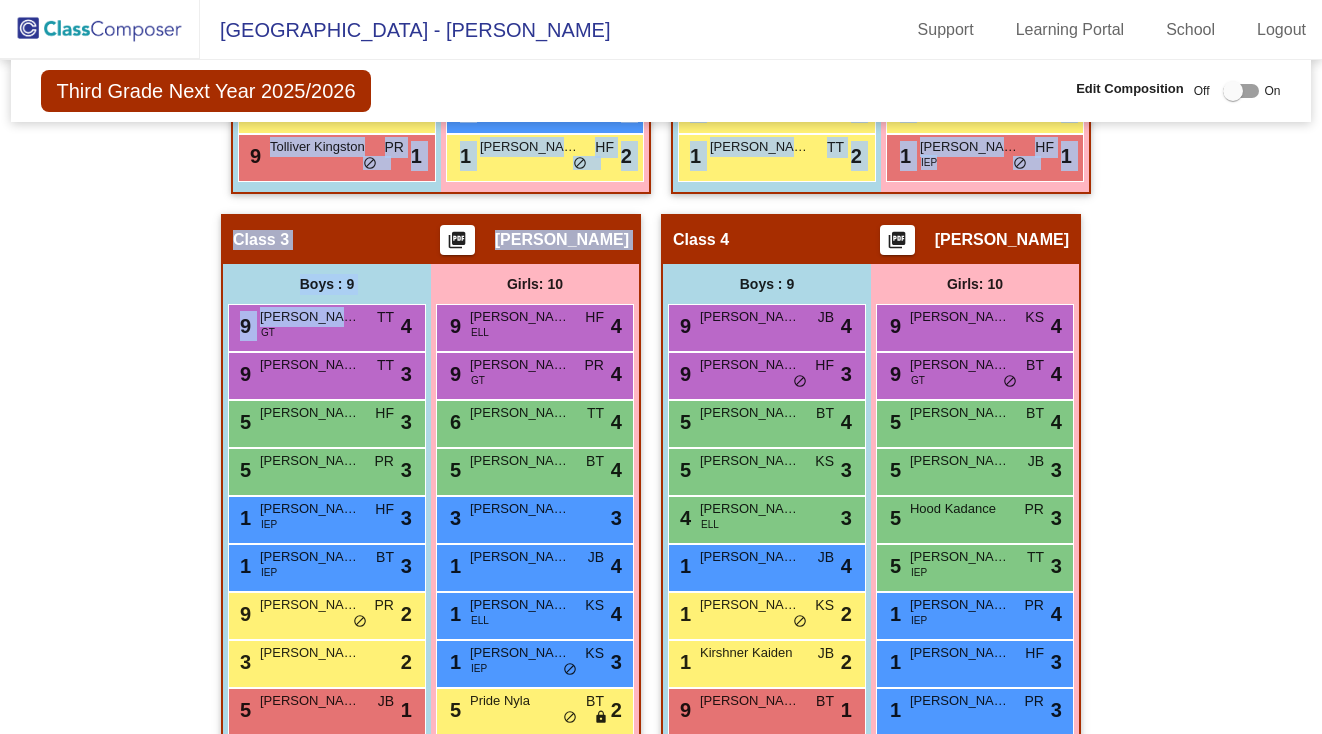 click on "Hallway   - Hallway Class  picture_as_pdf  Add Student  First Name Last Name Student Id  (Recommended)   Boy   Girl   Non Binary Add Close  Boys : 0    No Students   Girls: 0   No Students   Class 1    picture_as_pdf Brenda Burleson  Add Student  First Name Last Name Student Id  (Recommended)   Boy   Girl   Non Binary Add Close  Boys : 9  9 Cox Hayden PR lock do_not_disturb_alt 4 9 Killian John PR lock do_not_disturb_alt 4 5 Ramsey Connor KS lock do_not_disturb_alt 4 5 Arellanes Salgado Yerick ELL JB lock do_not_disturb_alt 3 3 River Sampson lock do_not_disturb_alt 3 1 Davis Paxton PR lock do_not_disturb_alt 4 1 Paz Yeferson ELL BT lock do_not_disturb_alt 3 5 Gatlin Dawson HF lock do_not_disturb_alt 2 9 Tolliver Kingston PR lock do_not_disturb_alt 1 Girls: 9 8 Todd Ruby James TT lock do_not_disturb_alt 4 6 Nelson Brynn TT lock do_not_disturb_alt 4 5 Owen Natalie KS lock do_not_disturb_alt 4 5 Gregory Avaline KS lock do_not_disturb_alt 4 5 Owens Hannah TT lock do_not_disturb_alt 3 3 Whiteside CoraBess TT" 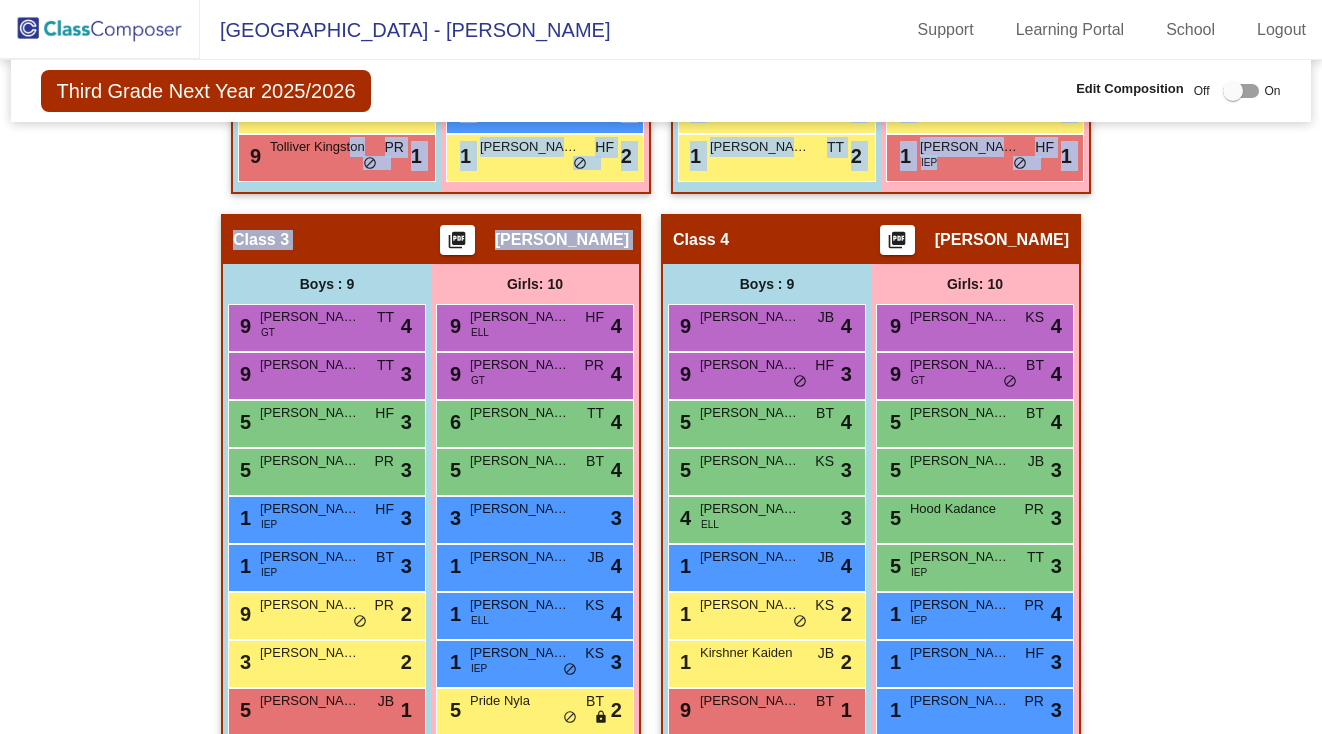 drag, startPoint x: 344, startPoint y: 143, endPoint x: 172, endPoint y: 280, distance: 219.89316 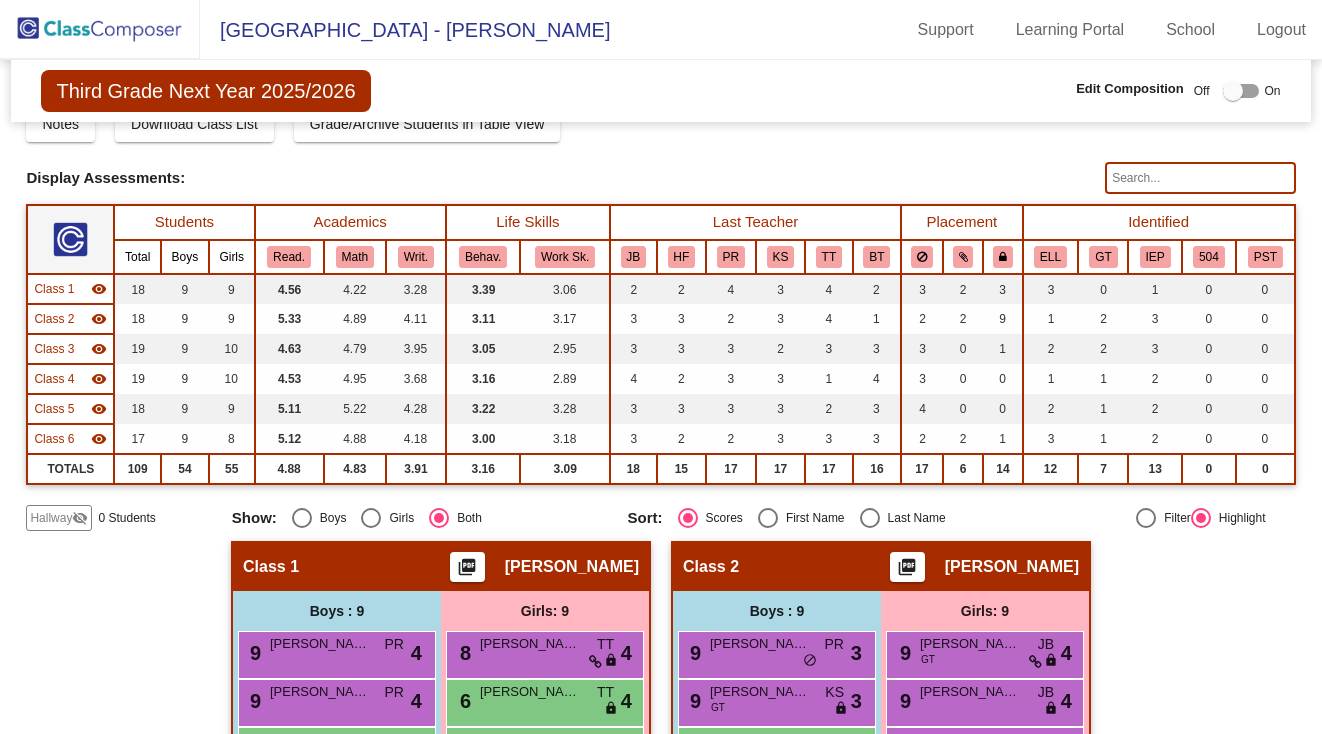 scroll, scrollTop: 106, scrollLeft: 0, axis: vertical 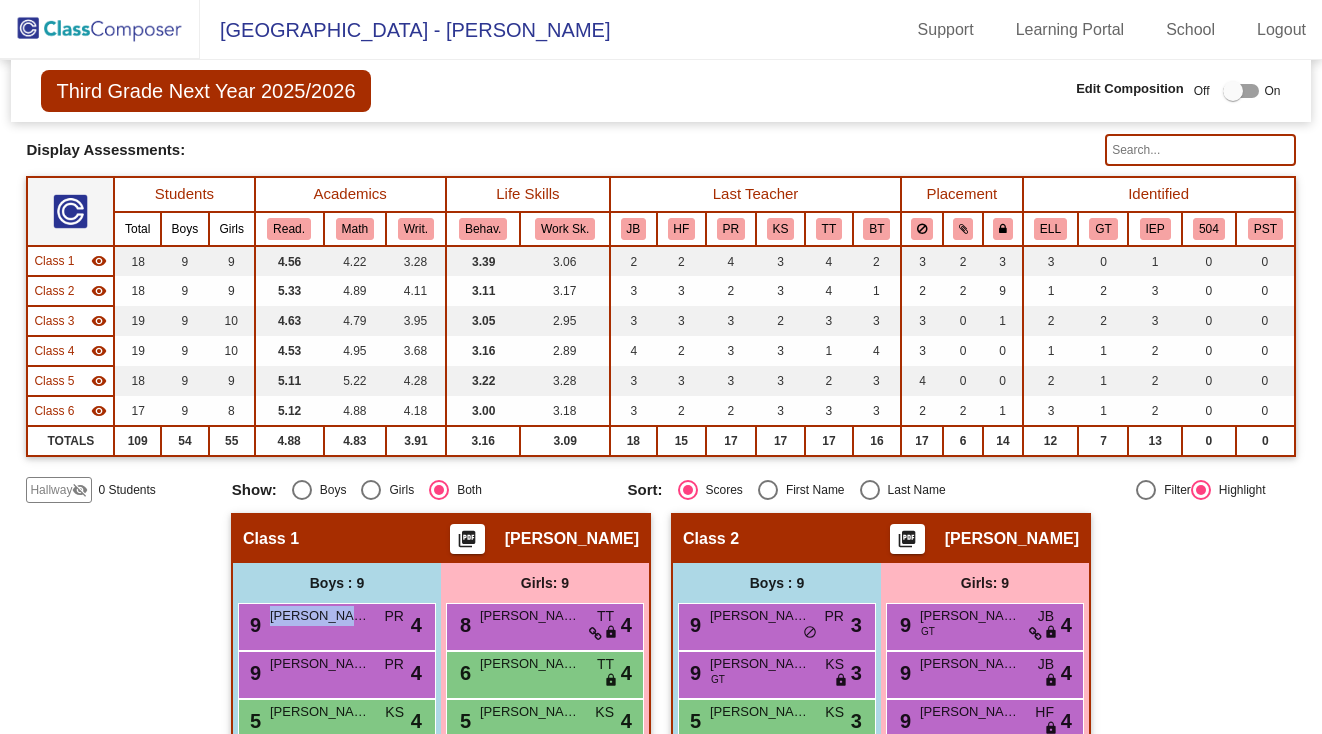 drag, startPoint x: 359, startPoint y: 622, endPoint x: 229, endPoint y: 649, distance: 132.77425 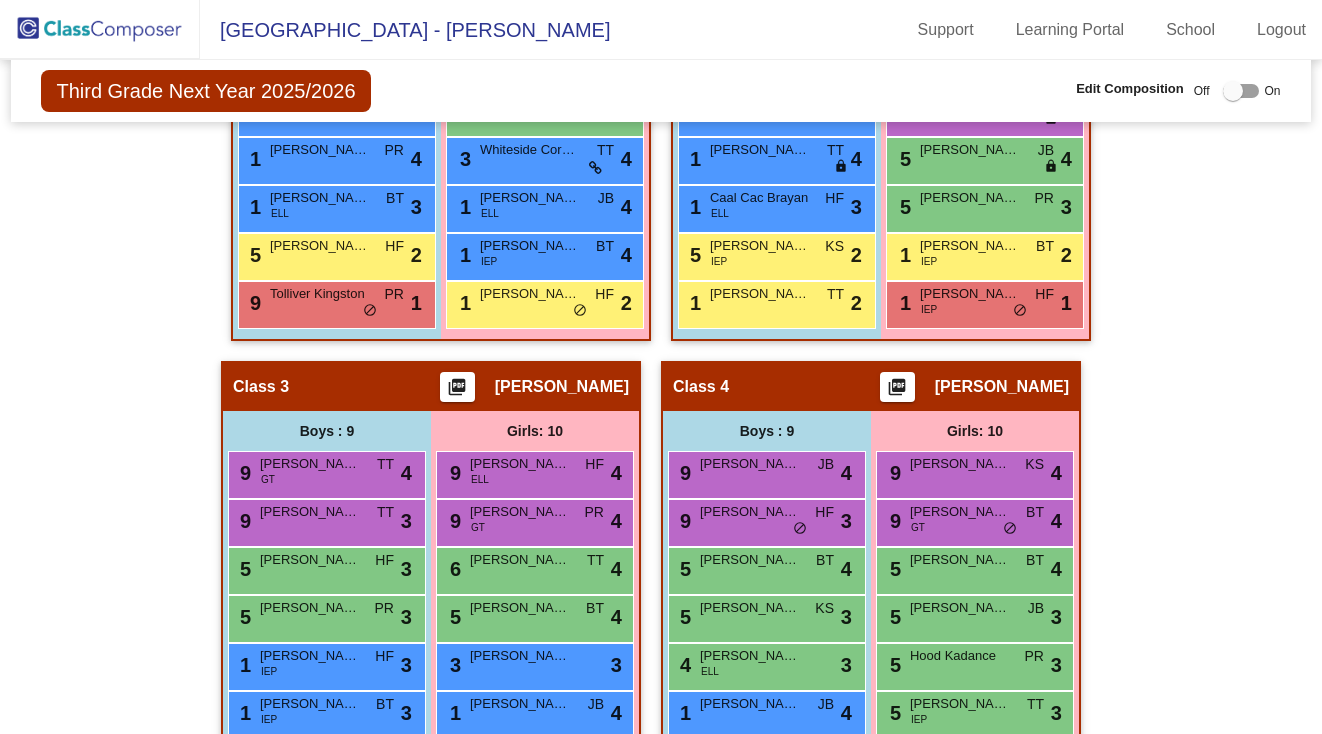 scroll, scrollTop: 620, scrollLeft: 0, axis: vertical 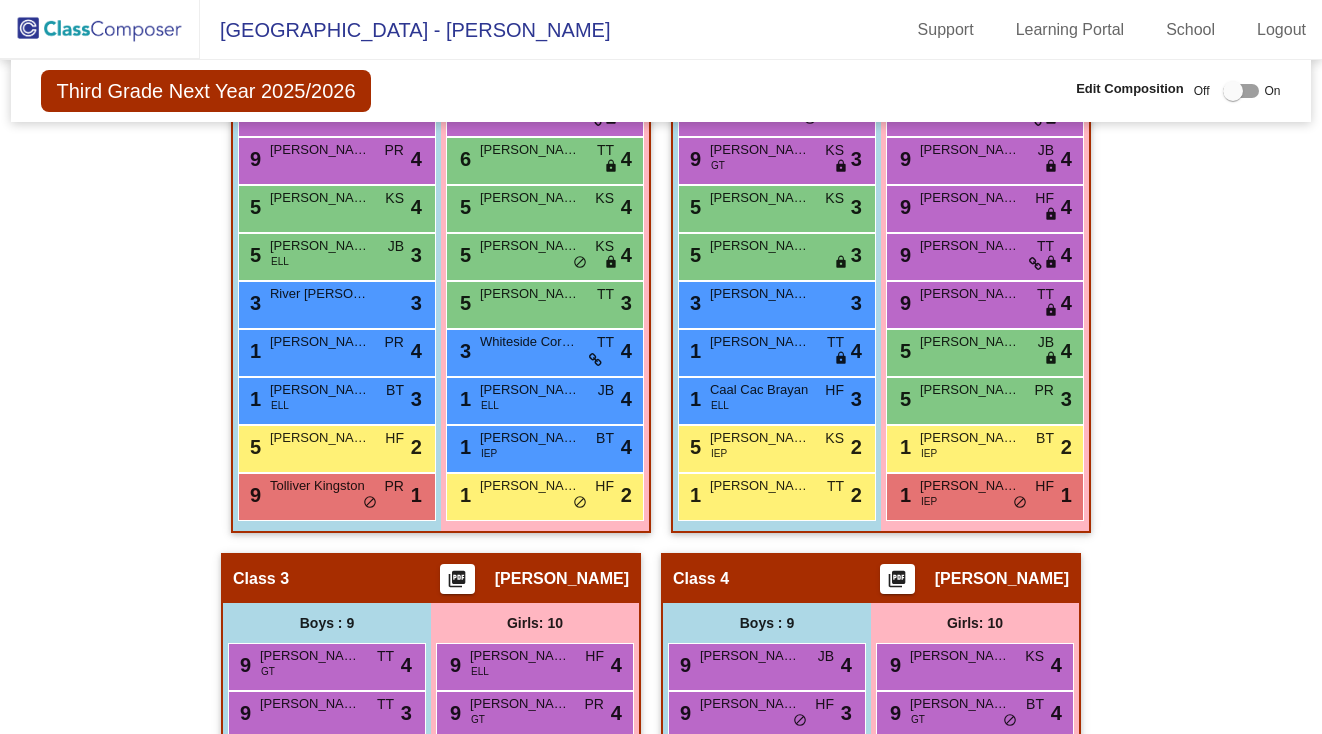 drag, startPoint x: 317, startPoint y: 506, endPoint x: 262, endPoint y: 521, distance: 57.00877 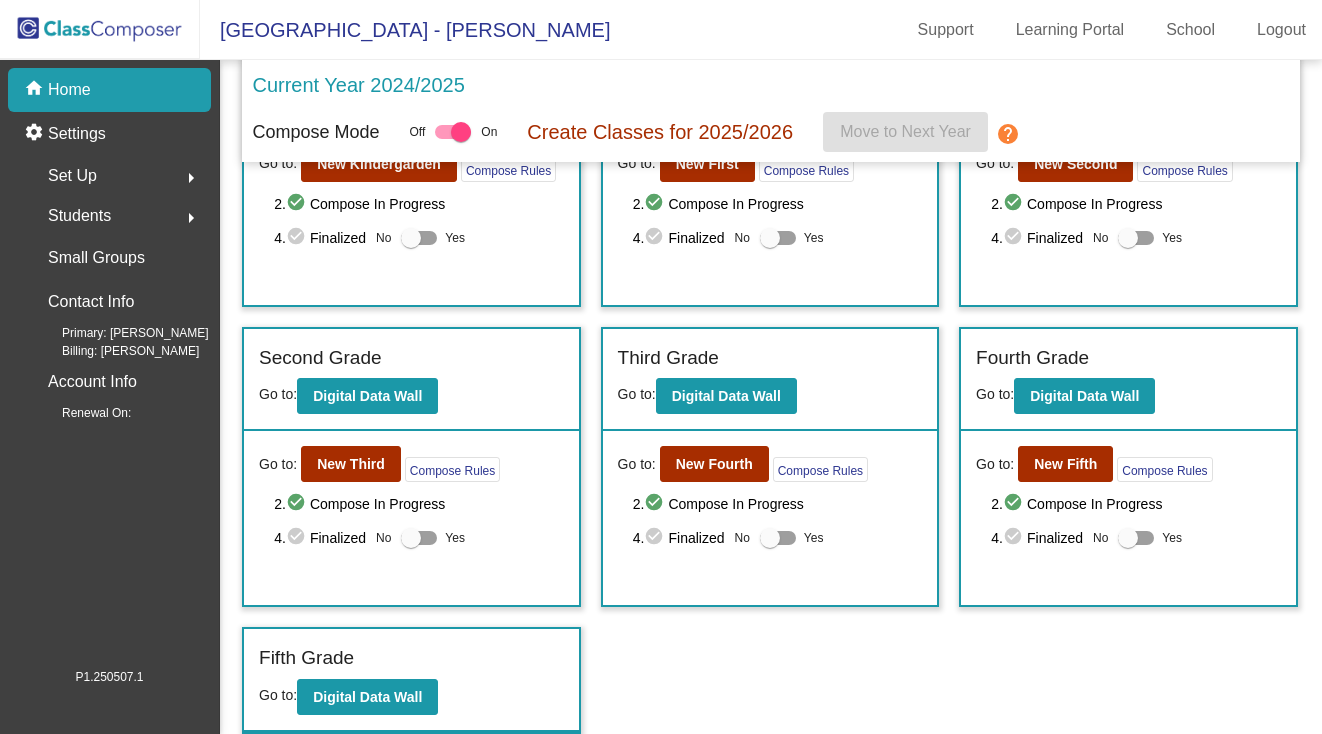 scroll, scrollTop: 211, scrollLeft: 0, axis: vertical 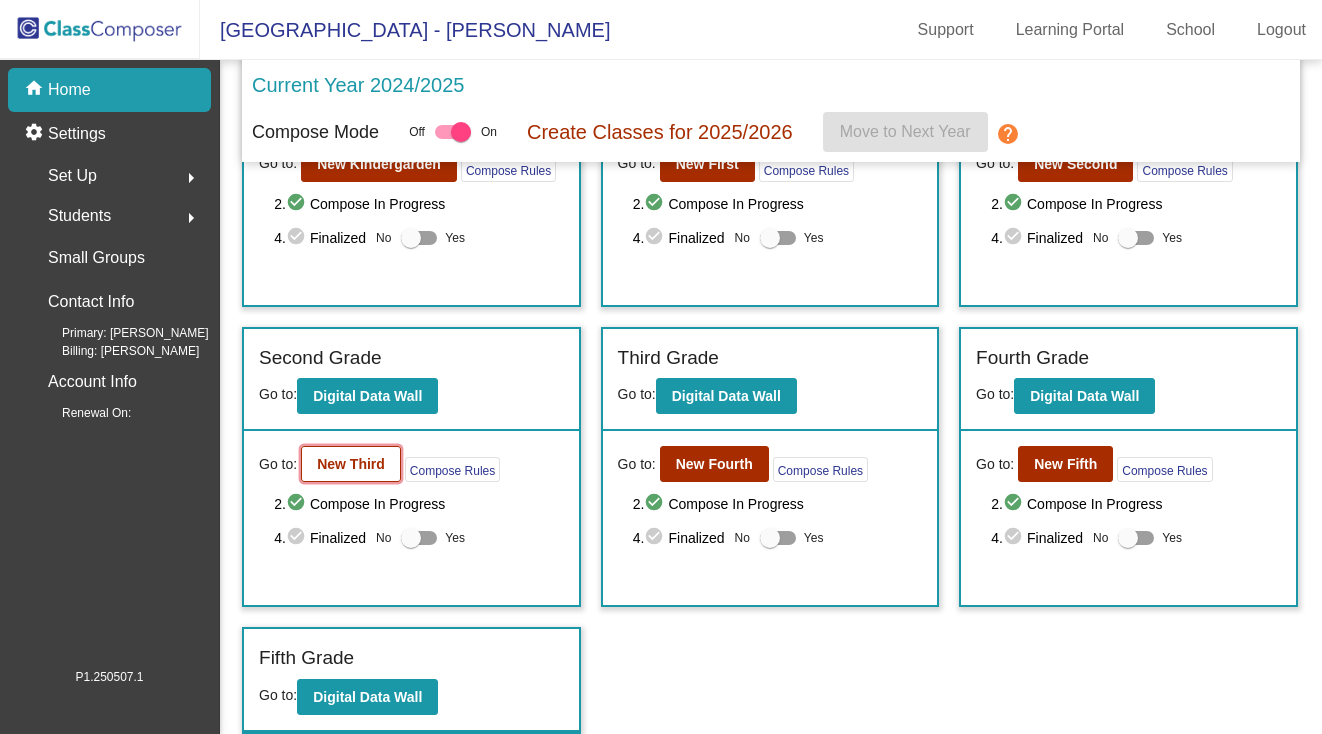 click on "New Third" 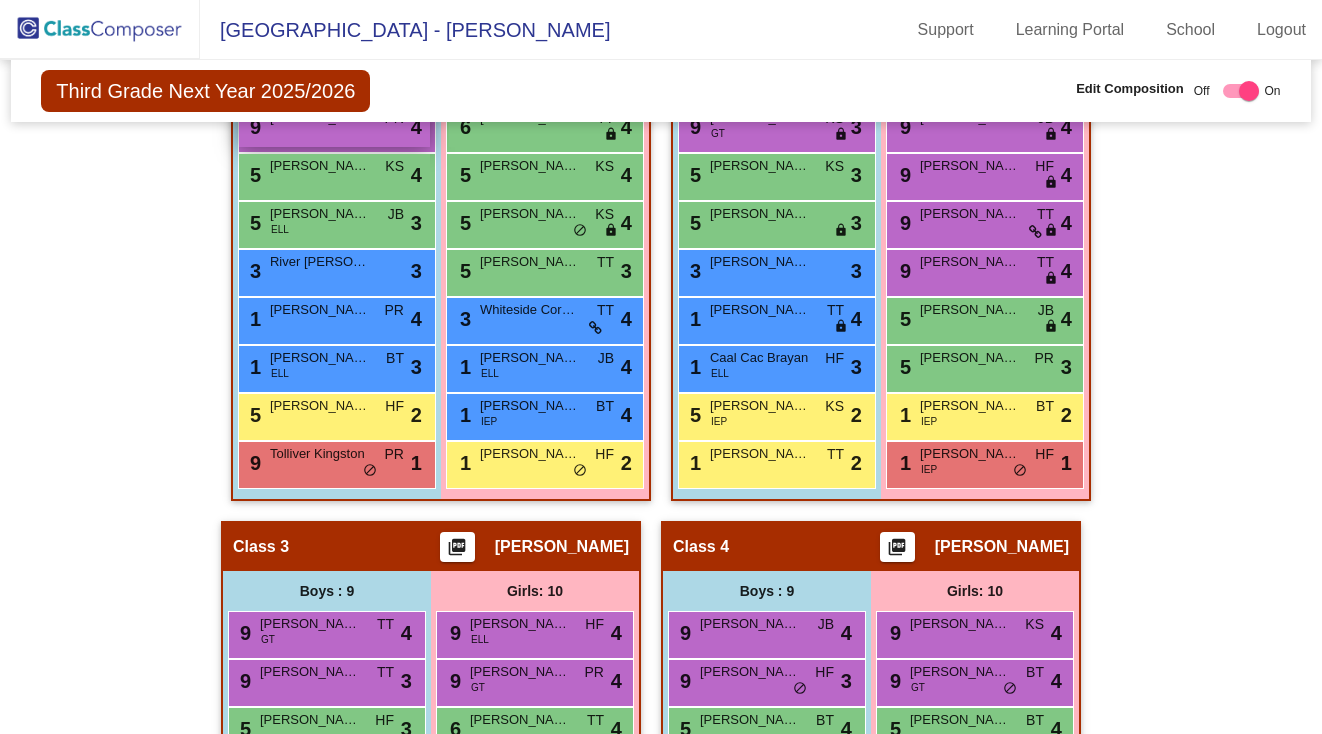 scroll, scrollTop: 655, scrollLeft: 0, axis: vertical 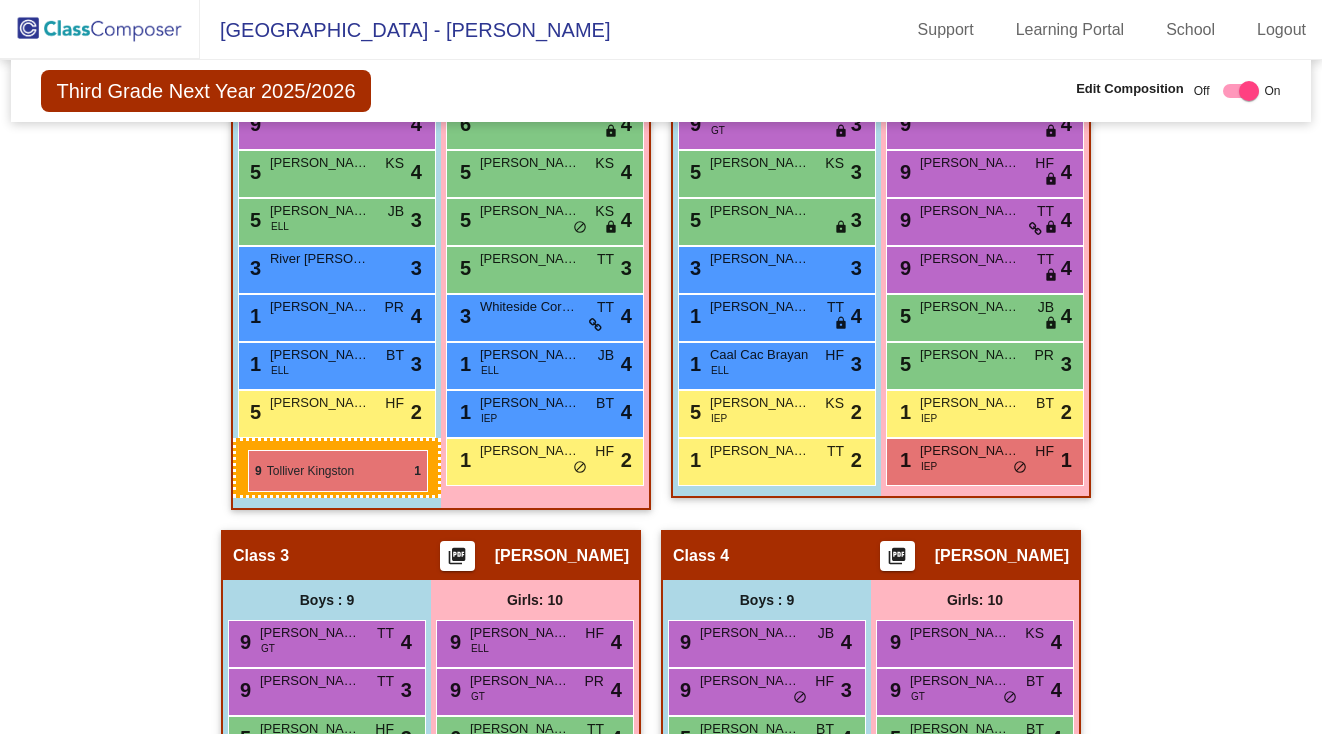 drag, startPoint x: 307, startPoint y: 461, endPoint x: 248, endPoint y: 450, distance: 60.016663 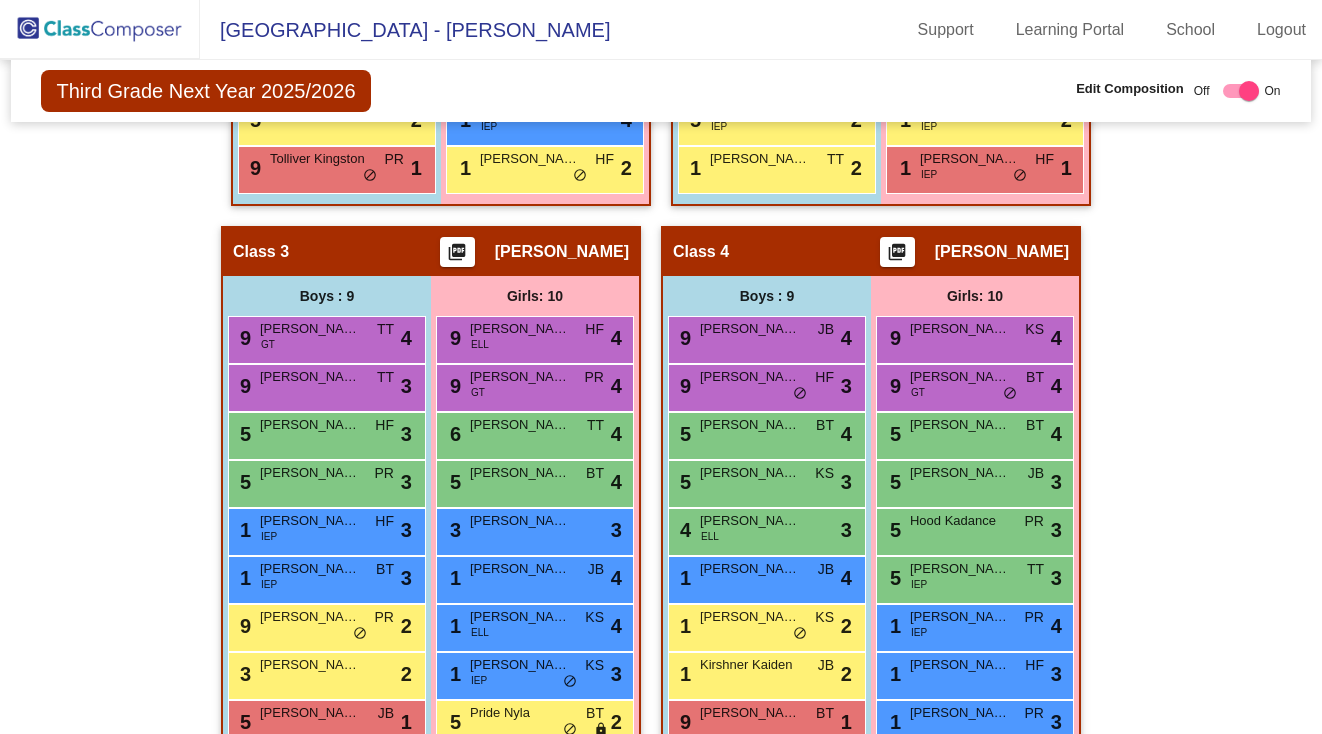 scroll, scrollTop: 944, scrollLeft: 0, axis: vertical 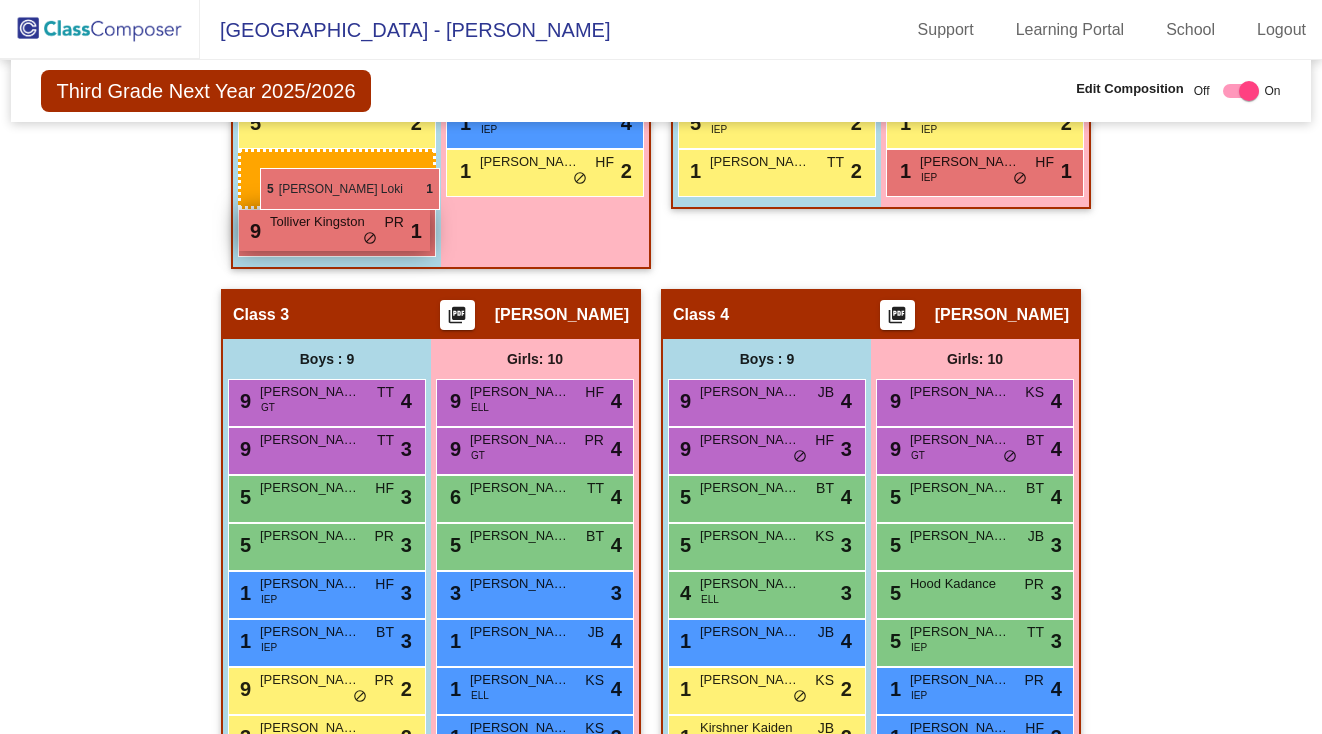 drag, startPoint x: 268, startPoint y: 715, endPoint x: 261, endPoint y: 164, distance: 551.04443 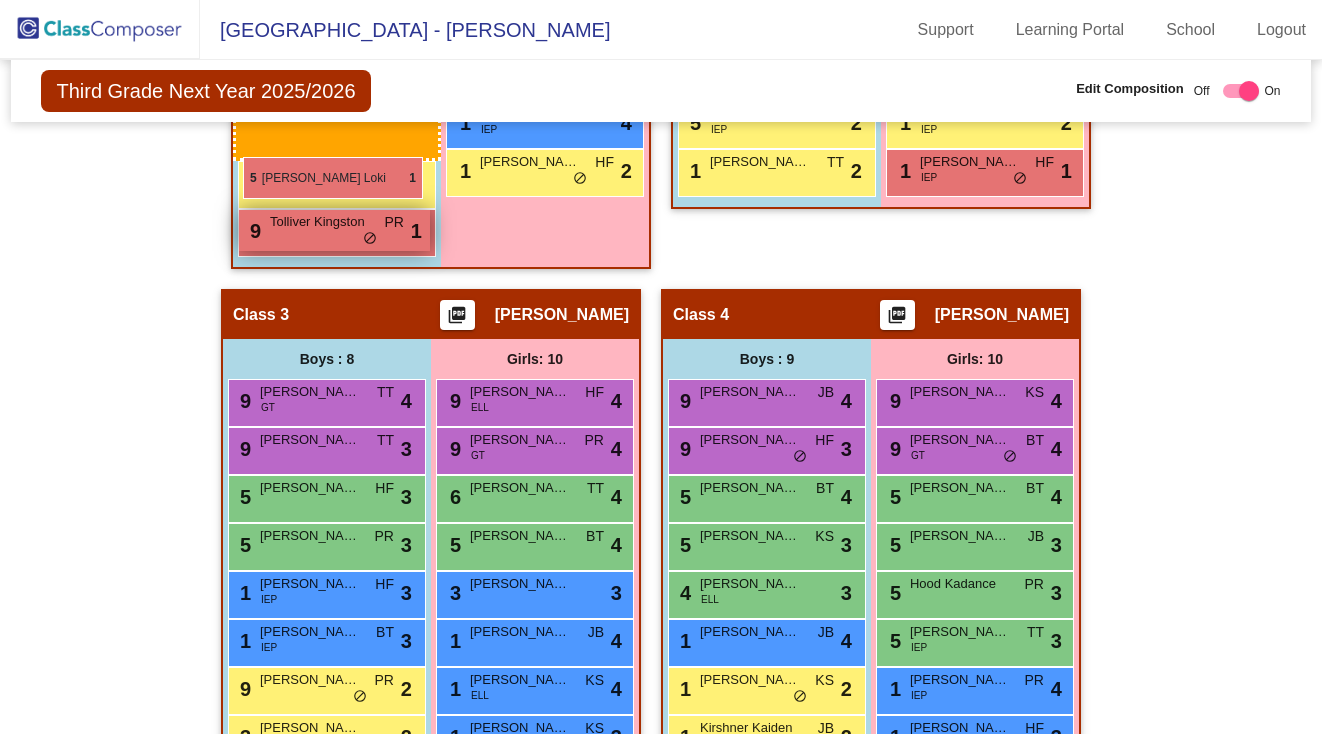drag, startPoint x: 260, startPoint y: 209, endPoint x: 243, endPoint y: 156, distance: 55.65968 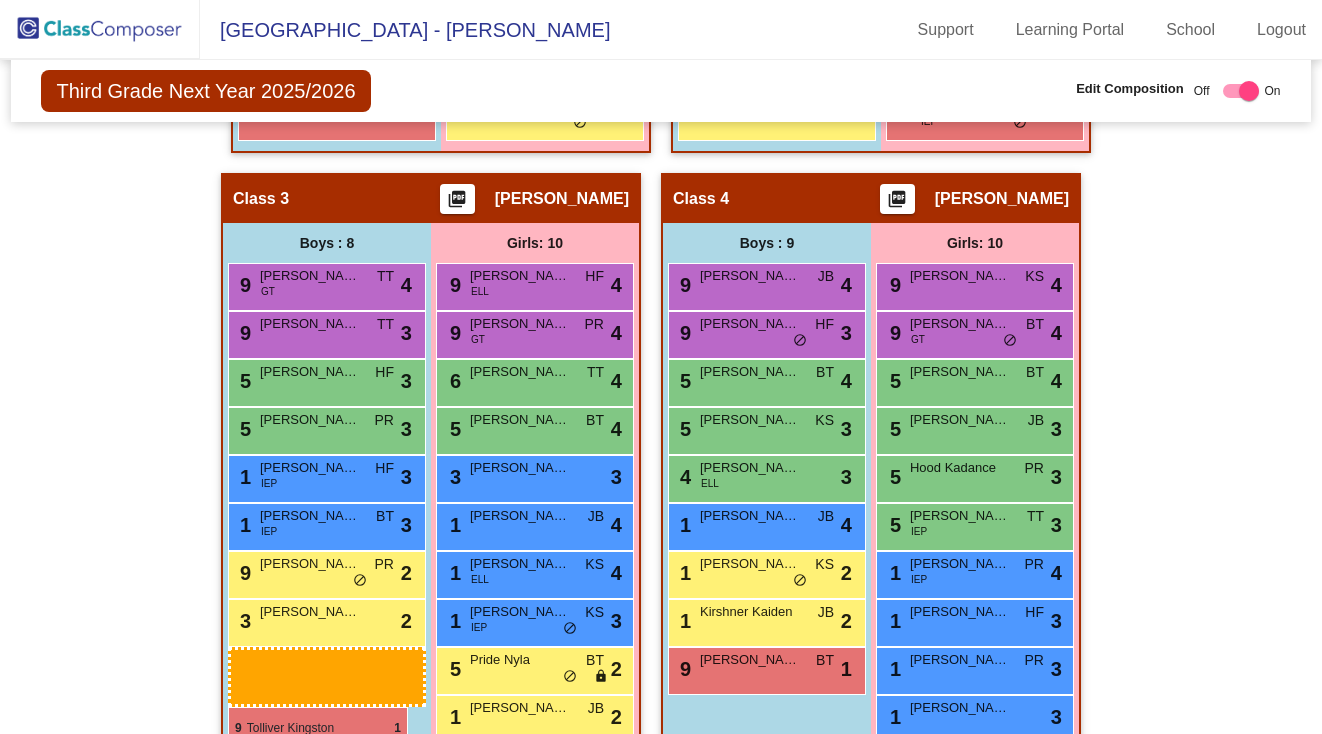 scroll, scrollTop: 1020, scrollLeft: 0, axis: vertical 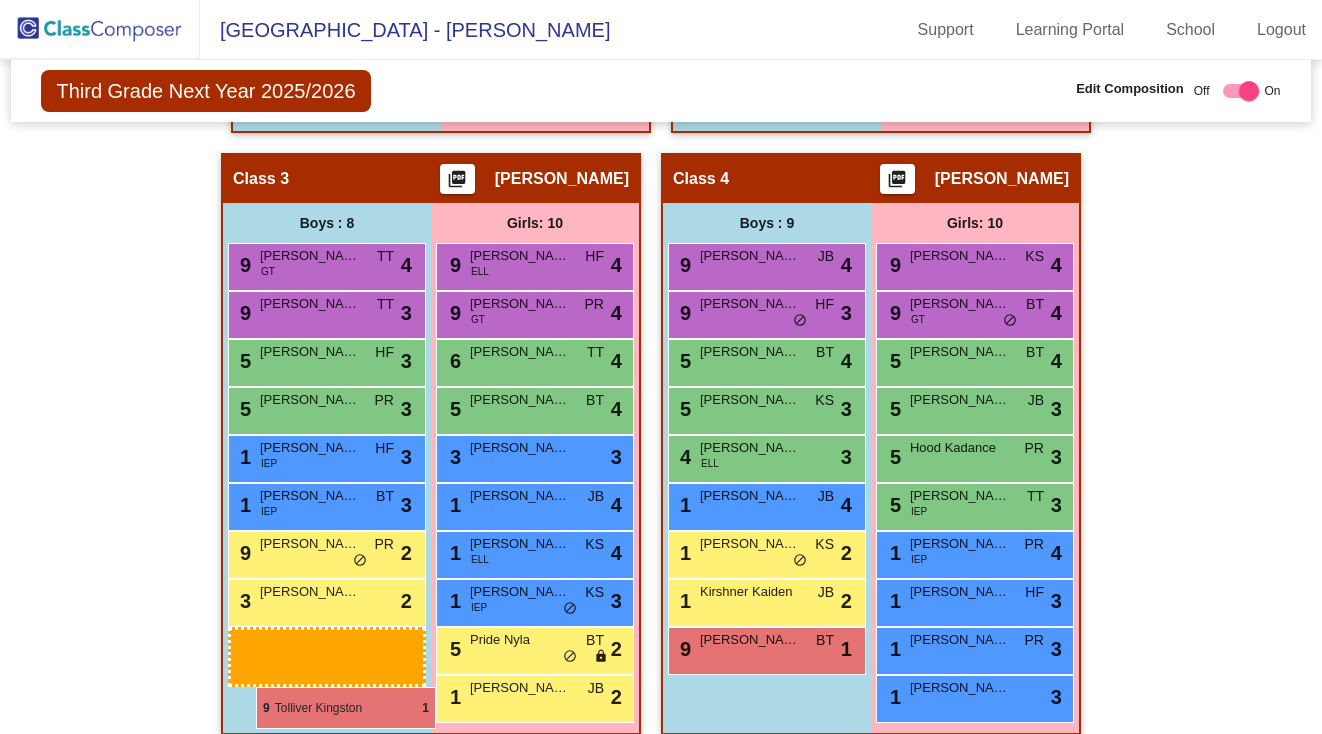 drag, startPoint x: 287, startPoint y: 161, endPoint x: 256, endPoint y: 687, distance: 526.9127 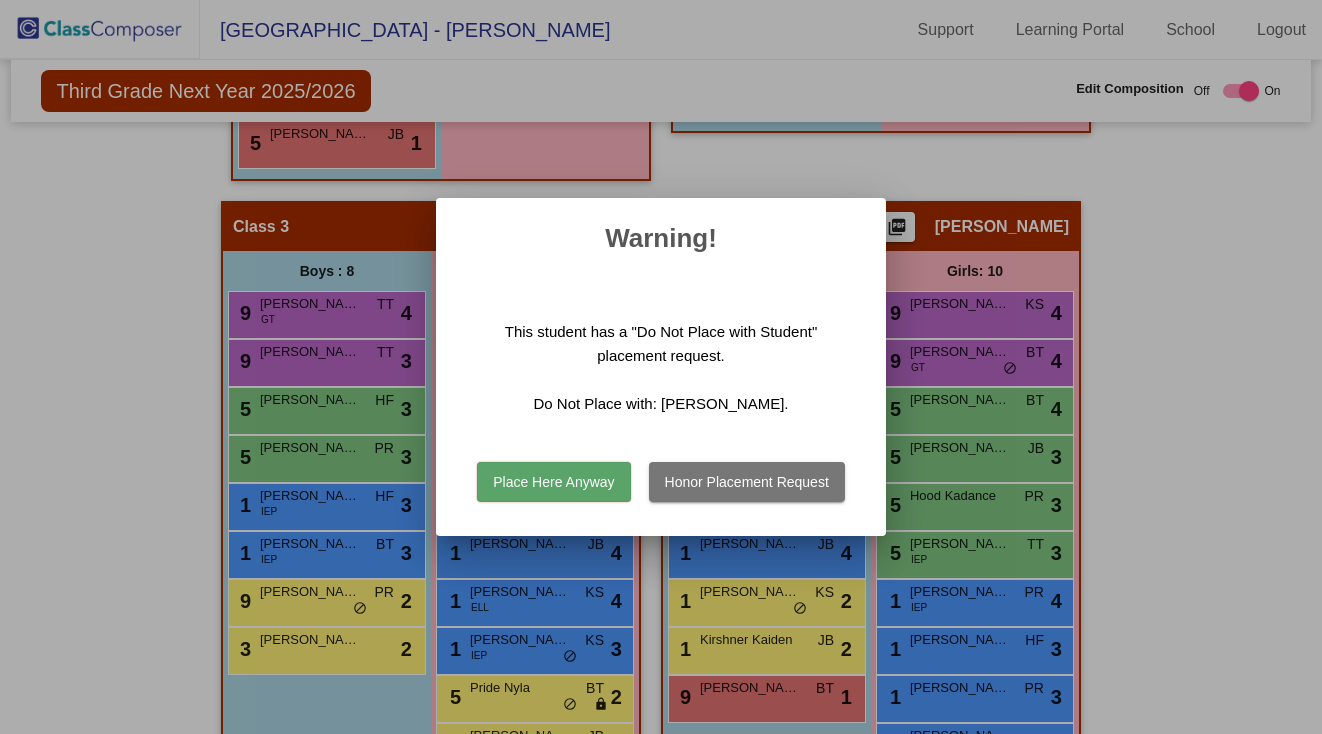 click on "Honor Placement Request" at bounding box center (747, 482) 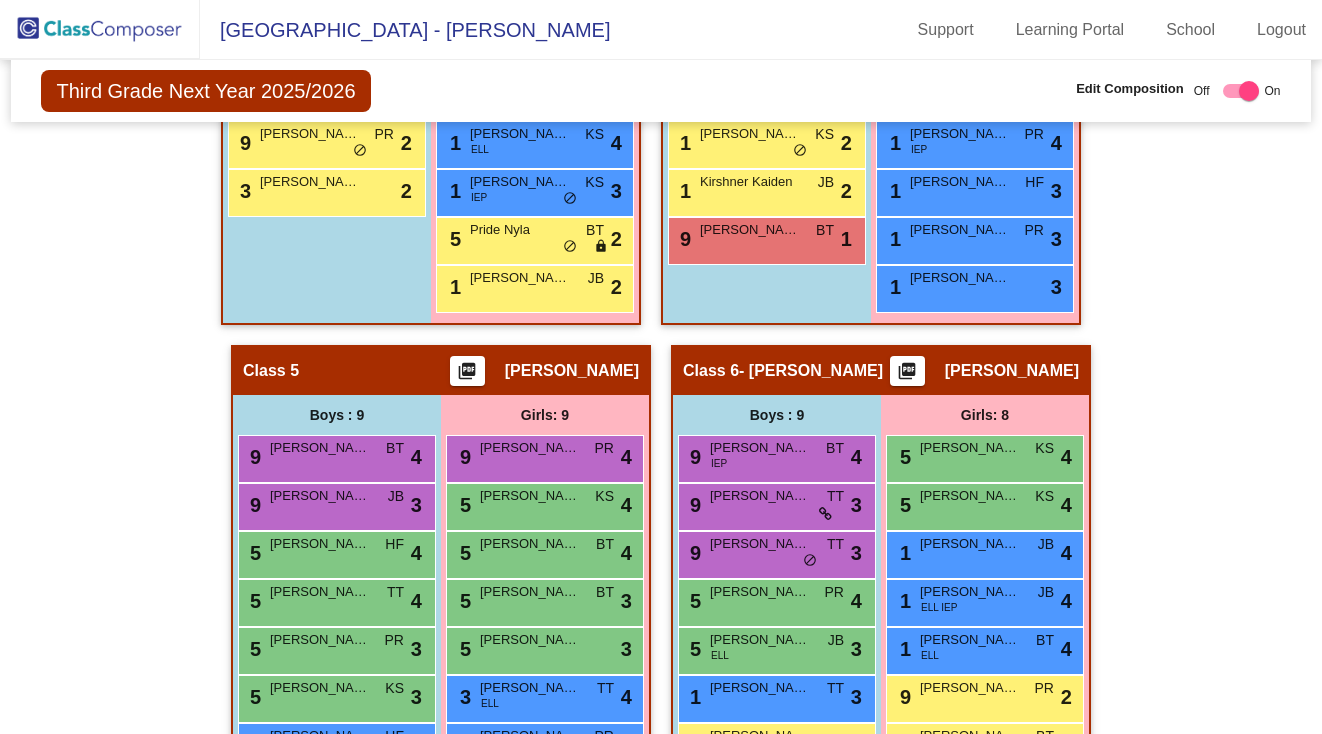 scroll, scrollTop: 1642, scrollLeft: 0, axis: vertical 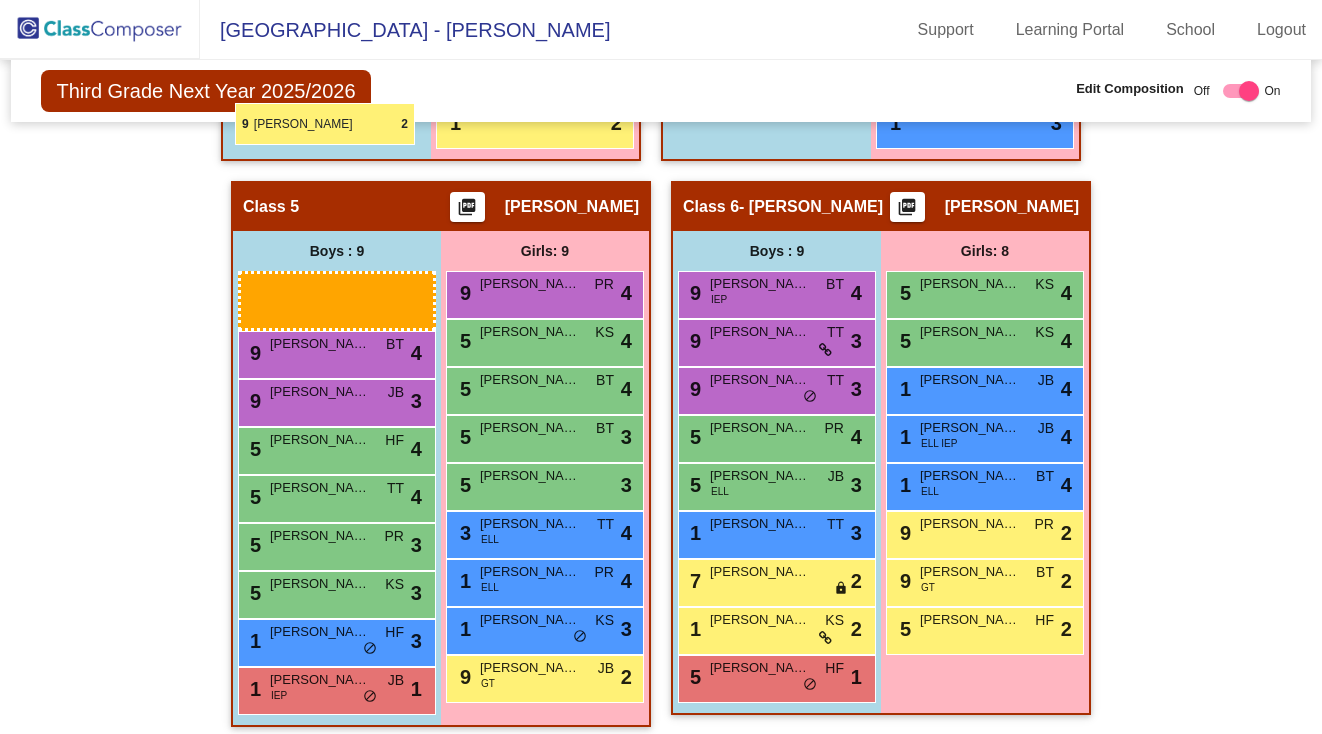 drag, startPoint x: 295, startPoint y: 634, endPoint x: 233, endPoint y: 129, distance: 508.79172 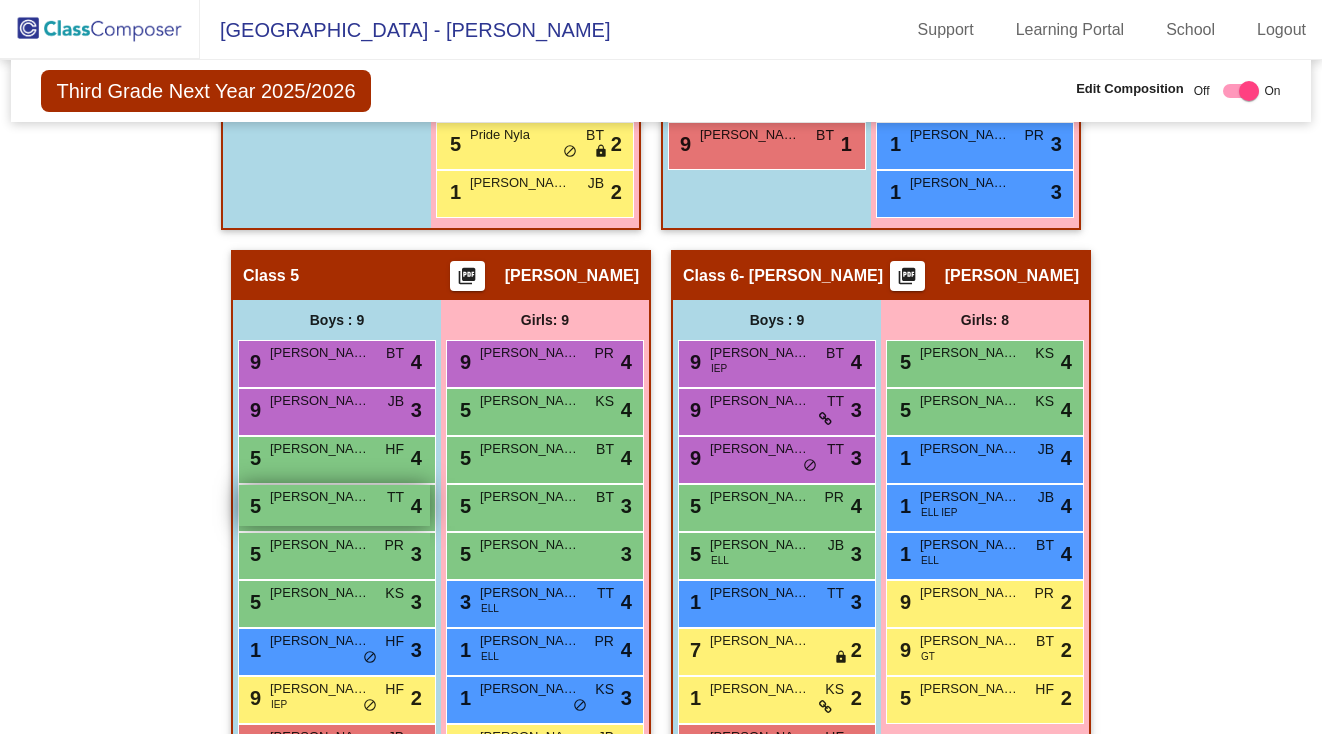 scroll, scrollTop: 1571, scrollLeft: 0, axis: vertical 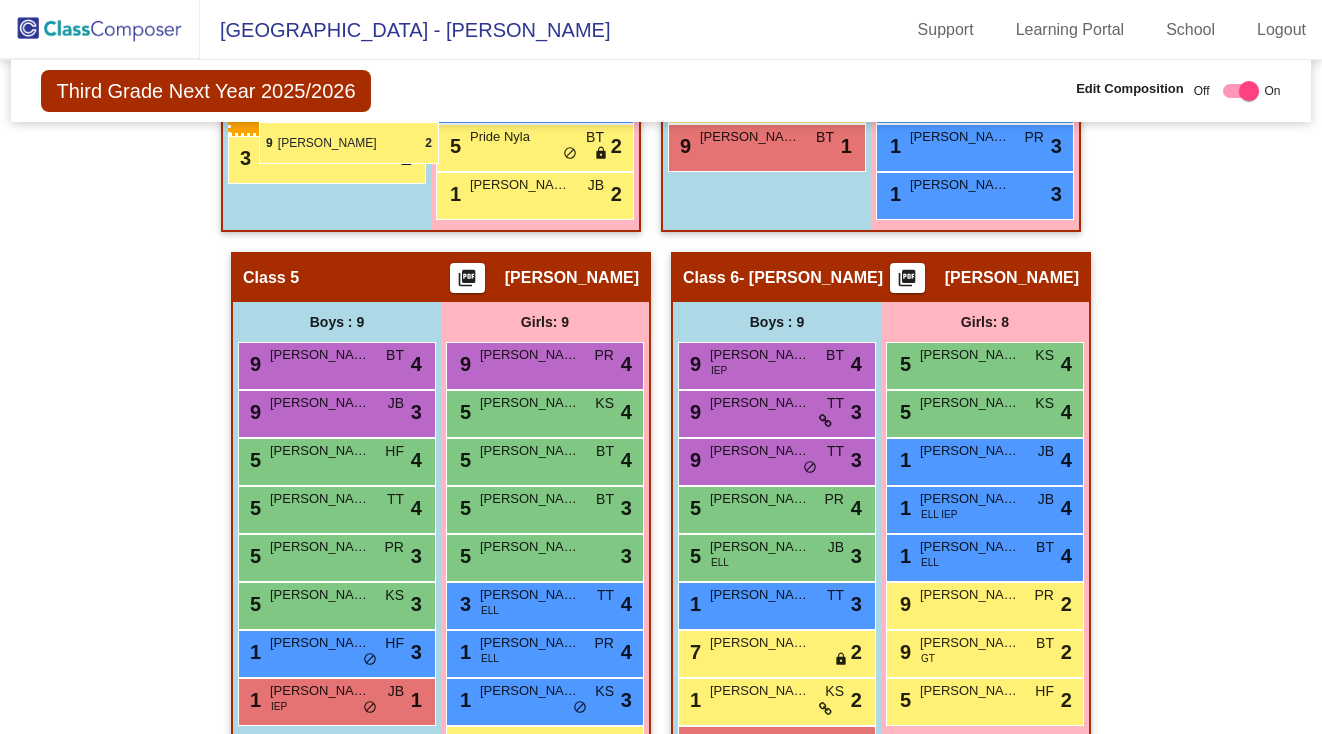 drag, startPoint x: 269, startPoint y: 704, endPoint x: 259, endPoint y: 122, distance: 582.0859 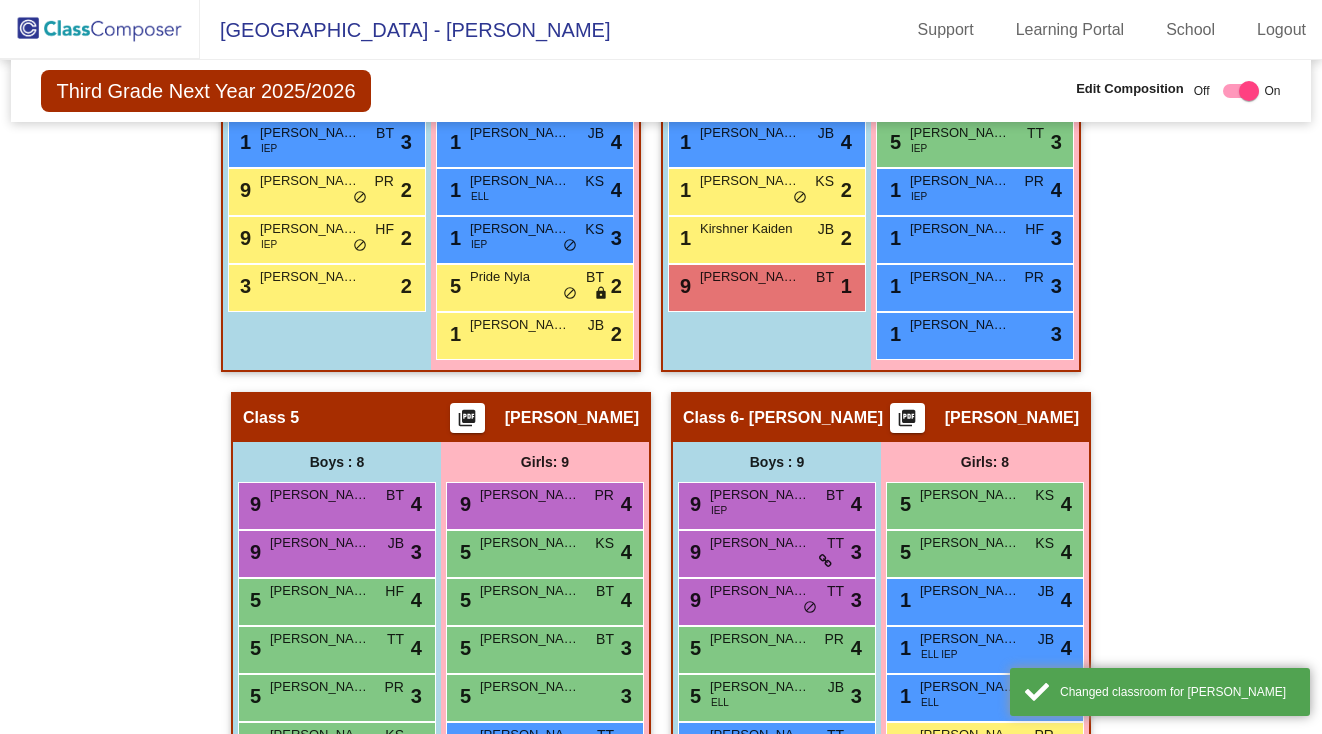 scroll, scrollTop: 1433, scrollLeft: 0, axis: vertical 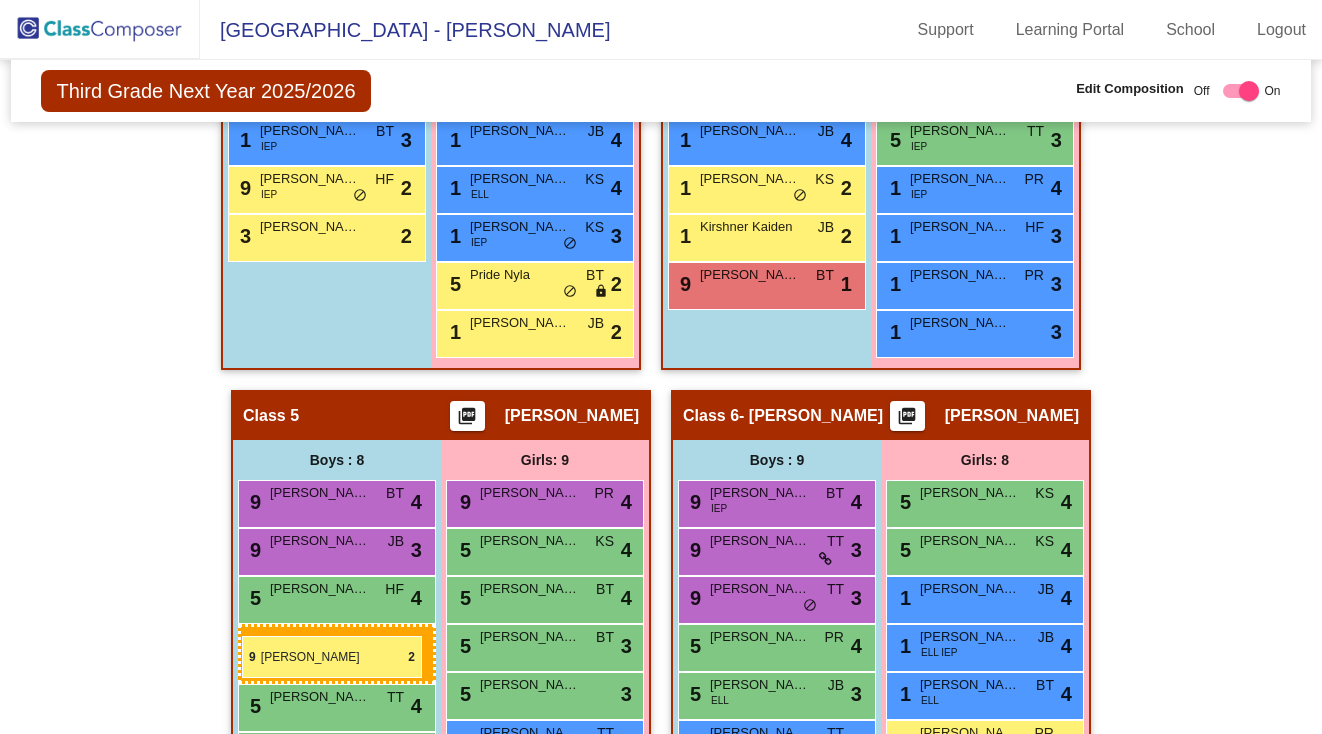 drag, startPoint x: 264, startPoint y: 190, endPoint x: 242, endPoint y: 636, distance: 446.54227 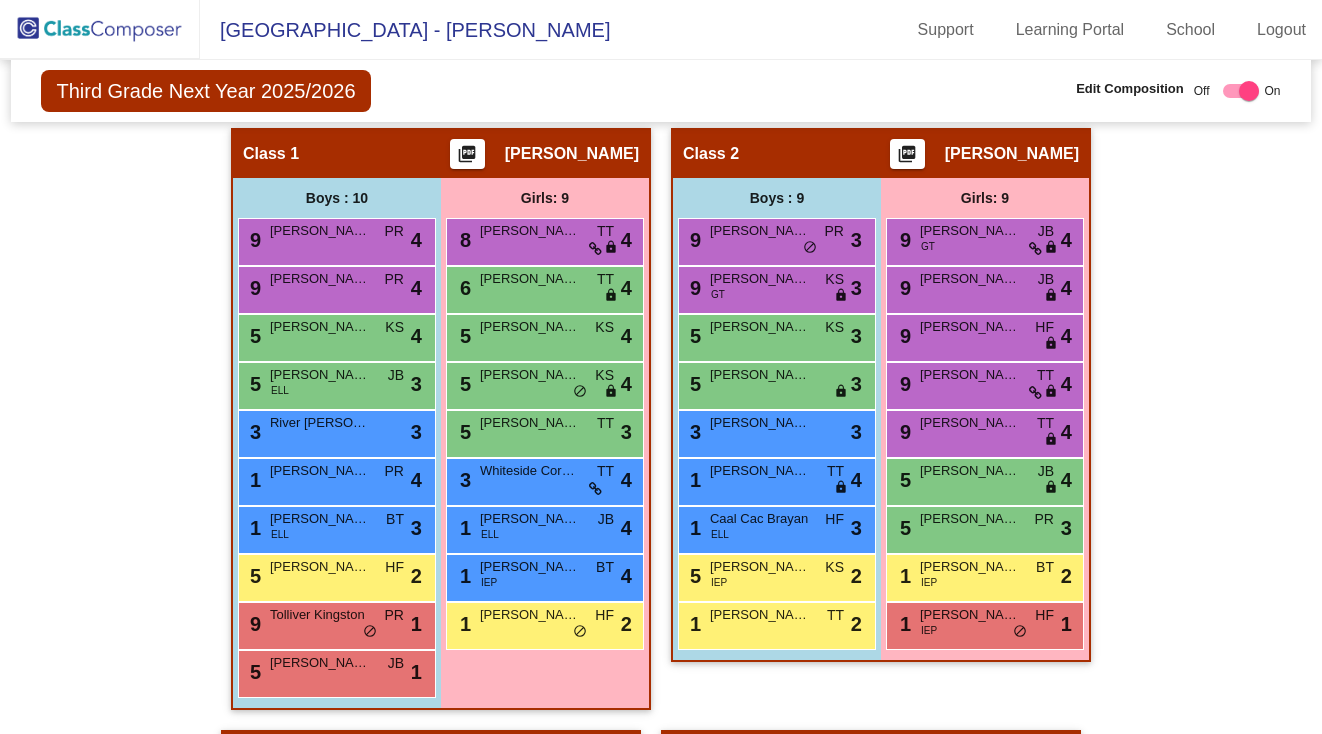 scroll, scrollTop: 489, scrollLeft: 0, axis: vertical 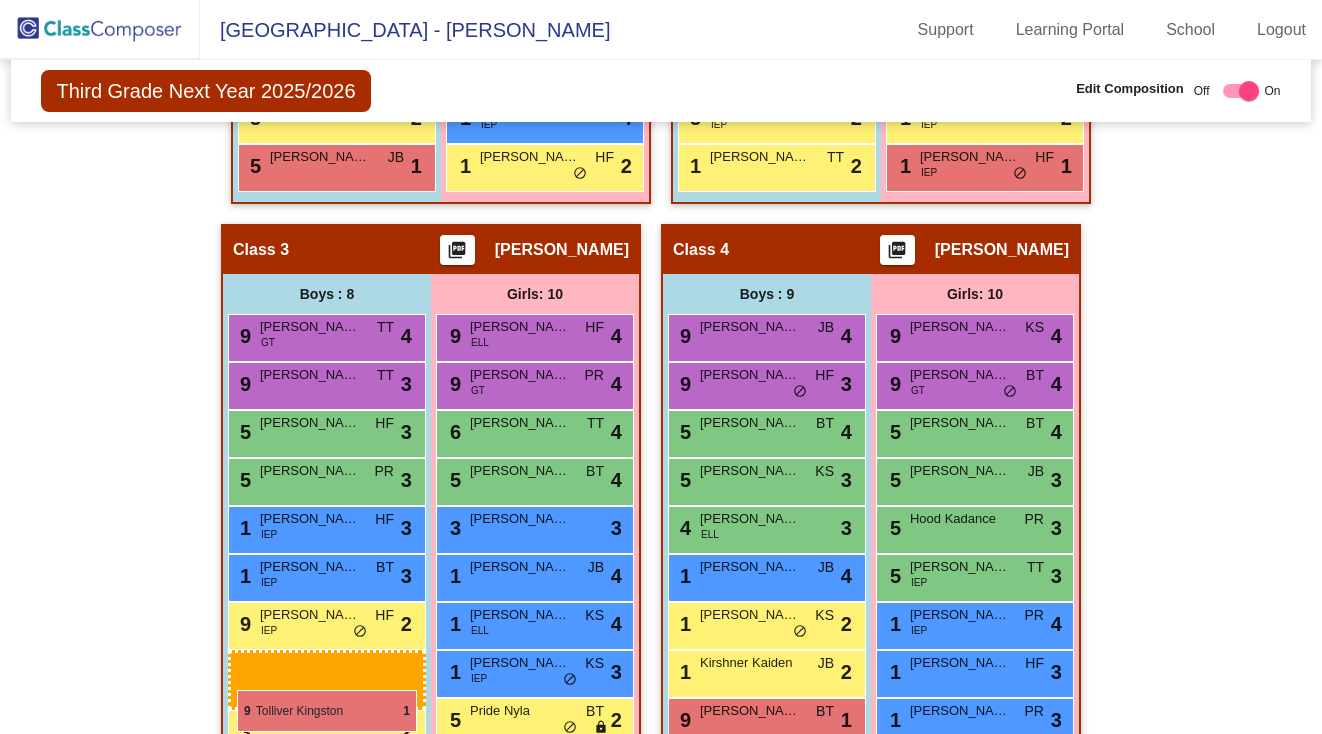 drag, startPoint x: 312, startPoint y: 636, endPoint x: 237, endPoint y: 689, distance: 91.836815 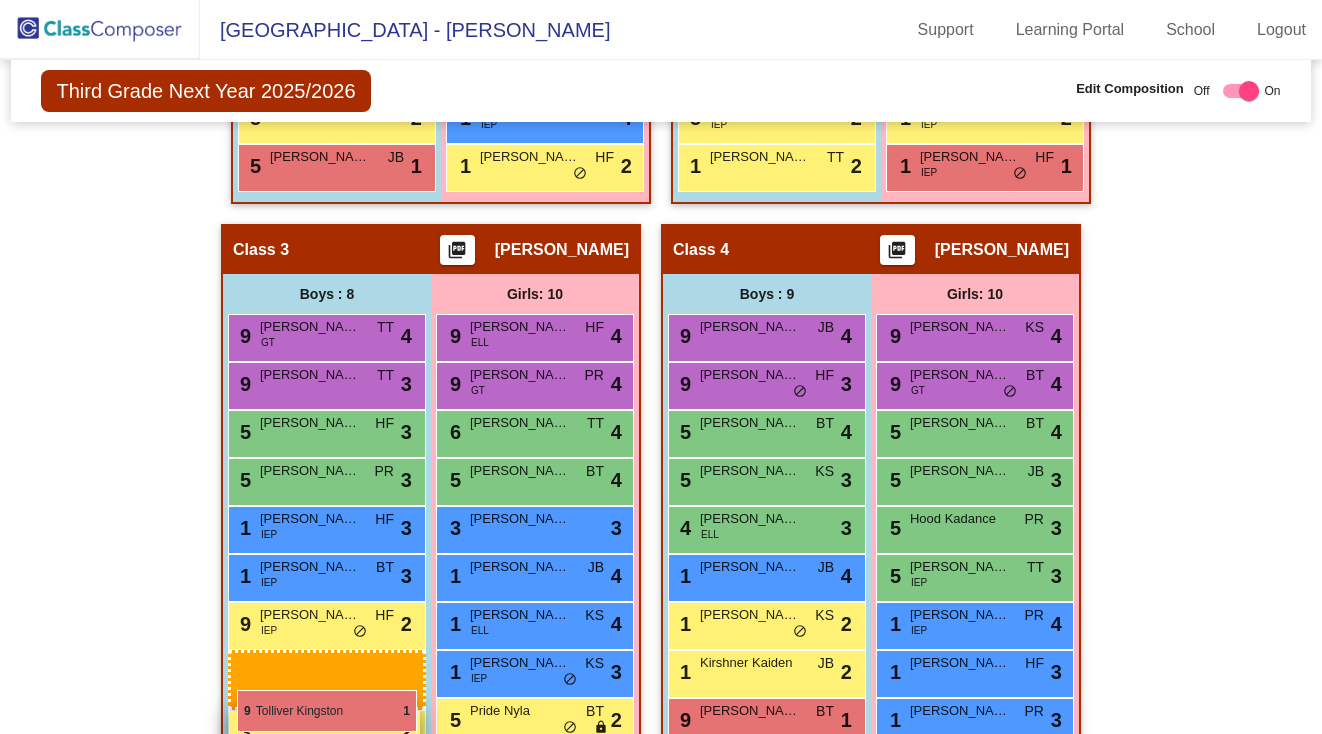 checkbox on "false" 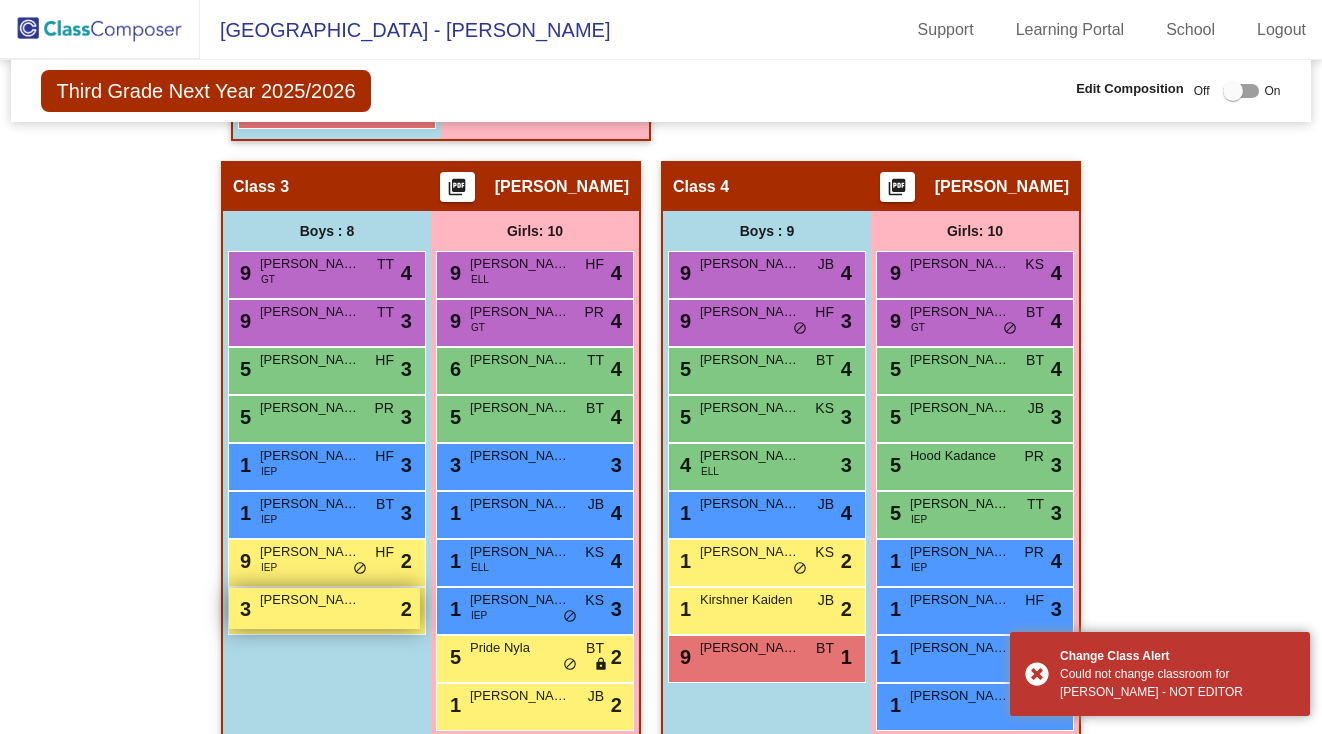 scroll, scrollTop: 1161, scrollLeft: 0, axis: vertical 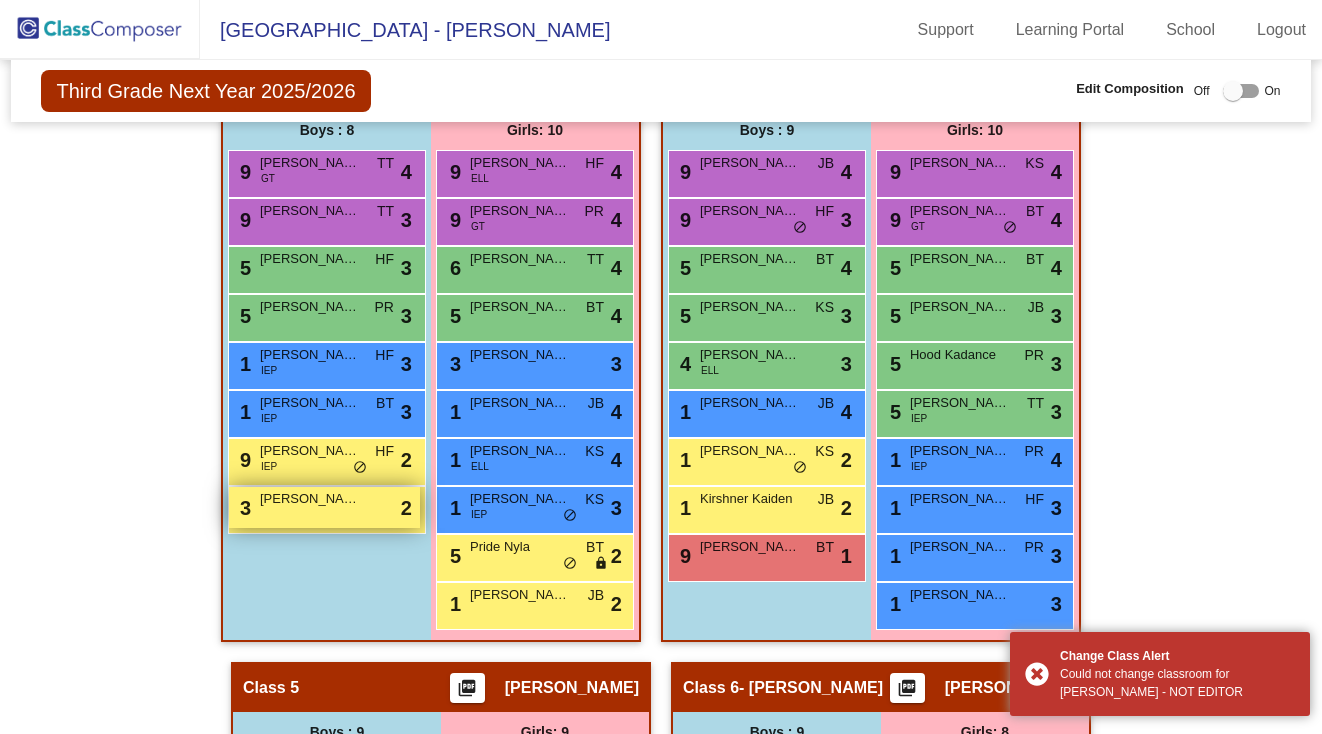click on "Class 5    picture_as_pdf Emily Persell" 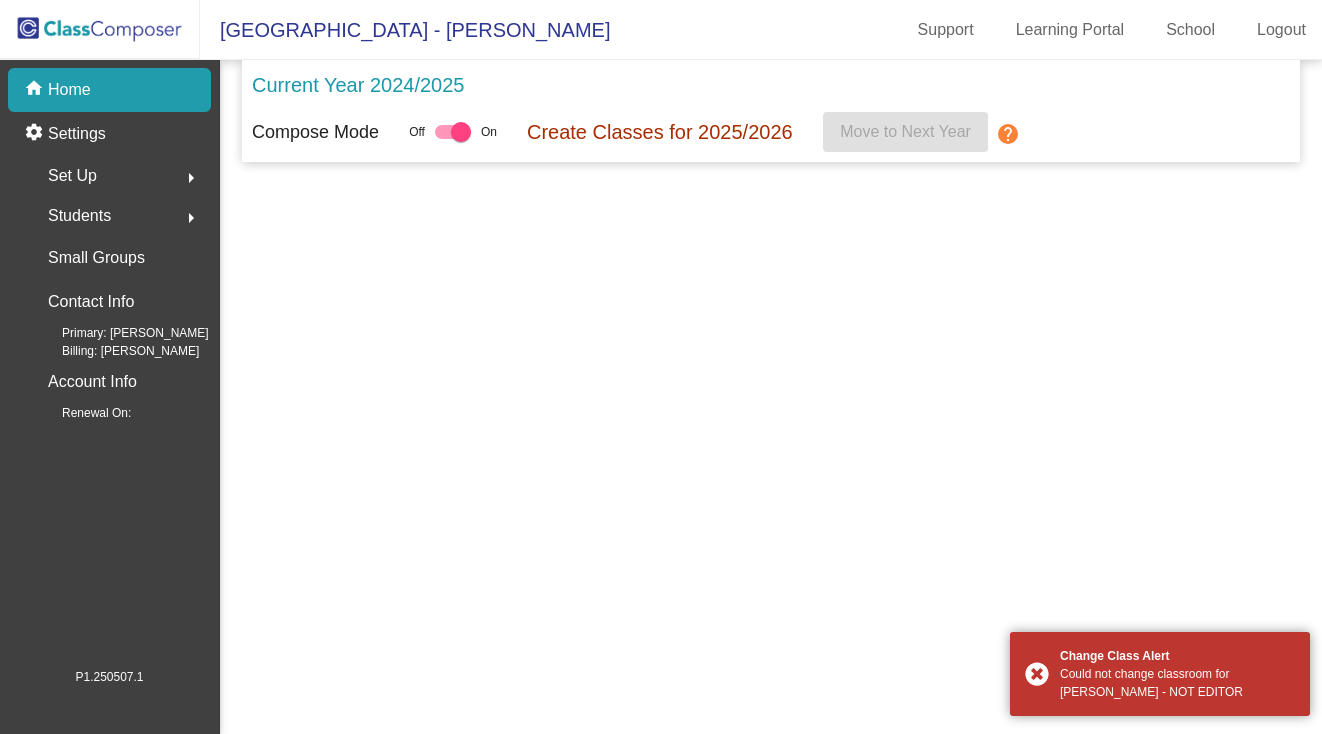 scroll, scrollTop: 0, scrollLeft: 0, axis: both 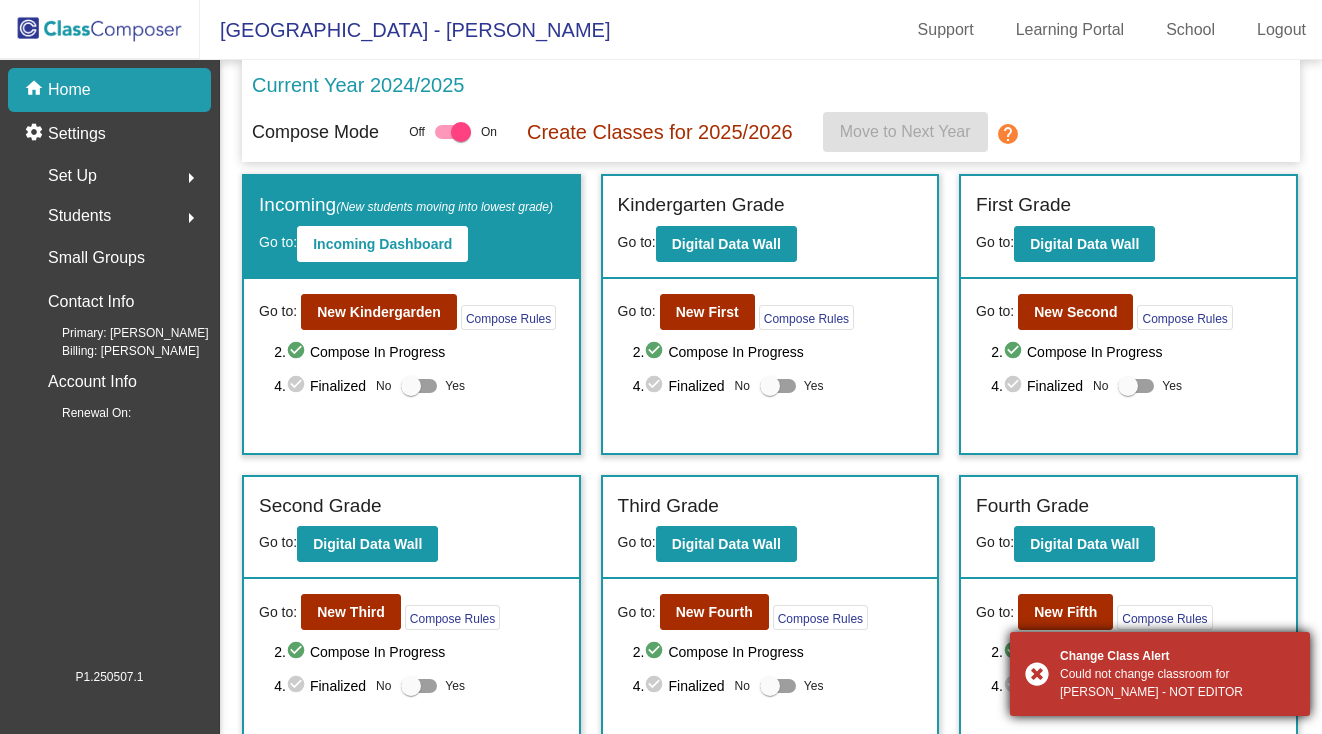 click on "Change Class Alert   Could not change classroom for Tolliver - NOT EDITOR" at bounding box center [1160, 674] 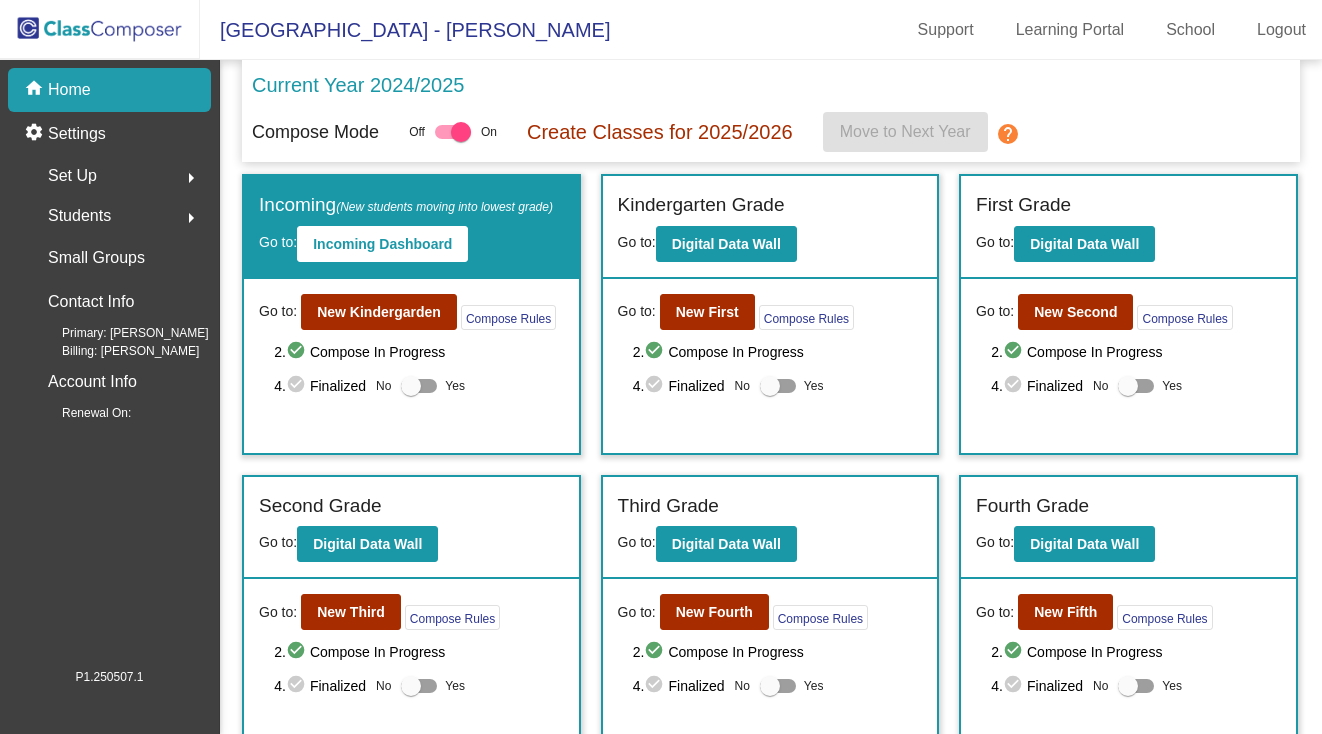 scroll, scrollTop: 113, scrollLeft: 0, axis: vertical 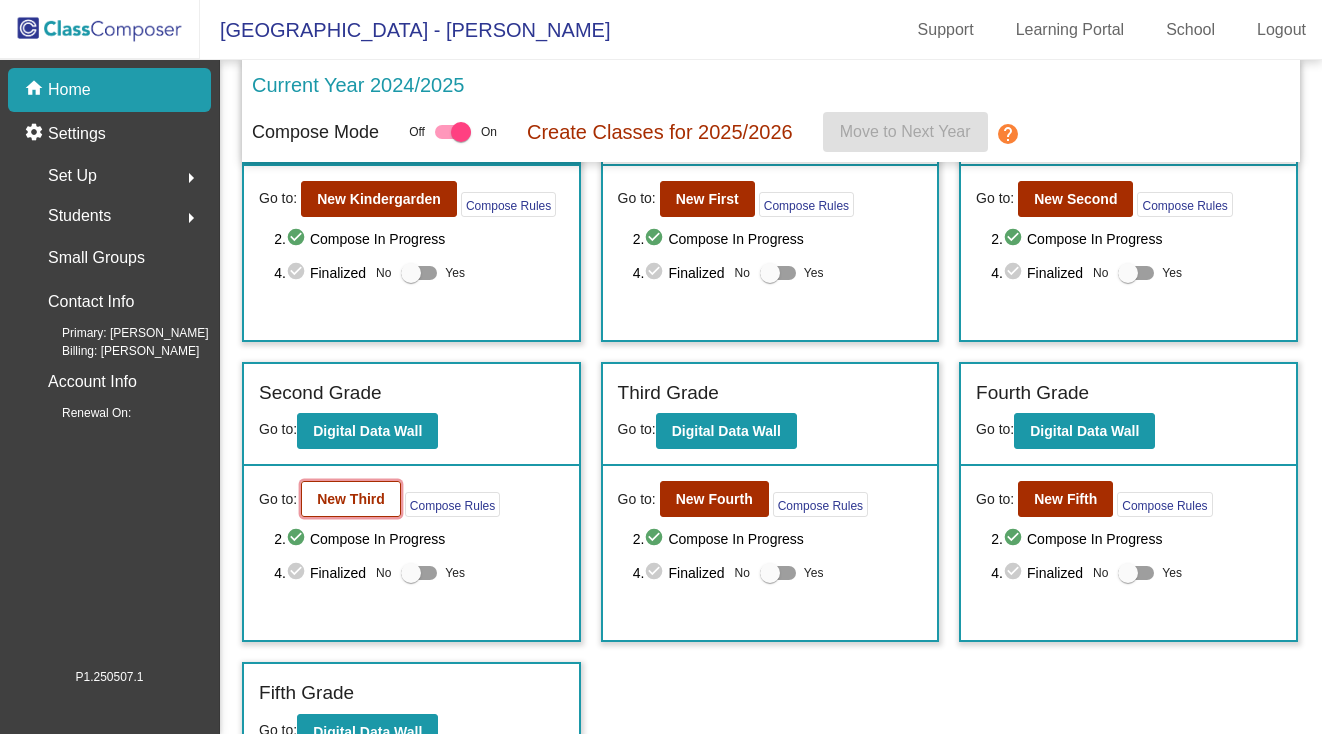click on "New Third" 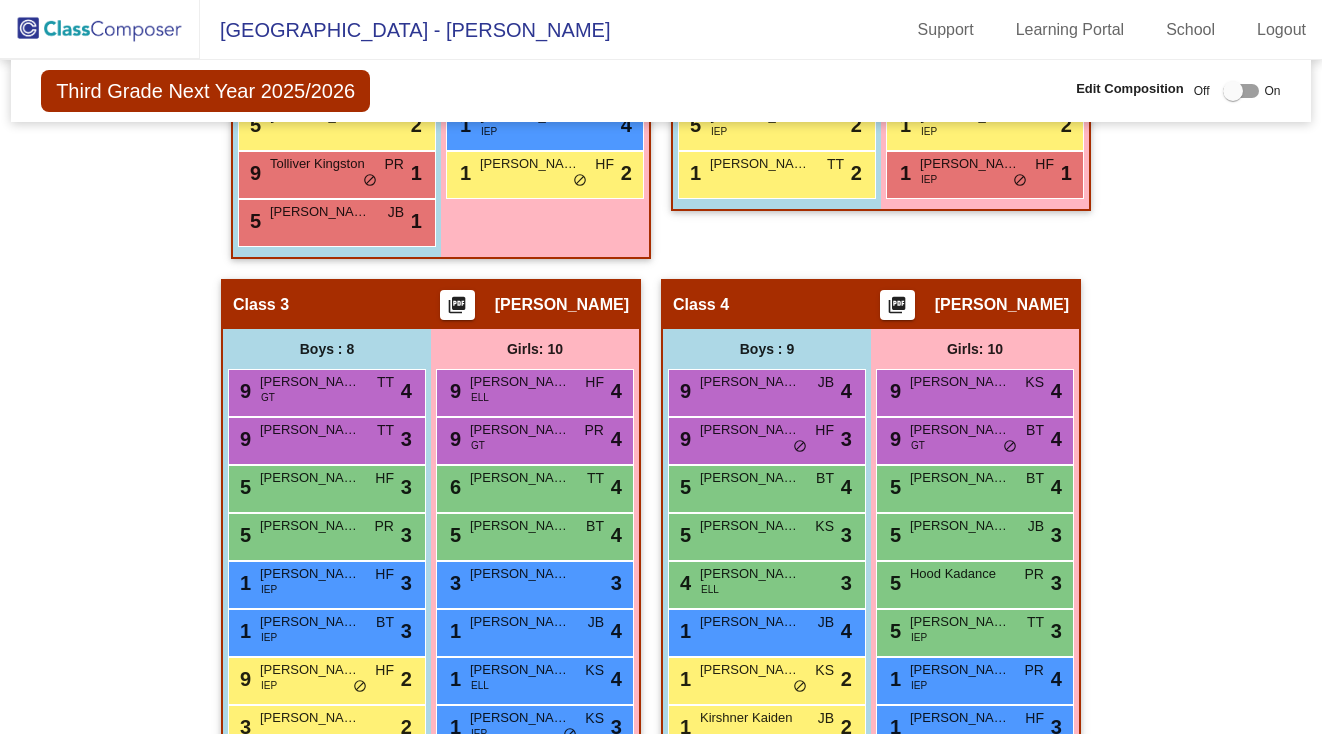 scroll, scrollTop: 945, scrollLeft: 0, axis: vertical 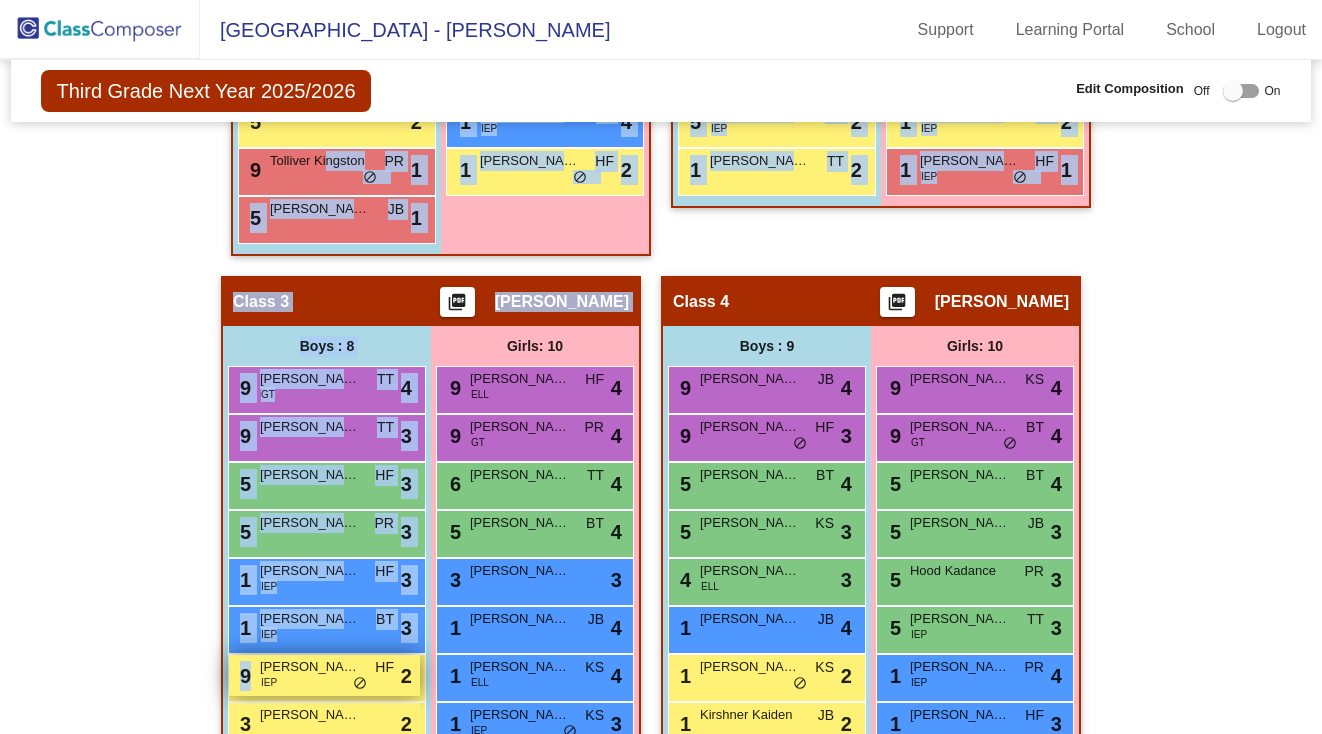 drag, startPoint x: 321, startPoint y: 166, endPoint x: 278, endPoint y: 692, distance: 527.7547 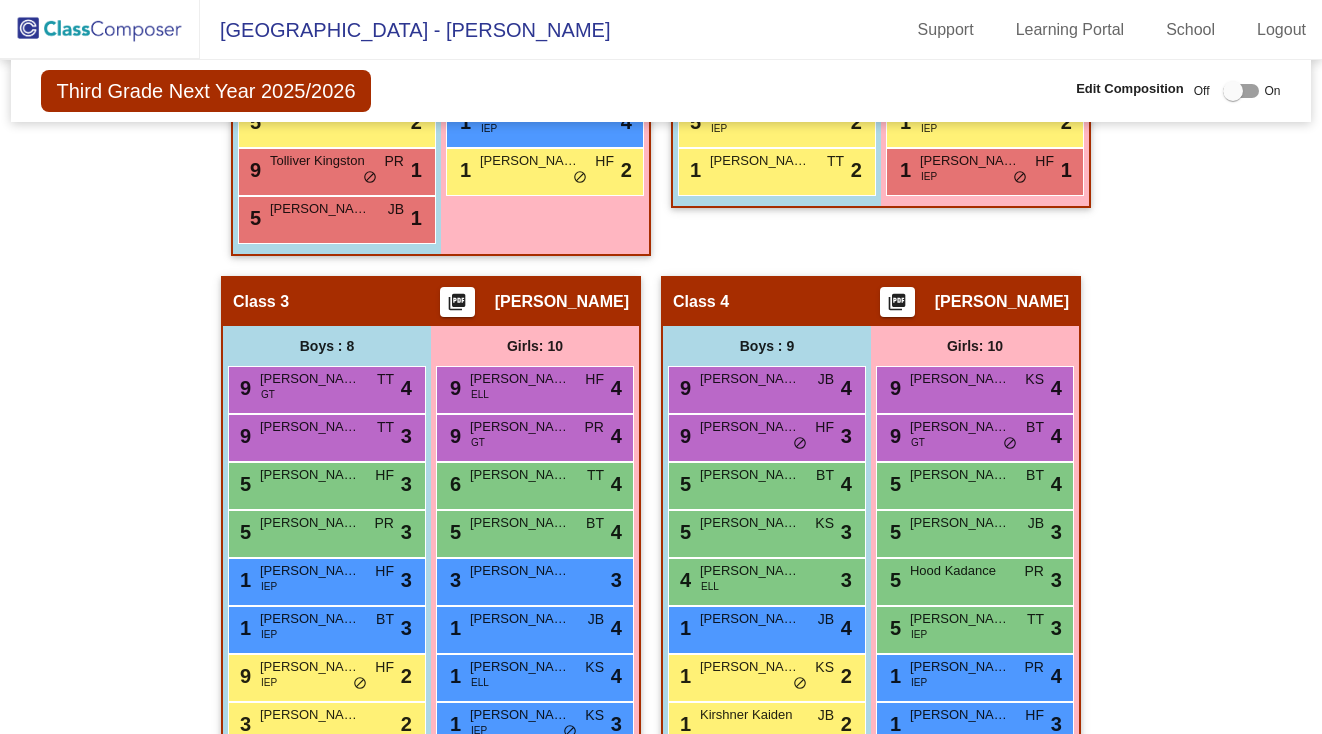 click on "Hallway   - Hallway Class  picture_as_pdf  Add Student  First Name Last Name Student Id  (Recommended)   Boy   Girl   [DEMOGRAPHIC_DATA] Add Close  Boys : 0    No Students   Girls: 0   No Students   Class 1    picture_as_pdf [PERSON_NAME]  Add Student  First Name Last Name Student Id  (Recommended)   Boy   Girl   [DEMOGRAPHIC_DATA] Add Close  Boys : 10  9 [PERSON_NAME] PR lock do_not_disturb_alt 4 9 [PERSON_NAME] PR lock do_not_disturb_alt 4 5 [PERSON_NAME] KS lock do_not_disturb_alt 4 5 [PERSON_NAME] [PERSON_NAME] [PERSON_NAME] lock do_not_disturb_alt 3 3 River [PERSON_NAME] lock do_not_disturb_alt 3 1 [PERSON_NAME] PR lock do_not_disturb_alt 4 1 Paz Yeferson ELL BT lock do_not_disturb_alt 3 5 [PERSON_NAME] HF lock do_not_disturb_alt 2 9 Tolliver Kingston PR lock do_not_disturb_alt 1 5 [PERSON_NAME] [PERSON_NAME] JB lock do_not_disturb_alt 1 Girls: 9 8 [PERSON_NAME] TT lock do_not_disturb_alt 4 6 [PERSON_NAME] TT lock do_not_disturb_alt 4 5 [PERSON_NAME] KS lock do_not_disturb_alt 4 5 [PERSON_NAME] KS lock do_not_disturb_alt 4 5 [PERSON_NAME] TT lock" 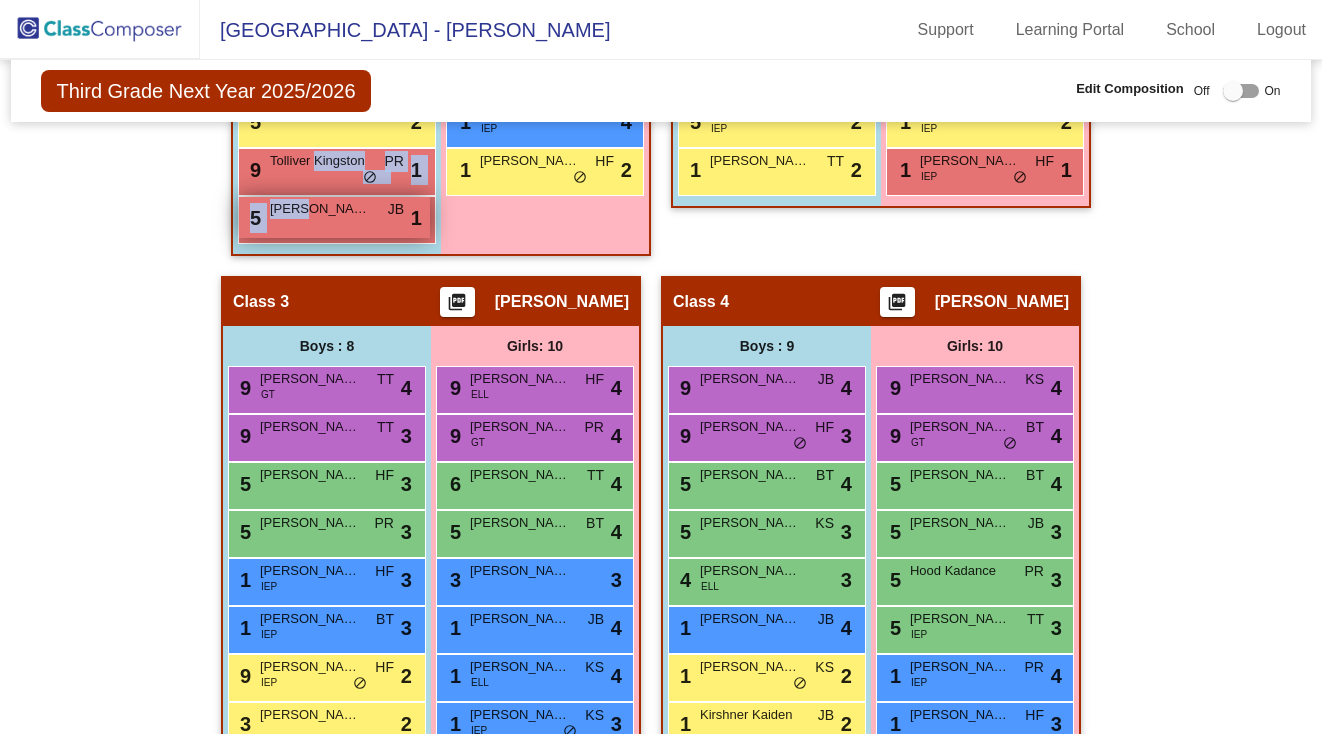 drag, startPoint x: 312, startPoint y: 168, endPoint x: 299, endPoint y: 196, distance: 30.870699 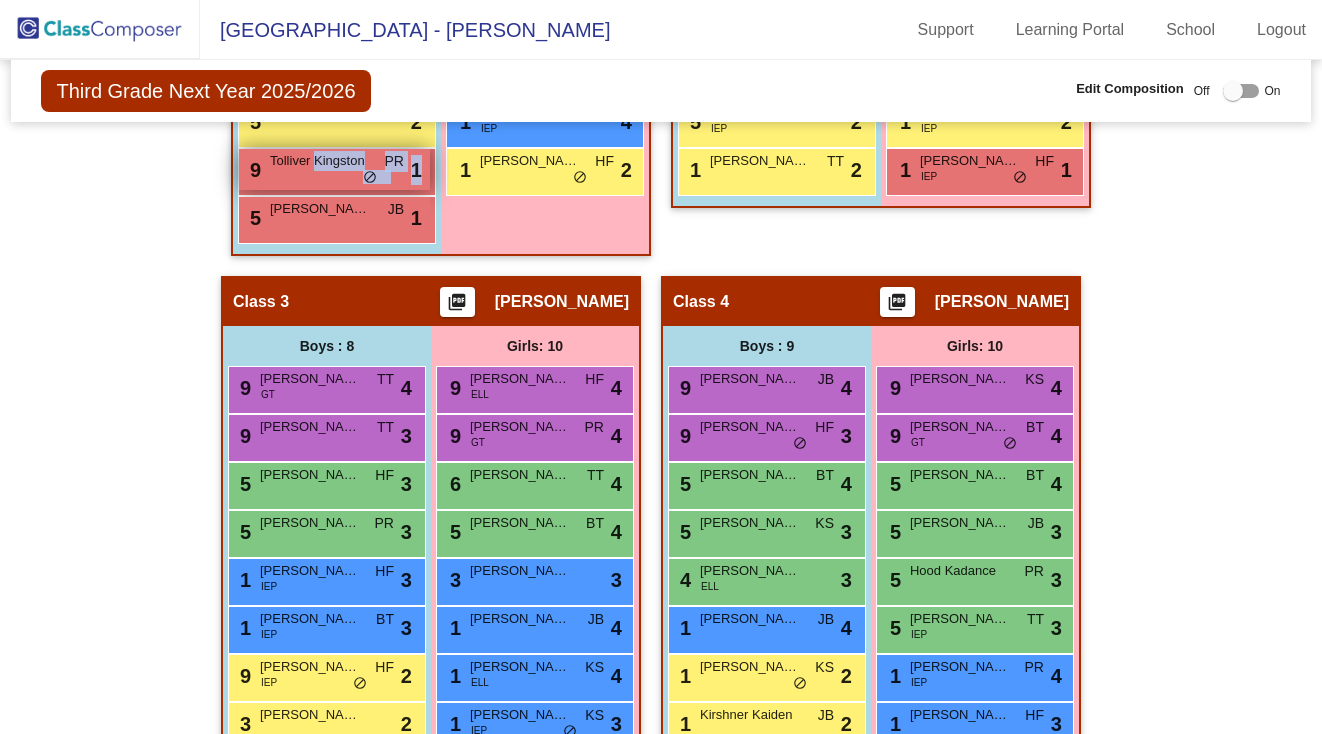 click on "Tolliver Kingston" at bounding box center [320, 161] 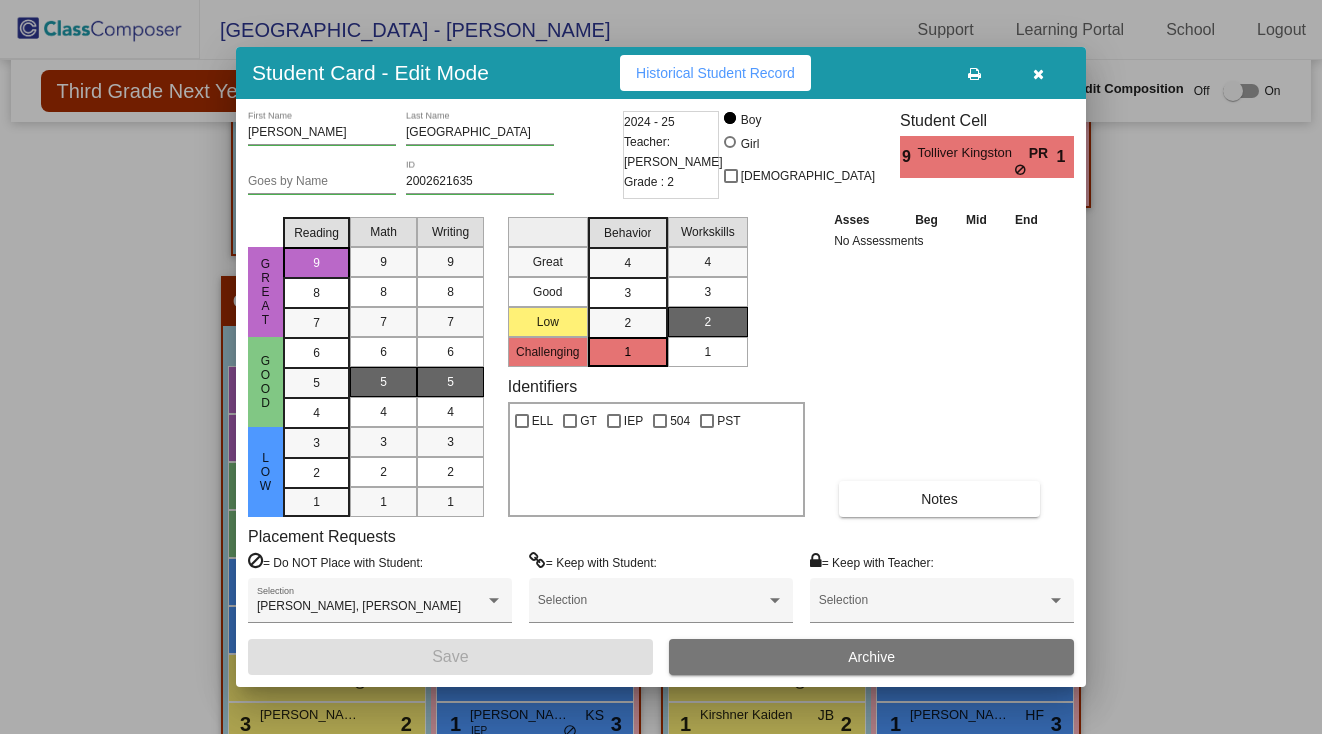 click at bounding box center [1038, 74] 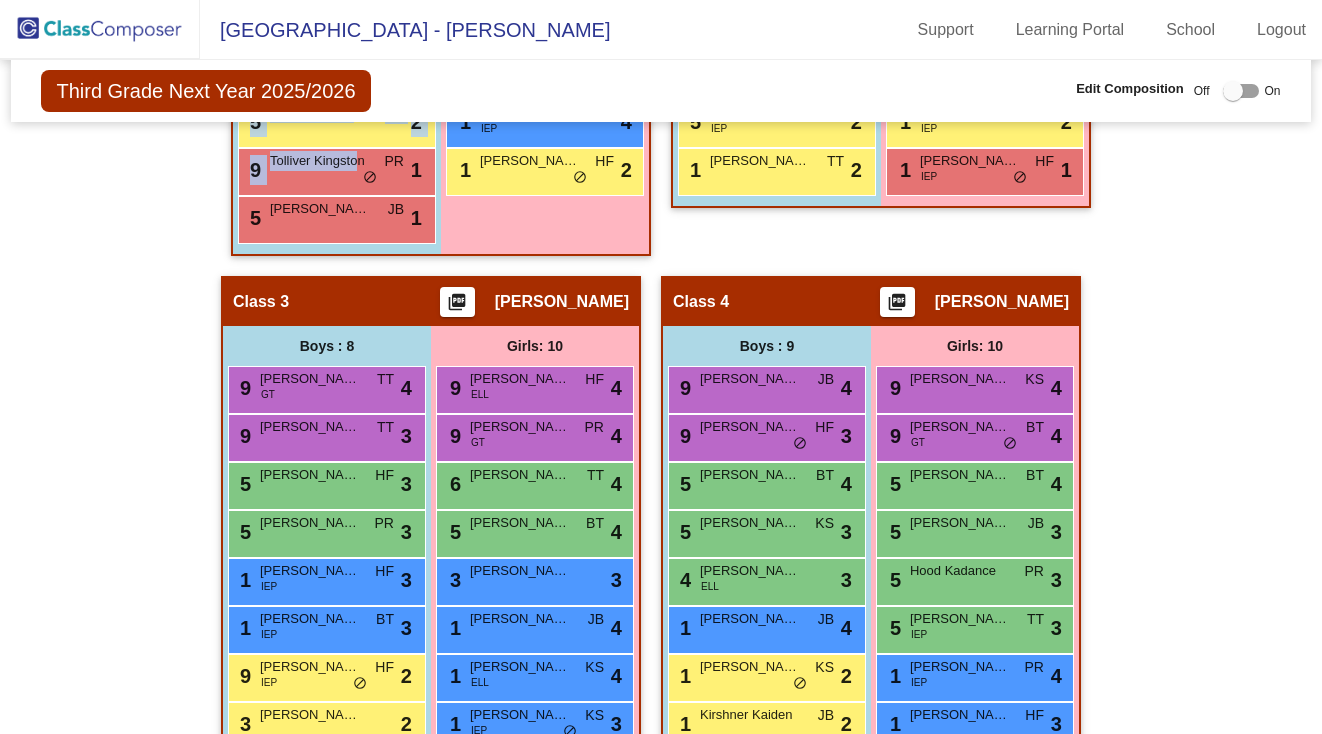 drag, startPoint x: 350, startPoint y: 166, endPoint x: 200, endPoint y: 213, distance: 157.19096 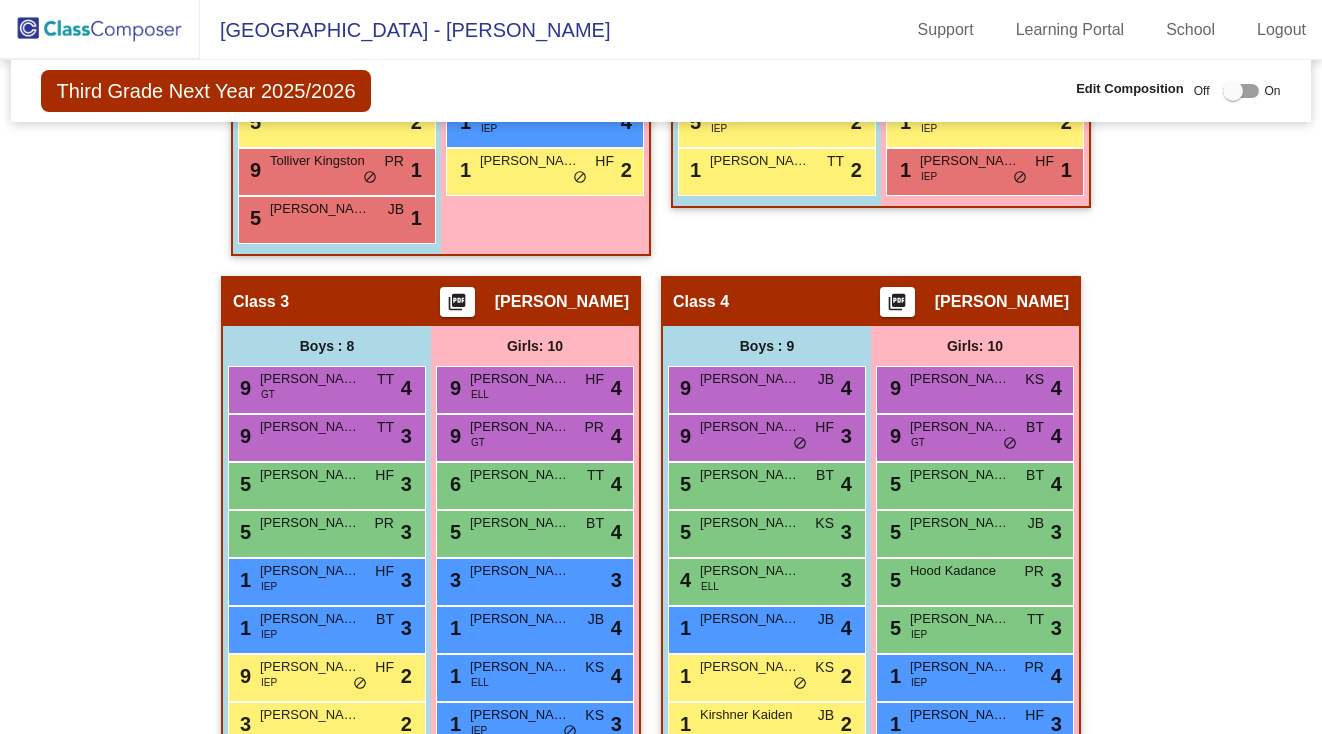 click on "Hallway   - Hallway Class  picture_as_pdf  Add Student  First Name Last Name Student Id  (Recommended)   Boy   Girl   [DEMOGRAPHIC_DATA] Add Close  Boys : 0    No Students   Girls: 0   No Students   Class 1    picture_as_pdf [PERSON_NAME]  Add Student  First Name Last Name Student Id  (Recommended)   Boy   Girl   [DEMOGRAPHIC_DATA] Add Close  Boys : 10  9 [PERSON_NAME] PR lock do_not_disturb_alt 4 9 [PERSON_NAME] PR lock do_not_disturb_alt 4 5 [PERSON_NAME] KS lock do_not_disturb_alt 4 5 [PERSON_NAME] [PERSON_NAME] [PERSON_NAME] lock do_not_disturb_alt 3 3 River [PERSON_NAME] lock do_not_disturb_alt 3 1 [PERSON_NAME] PR lock do_not_disturb_alt 4 1 Paz Yeferson ELL BT lock do_not_disturb_alt 3 5 [PERSON_NAME] HF lock do_not_disturb_alt 2 9 Tolliver Kingston PR lock do_not_disturb_alt 1 5 [PERSON_NAME] [PERSON_NAME] JB lock do_not_disturb_alt 1 Girls: 9 8 [PERSON_NAME] TT lock do_not_disturb_alt 4 6 [PERSON_NAME] TT lock do_not_disturb_alt 4 5 [PERSON_NAME] KS lock do_not_disturb_alt 4 5 [PERSON_NAME] KS lock do_not_disturb_alt 4 5 [PERSON_NAME] TT lock" 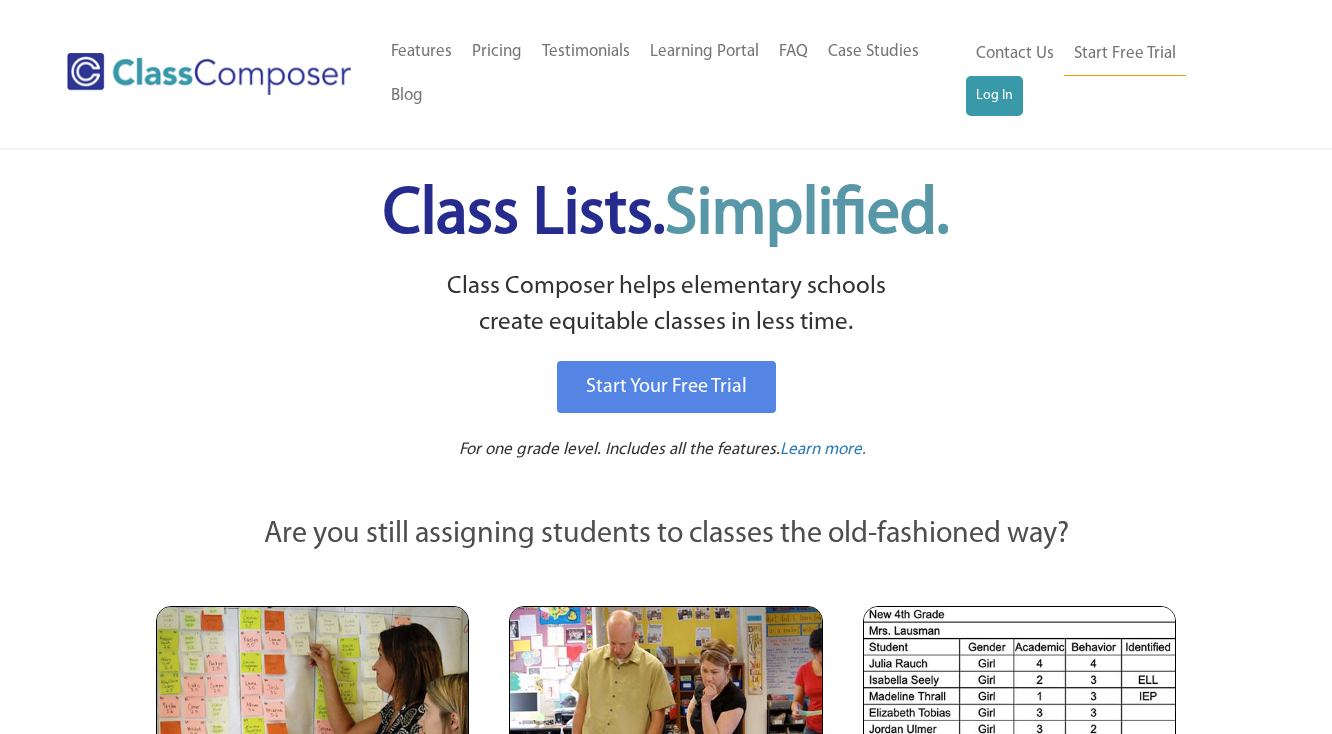 scroll, scrollTop: 0, scrollLeft: 0, axis: both 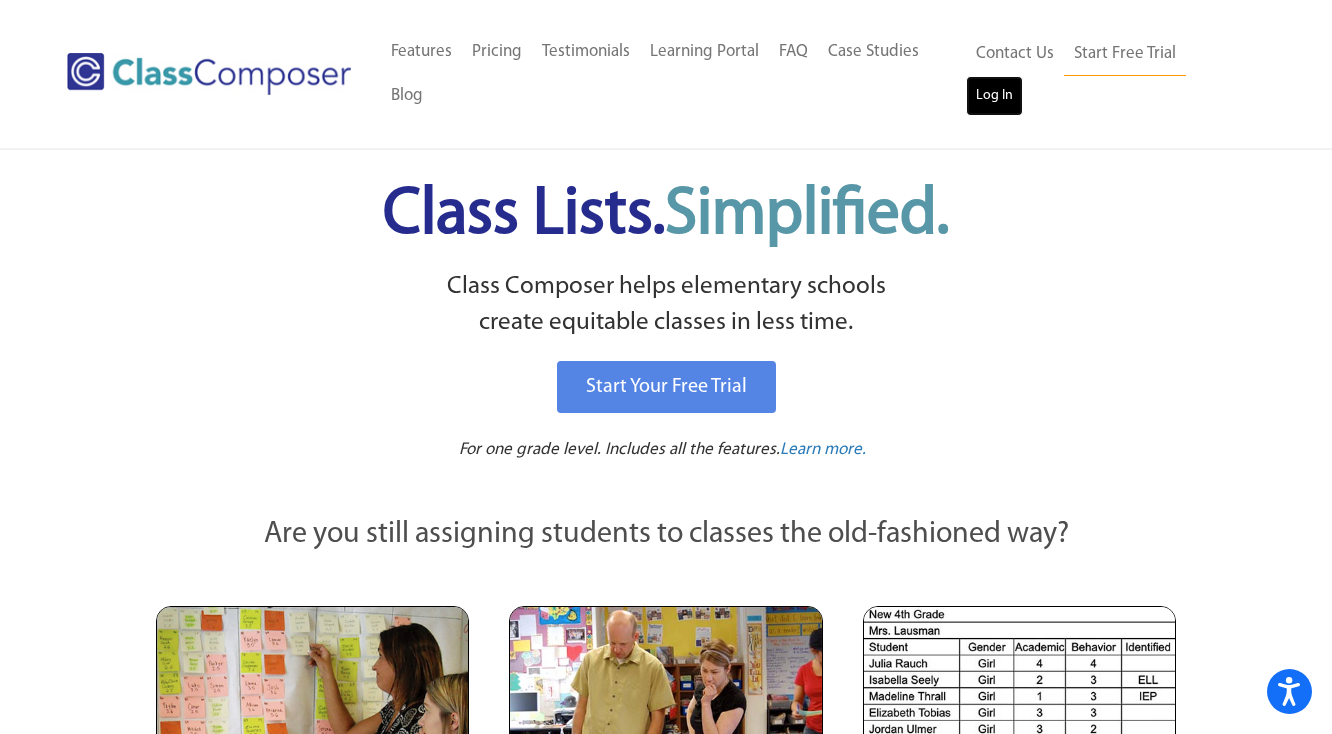 click on "Log In" at bounding box center [994, 96] 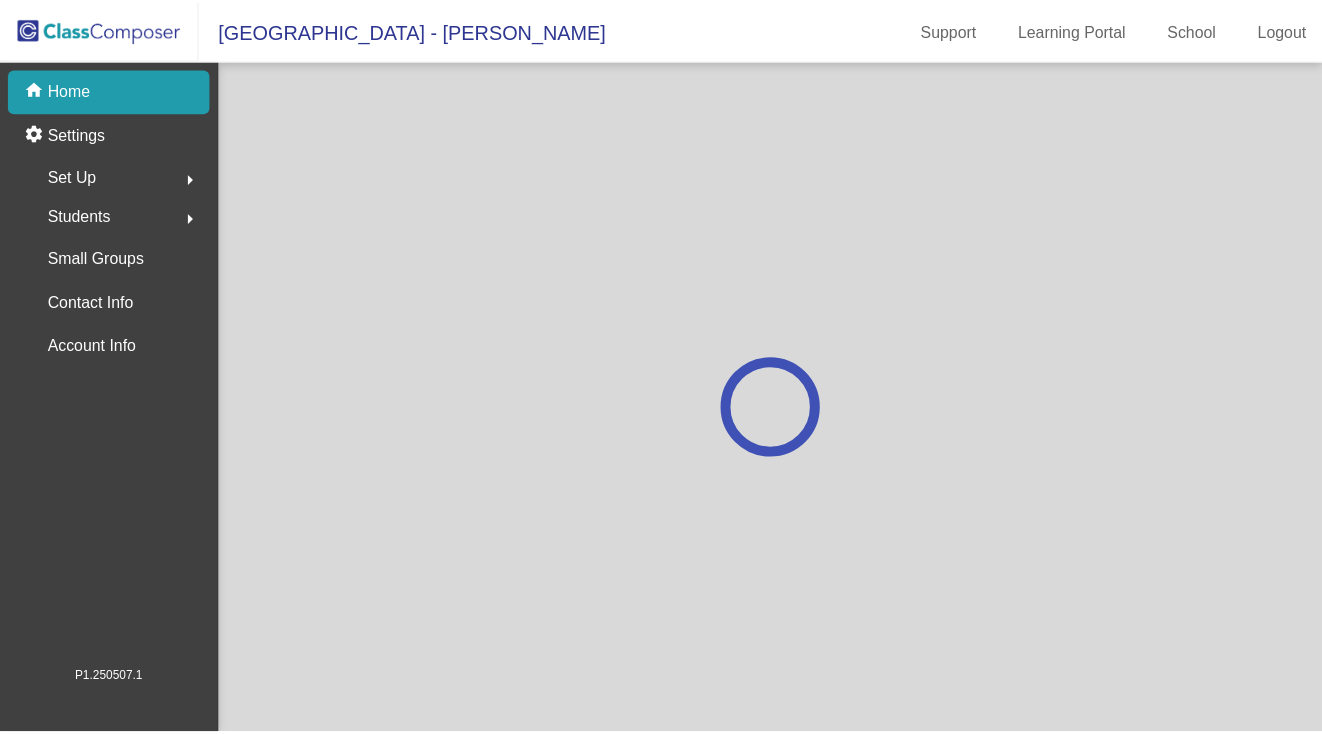 scroll, scrollTop: 0, scrollLeft: 0, axis: both 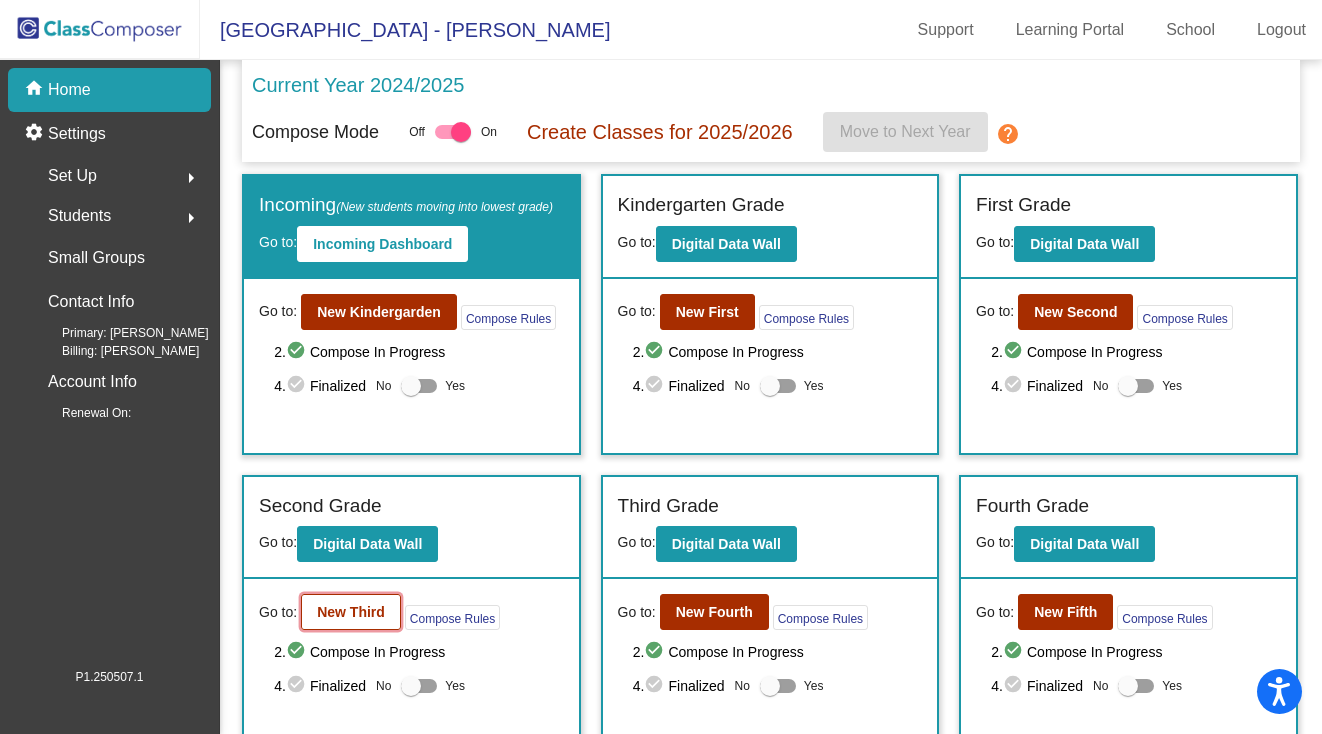 click on "New Third" 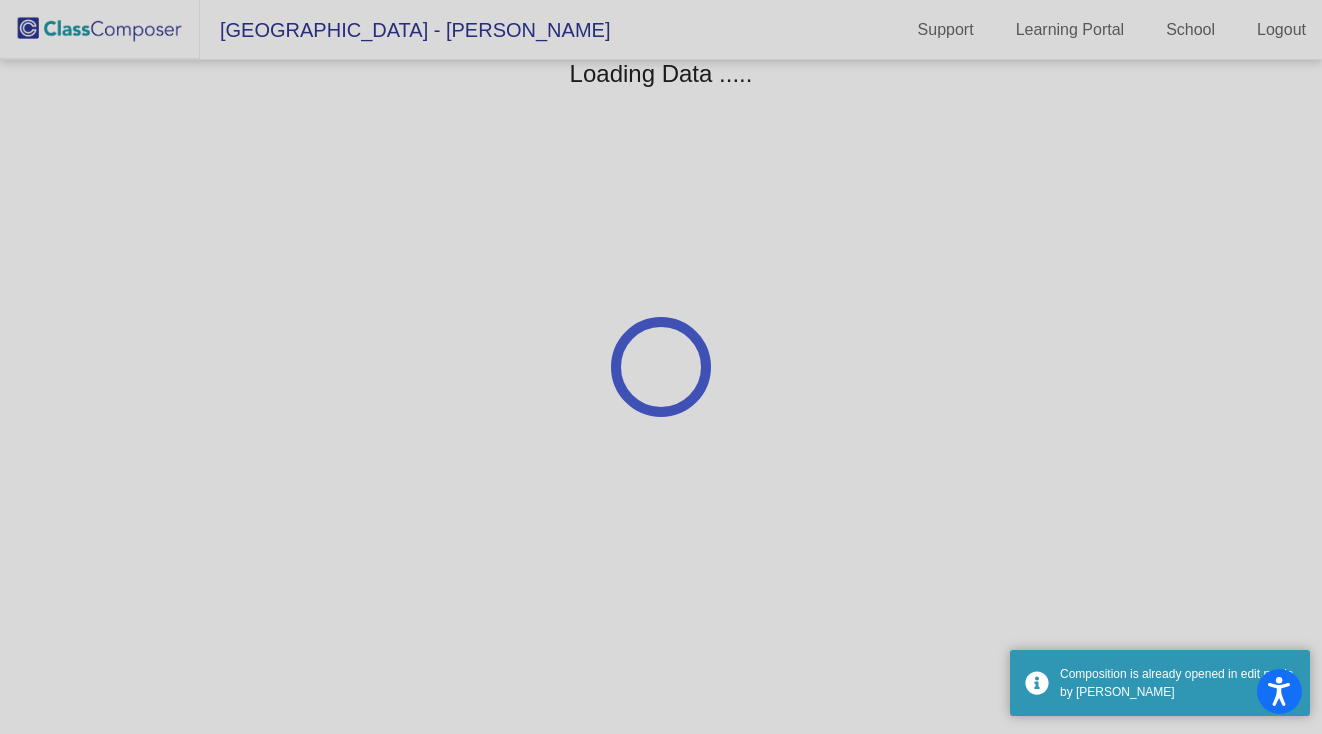 scroll, scrollTop: 0, scrollLeft: 0, axis: both 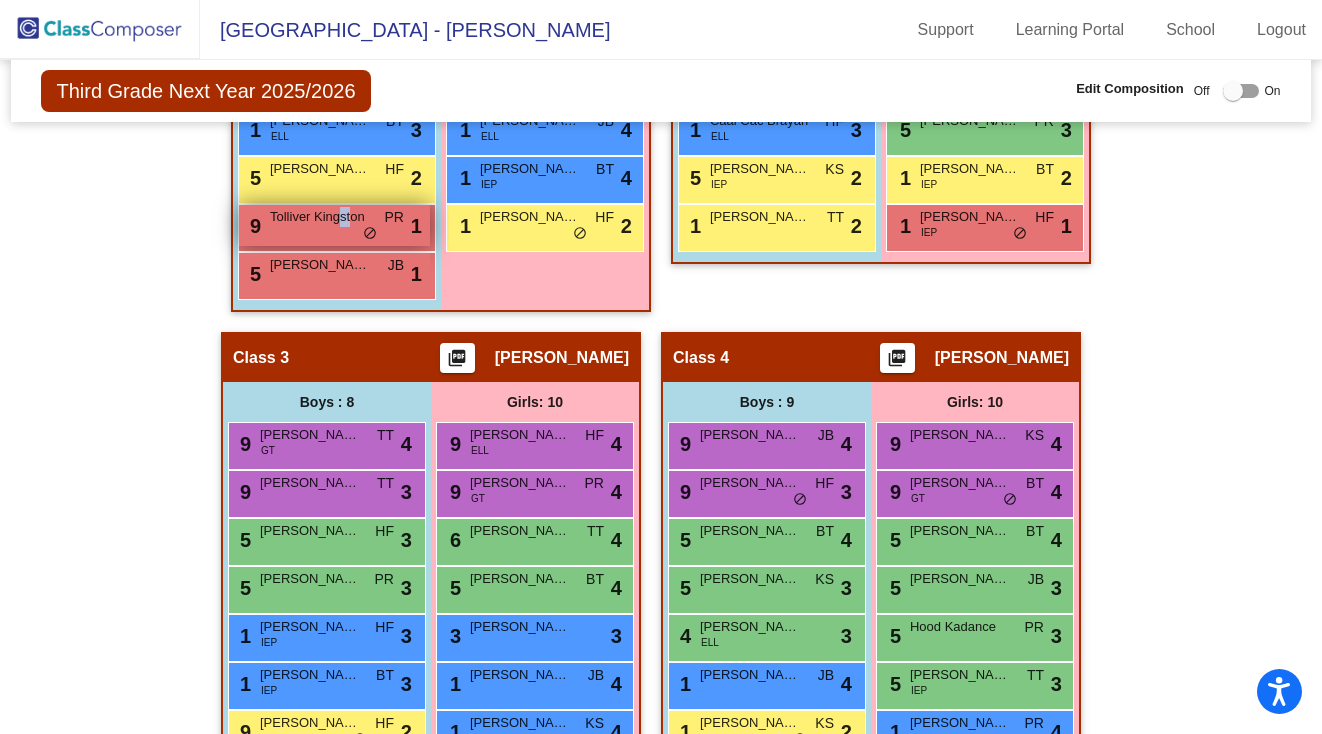 click on "Tolliver Kingston" at bounding box center (320, 217) 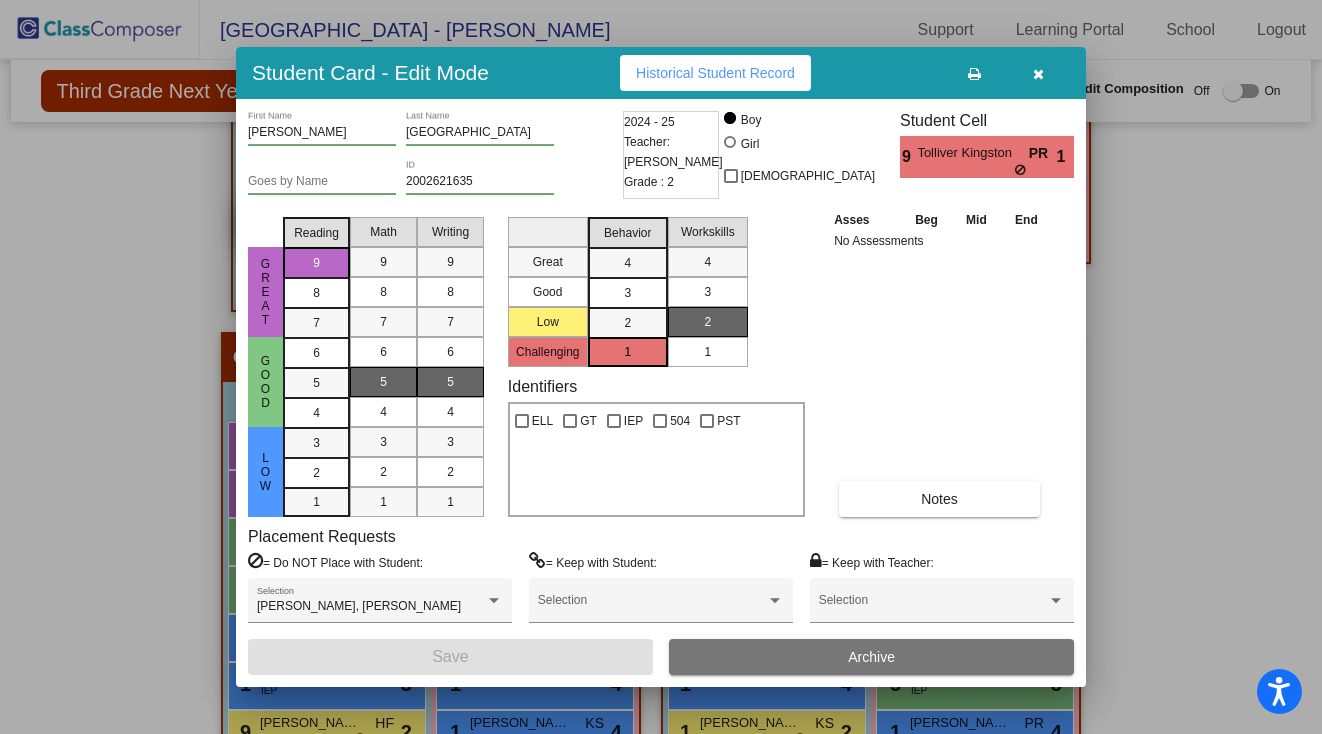 click on "Reading 9 8 7 6 5 4 3 2 1" at bounding box center [316, 363] 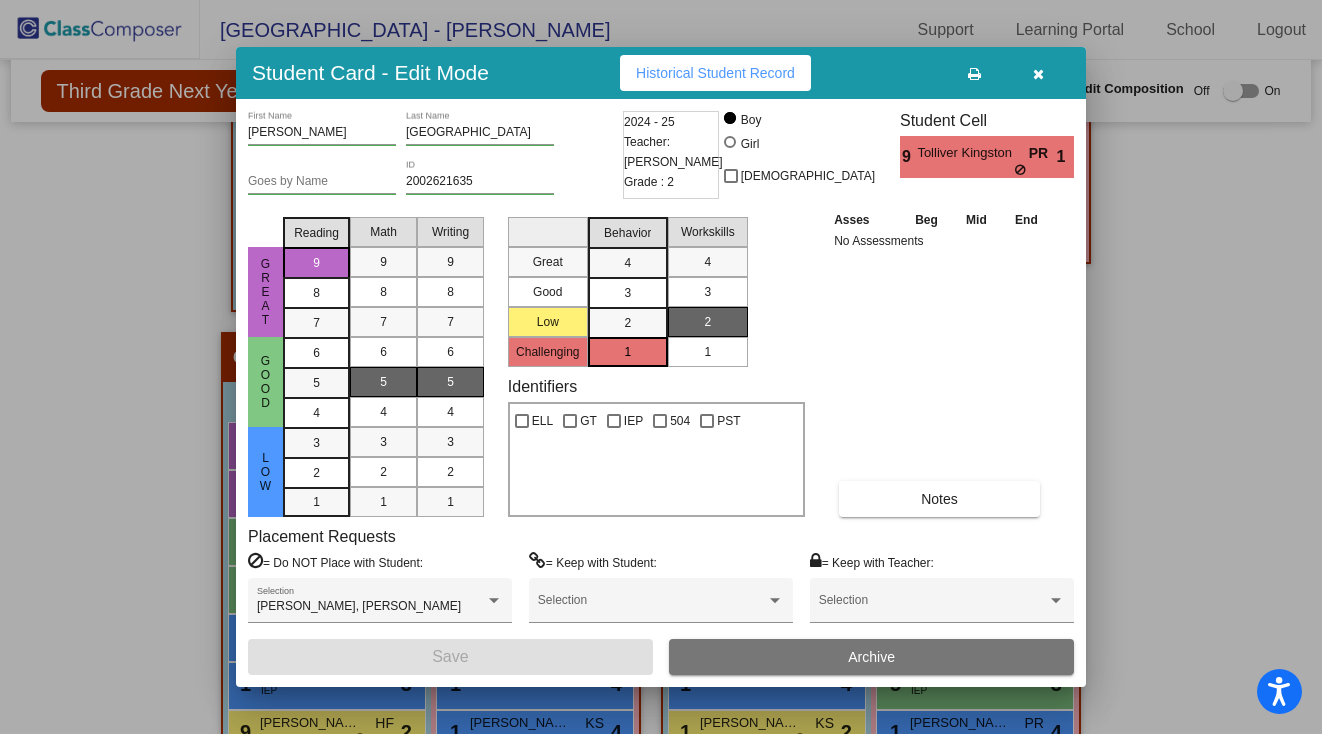 click at bounding box center [1038, 74] 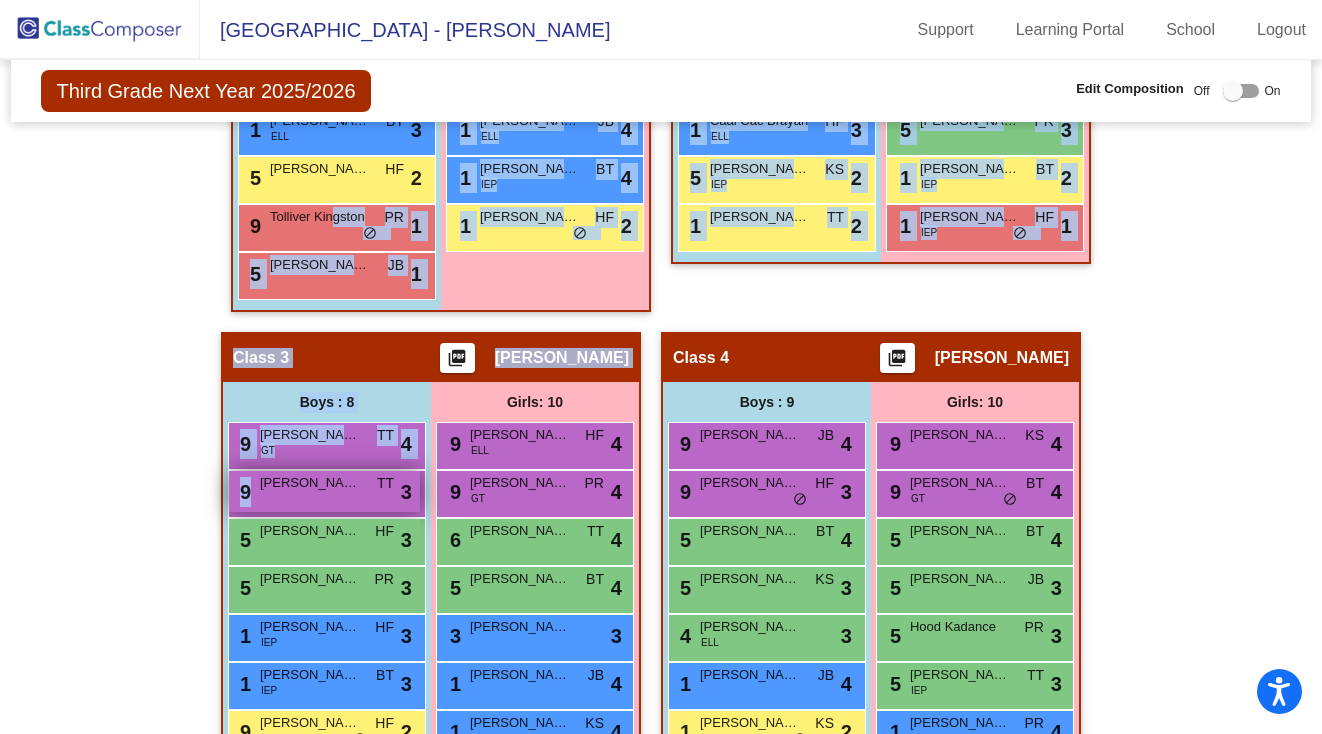 drag, startPoint x: 326, startPoint y: 217, endPoint x: 314, endPoint y: 488, distance: 271.26556 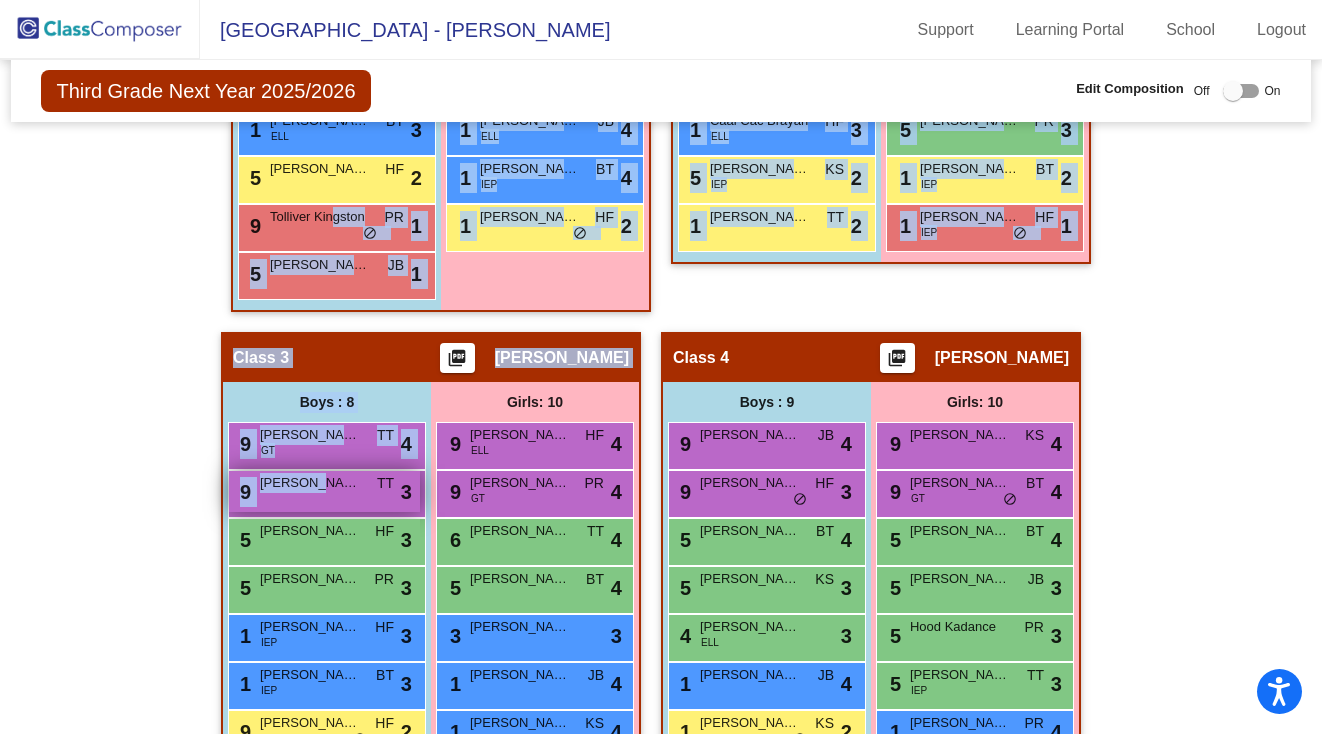click on "[PERSON_NAME]" at bounding box center (310, 483) 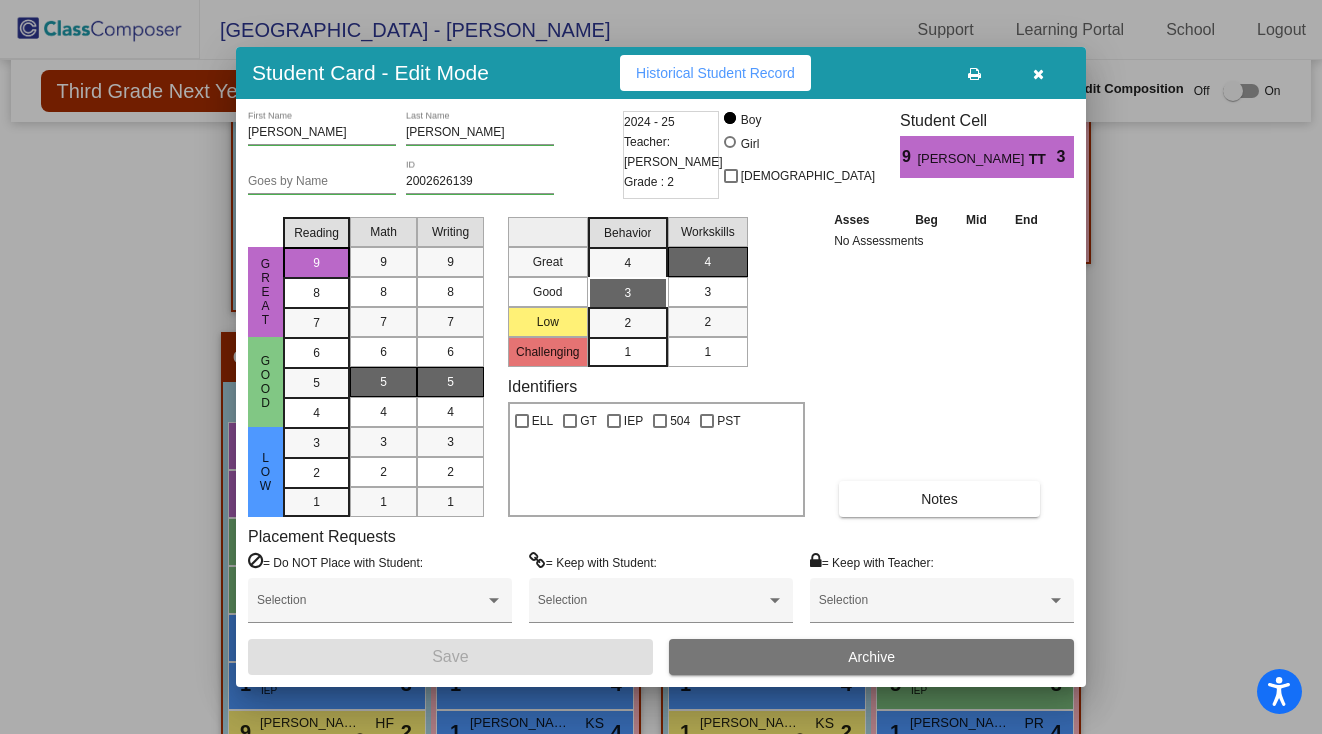 click at bounding box center [661, 367] 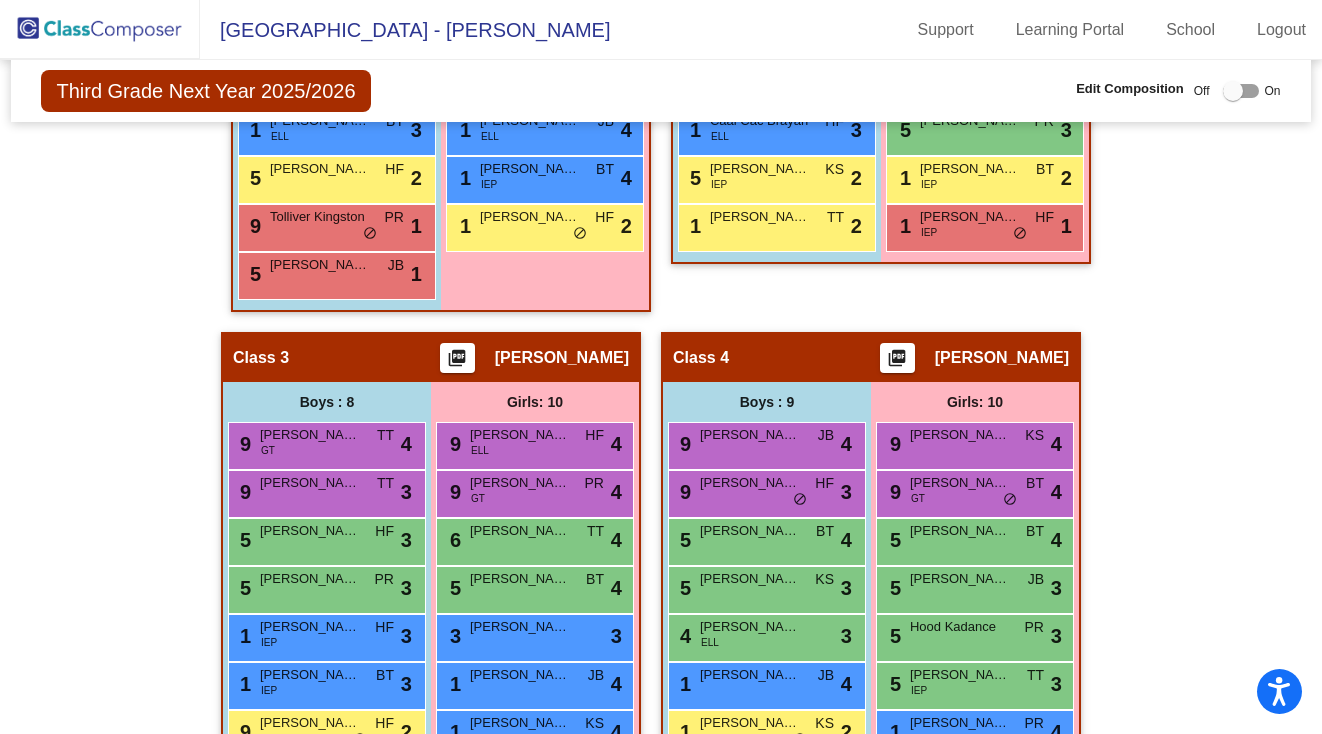 click on "Hallway   - Hallway Class  picture_as_pdf  Add Student  First Name Last Name Student Id  (Recommended)   Boy   Girl   [DEMOGRAPHIC_DATA] Add Close  Boys : 0    No Students   Girls: 0   No Students   Class 1    picture_as_pdf [PERSON_NAME]  Add Student  First Name Last Name Student Id  (Recommended)   Boy   Girl   [DEMOGRAPHIC_DATA] Add Close  Boys : 10  9 [PERSON_NAME] PR lock do_not_disturb_alt 4 9 [PERSON_NAME] PR lock do_not_disturb_alt 4 5 [PERSON_NAME] KS lock do_not_disturb_alt 4 5 [PERSON_NAME] [PERSON_NAME] [PERSON_NAME] lock do_not_disturb_alt 3 3 River [PERSON_NAME] lock do_not_disturb_alt 3 1 [PERSON_NAME] PR lock do_not_disturb_alt 4 1 Paz Yeferson ELL BT lock do_not_disturb_alt 3 5 [PERSON_NAME] HF lock do_not_disturb_alt 2 9 Tolliver Kingston PR lock do_not_disturb_alt 1 5 [PERSON_NAME] [PERSON_NAME] JB lock do_not_disturb_alt 1 Girls: 9 8 [PERSON_NAME] TT lock do_not_disturb_alt 4 6 [PERSON_NAME] TT lock do_not_disturb_alt 4 5 [PERSON_NAME] KS lock do_not_disturb_alt 4 5 [PERSON_NAME] KS lock do_not_disturb_alt 4 5 [PERSON_NAME] TT lock" 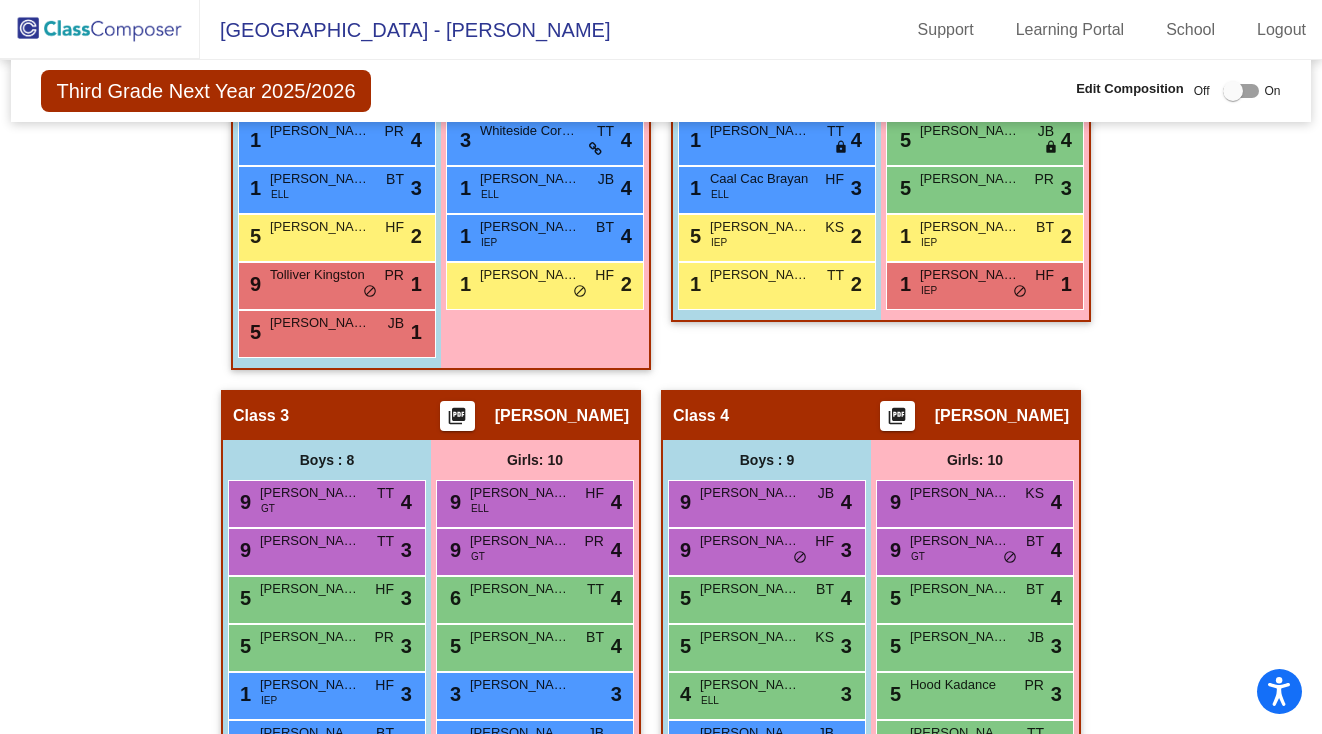 scroll, scrollTop: 798, scrollLeft: 0, axis: vertical 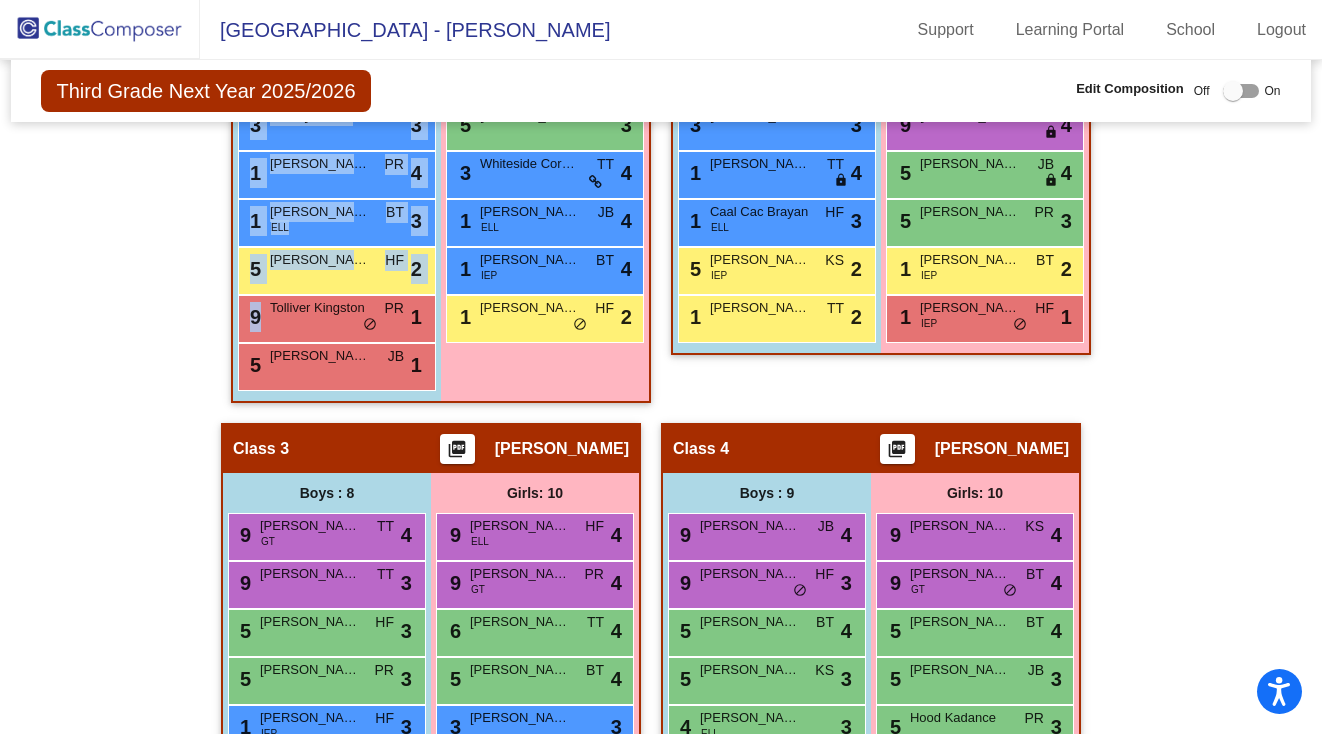 drag, startPoint x: 341, startPoint y: 319, endPoint x: 191, endPoint y: 337, distance: 151.07614 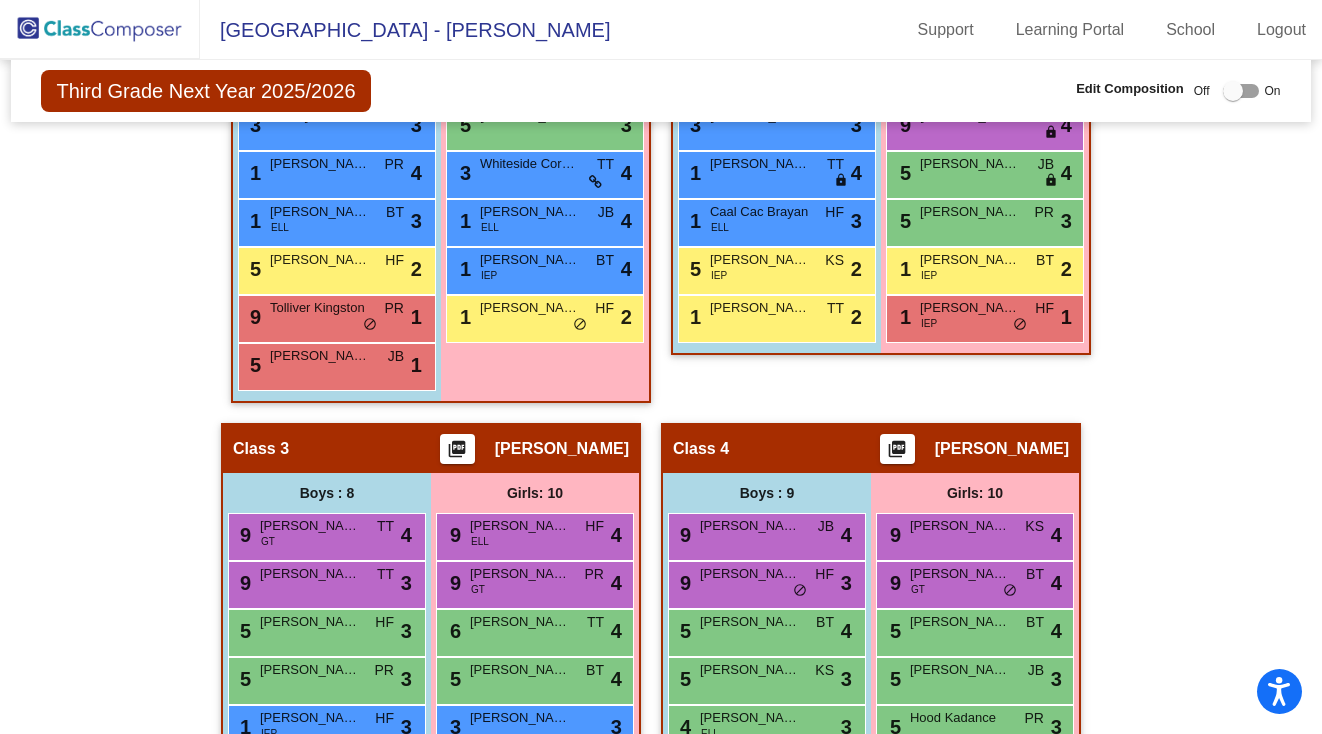 click on "Hallway   - Hallway Class  picture_as_pdf  Add Student  First Name Last Name Student Id  (Recommended)   Boy   Girl   [DEMOGRAPHIC_DATA] Add Close  Boys : 0    No Students   Girls: 0   No Students   Class 1    picture_as_pdf [PERSON_NAME]  Add Student  First Name Last Name Student Id  (Recommended)   Boy   Girl   [DEMOGRAPHIC_DATA] Add Close  Boys : 10  9 [PERSON_NAME] PR lock do_not_disturb_alt 4 9 [PERSON_NAME] PR lock do_not_disturb_alt 4 5 [PERSON_NAME] KS lock do_not_disturb_alt 4 5 [PERSON_NAME] [PERSON_NAME] [PERSON_NAME] lock do_not_disturb_alt 3 3 River [PERSON_NAME] lock do_not_disturb_alt 3 1 [PERSON_NAME] PR lock do_not_disturb_alt 4 1 Paz Yeferson ELL BT lock do_not_disturb_alt 3 5 [PERSON_NAME] HF lock do_not_disturb_alt 2 9 Tolliver Kingston PR lock do_not_disturb_alt 1 5 [PERSON_NAME] [PERSON_NAME] JB lock do_not_disturb_alt 1 Girls: 9 8 [PERSON_NAME] TT lock do_not_disturb_alt 4 6 [PERSON_NAME] TT lock do_not_disturb_alt 4 5 [PERSON_NAME] KS lock do_not_disturb_alt 4 5 [PERSON_NAME] KS lock do_not_disturb_alt 4 5 [PERSON_NAME] TT lock" 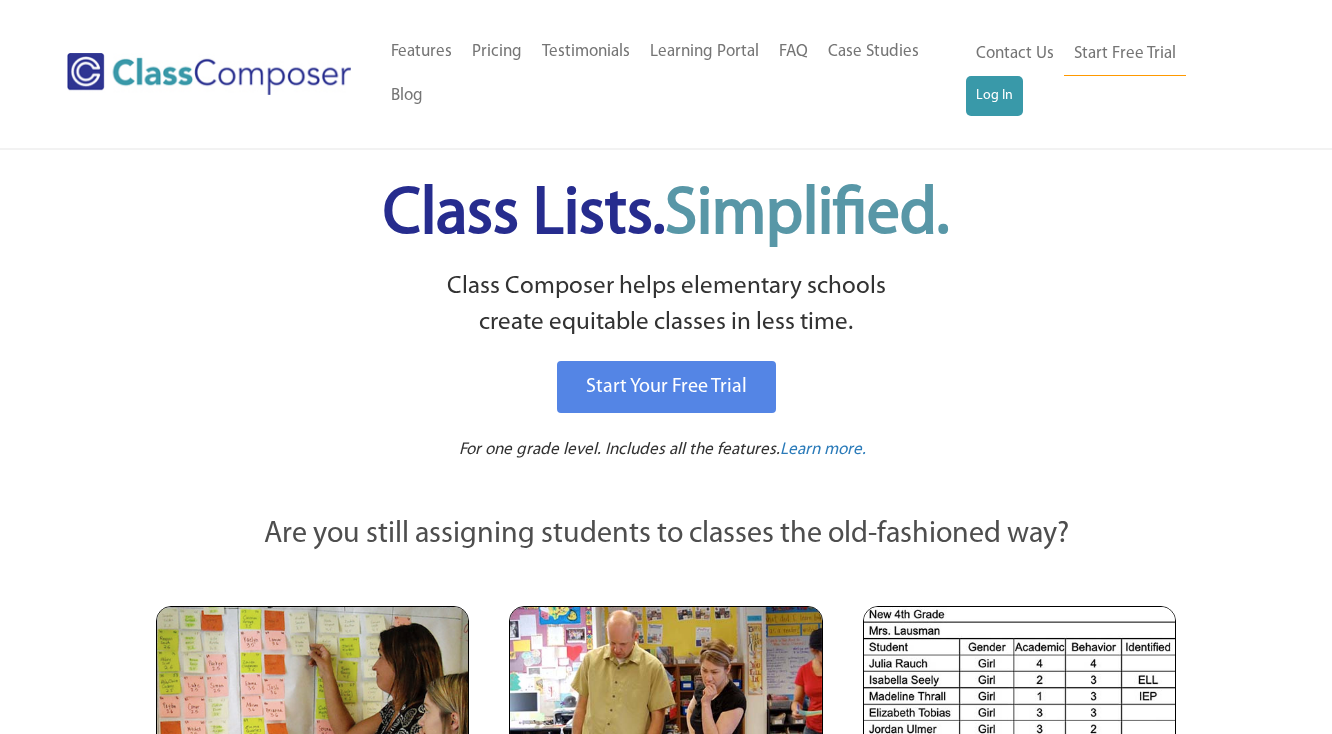 scroll, scrollTop: 0, scrollLeft: 0, axis: both 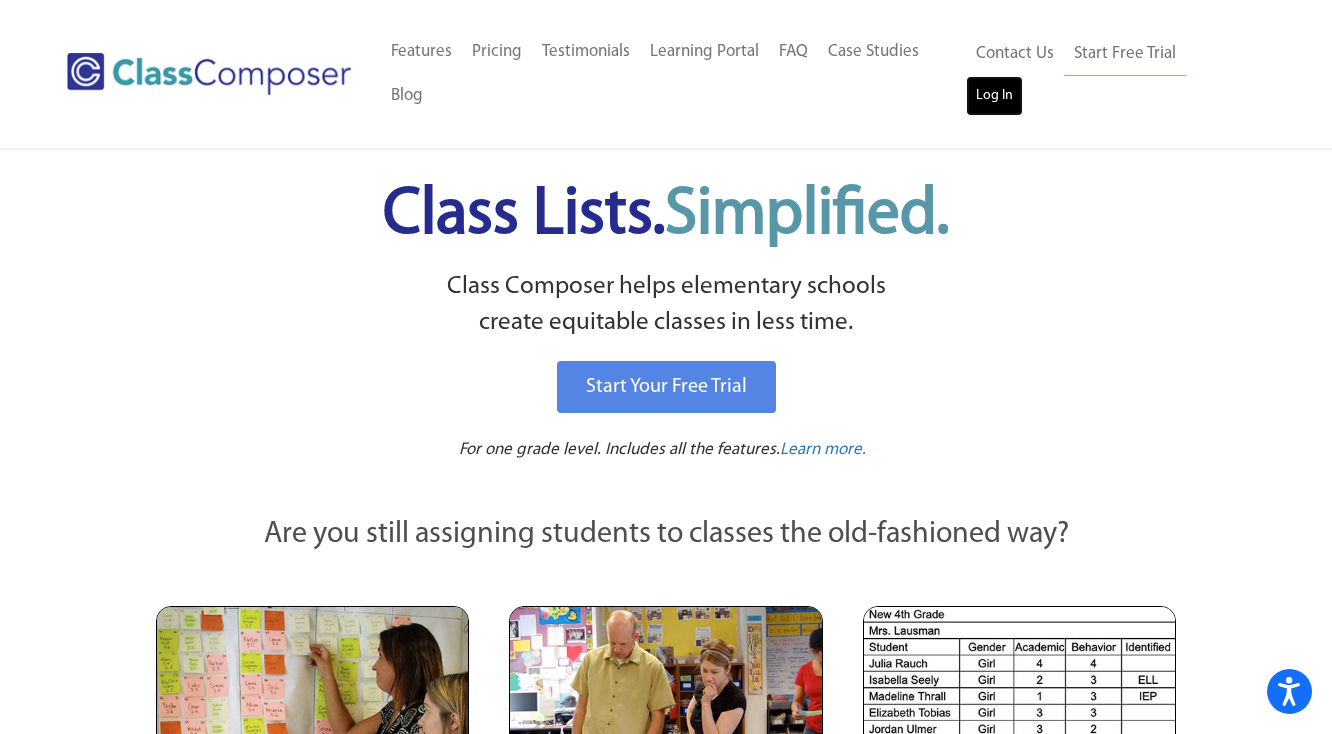 click on "Log In" at bounding box center (994, 96) 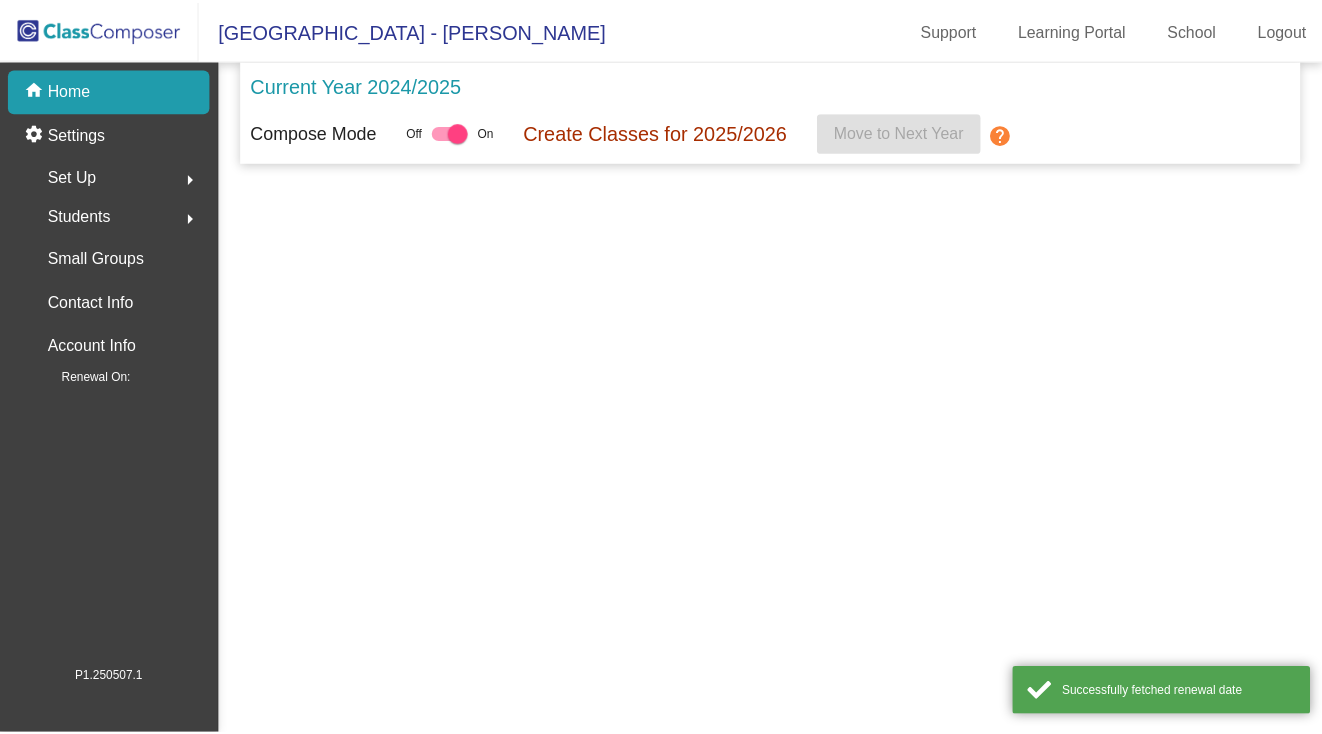 scroll, scrollTop: 0, scrollLeft: 0, axis: both 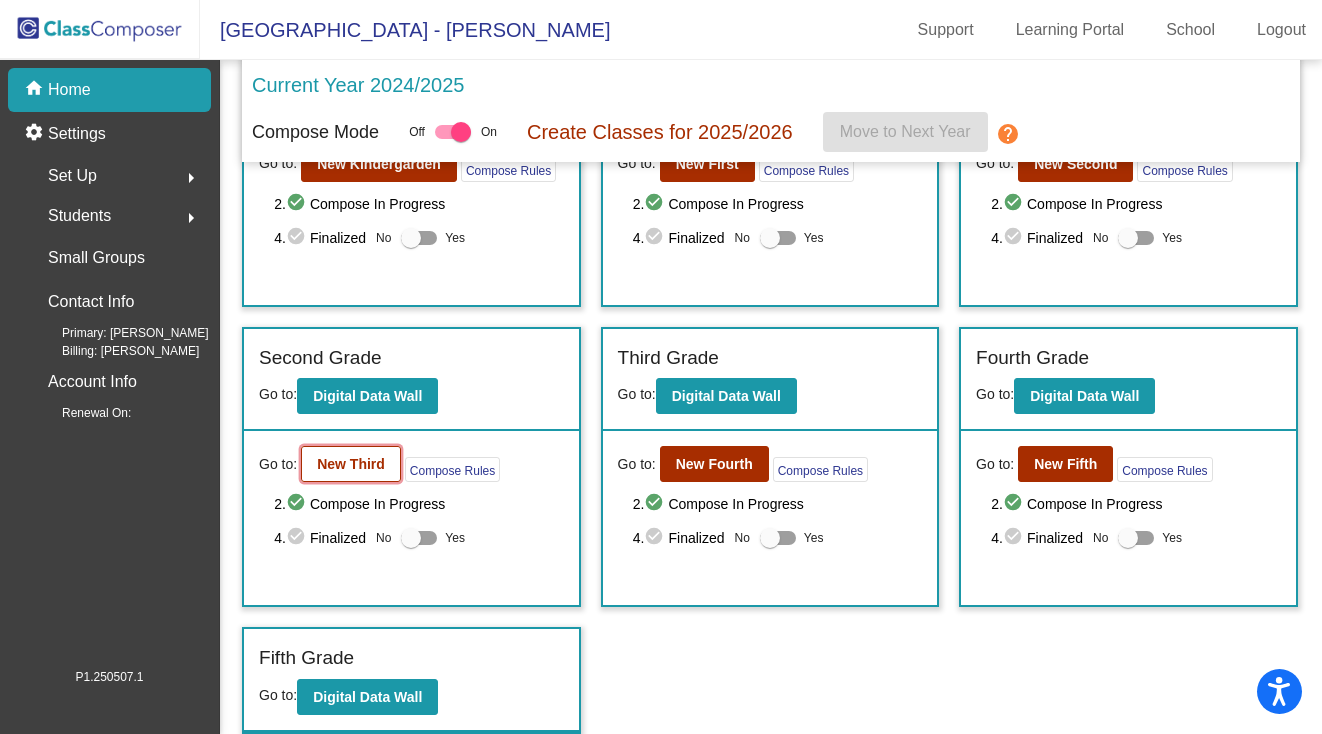 click on "New Third" 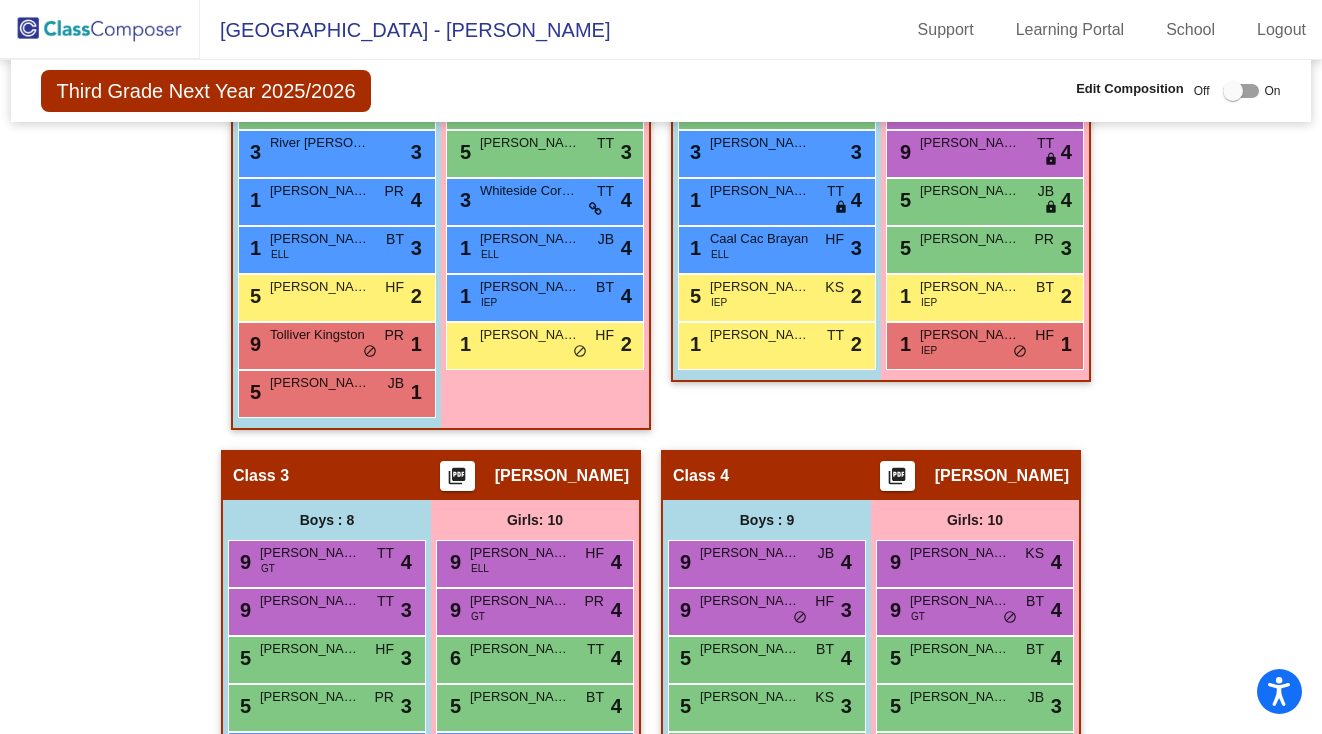scroll, scrollTop: 772, scrollLeft: 0, axis: vertical 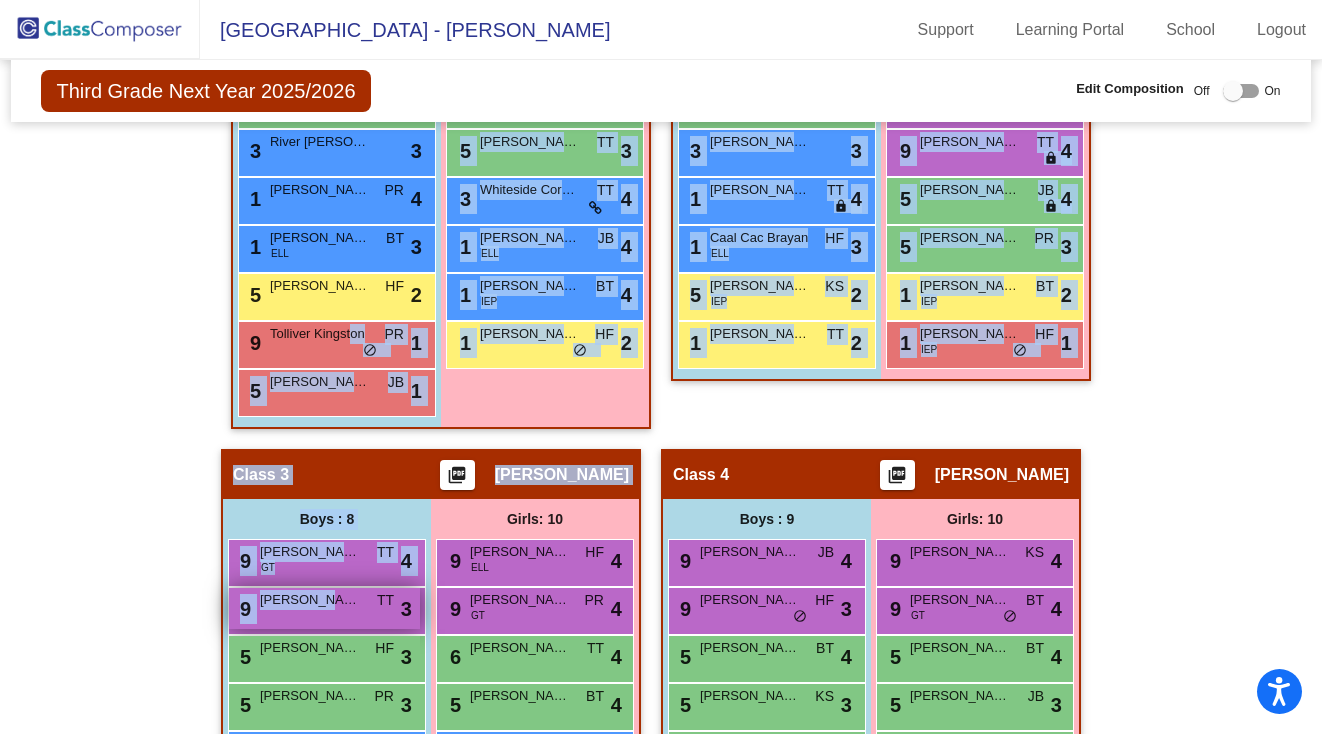 drag, startPoint x: 343, startPoint y: 326, endPoint x: 317, endPoint y: 594, distance: 269.25824 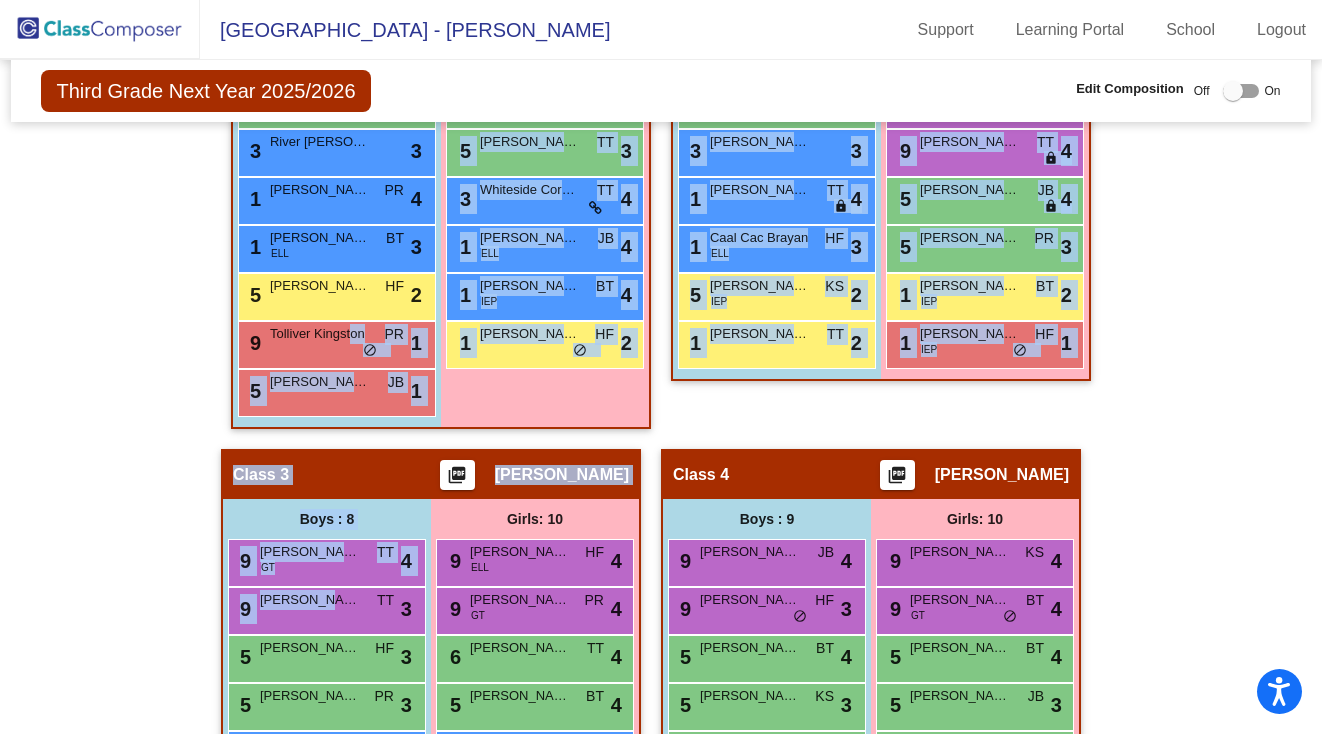 click on "Hallway   - Hallway Class  picture_as_pdf  Add Student  First Name Last Name Student Id  (Recommended)   Boy   Girl   [DEMOGRAPHIC_DATA] Add Close  Boys : 0    No Students   Girls: 0   No Students   Class 1    picture_as_pdf [PERSON_NAME]  Add Student  First Name Last Name Student Id  (Recommended)   Boy   Girl   [DEMOGRAPHIC_DATA] Add Close  Boys : 10  9 [PERSON_NAME] PR lock do_not_disturb_alt 4 9 [PERSON_NAME] PR lock do_not_disturb_alt 4 5 [PERSON_NAME] KS lock do_not_disturb_alt 4 5 [PERSON_NAME] [PERSON_NAME] [PERSON_NAME] lock do_not_disturb_alt 3 3 River [PERSON_NAME] lock do_not_disturb_alt 3 1 [PERSON_NAME] PR lock do_not_disturb_alt 4 1 Paz Yeferson ELL BT lock do_not_disturb_alt 3 5 [PERSON_NAME] HF lock do_not_disturb_alt 2 9 Tolliver Kingston PR lock do_not_disturb_alt 1 5 [PERSON_NAME] [PERSON_NAME] JB lock do_not_disturb_alt 1 Girls: 9 8 [PERSON_NAME] TT lock do_not_disturb_alt 4 6 [PERSON_NAME] TT lock do_not_disturb_alt 4 5 [PERSON_NAME] KS lock do_not_disturb_alt 4 5 [PERSON_NAME] KS lock do_not_disturb_alt 4 5 [PERSON_NAME] TT lock" 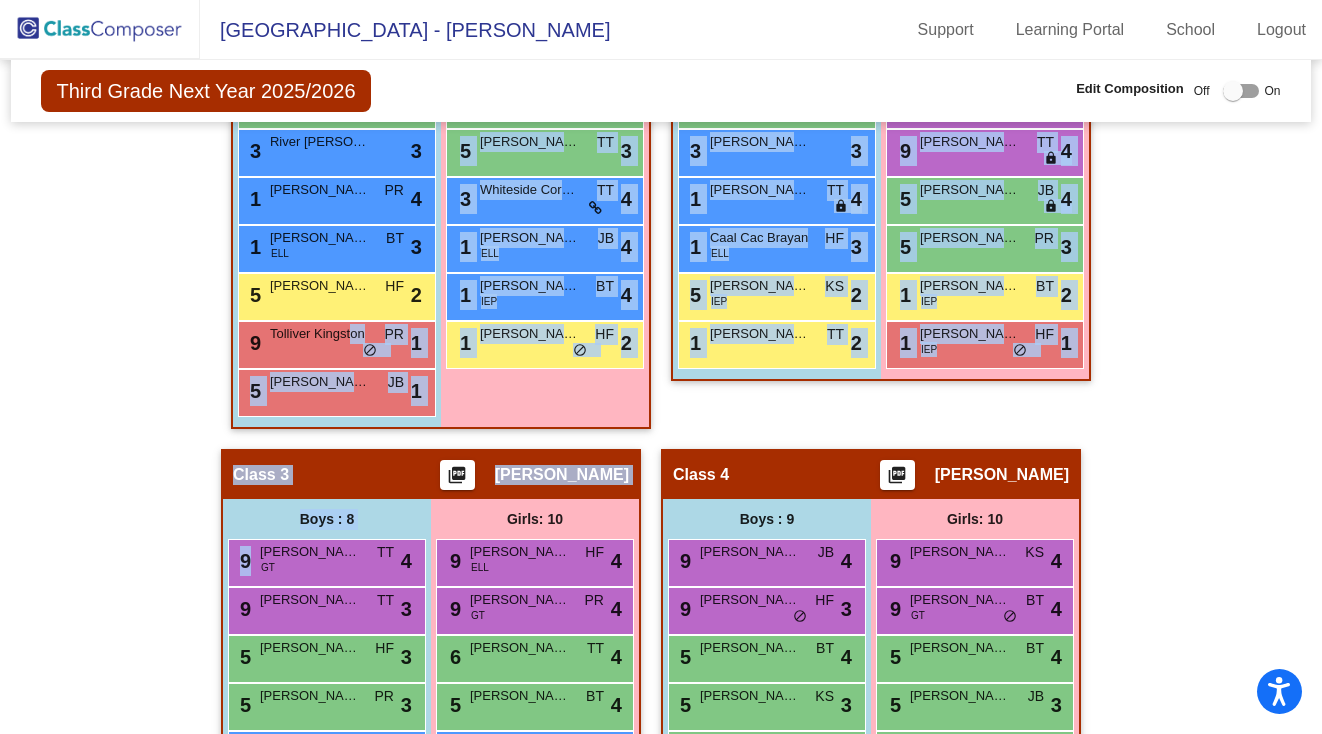 drag, startPoint x: 347, startPoint y: 343, endPoint x: 135, endPoint y: 576, distance: 315.0127 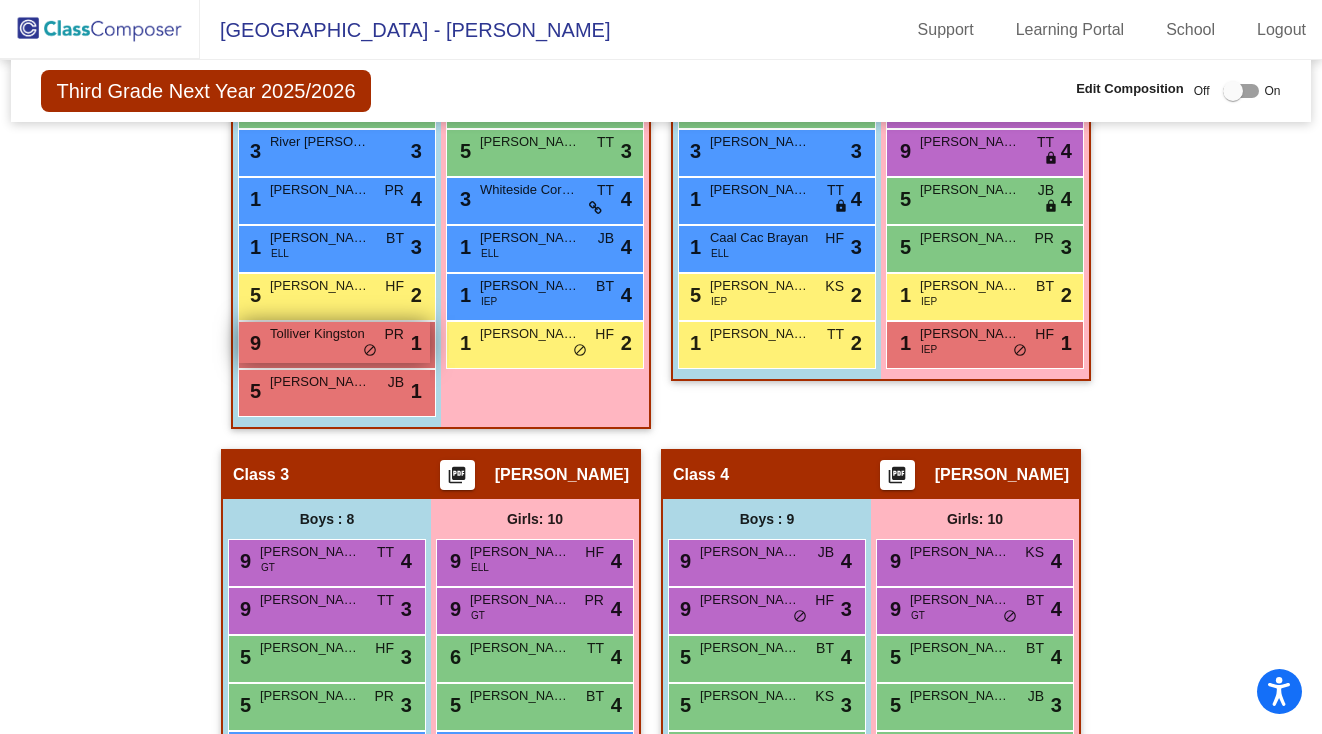 click on "Tolliver Kingston" at bounding box center (320, 334) 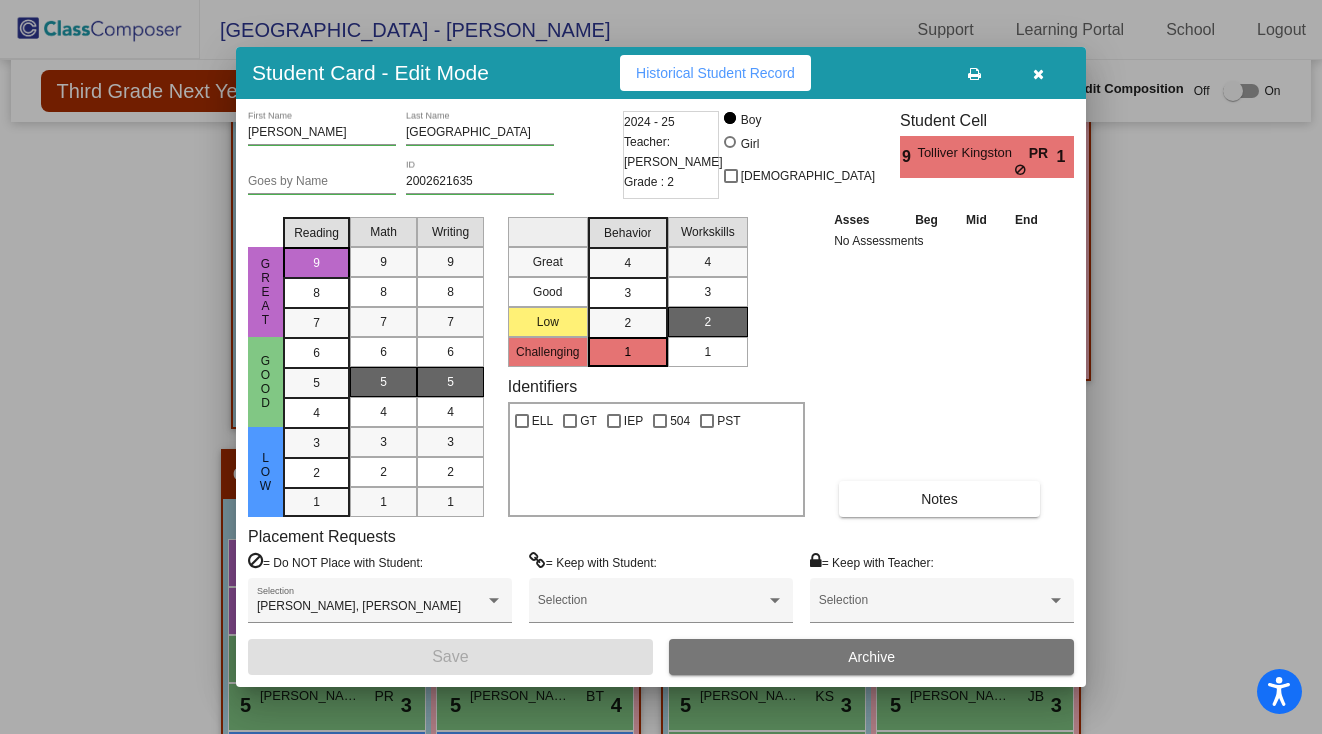 click at bounding box center (1038, 74) 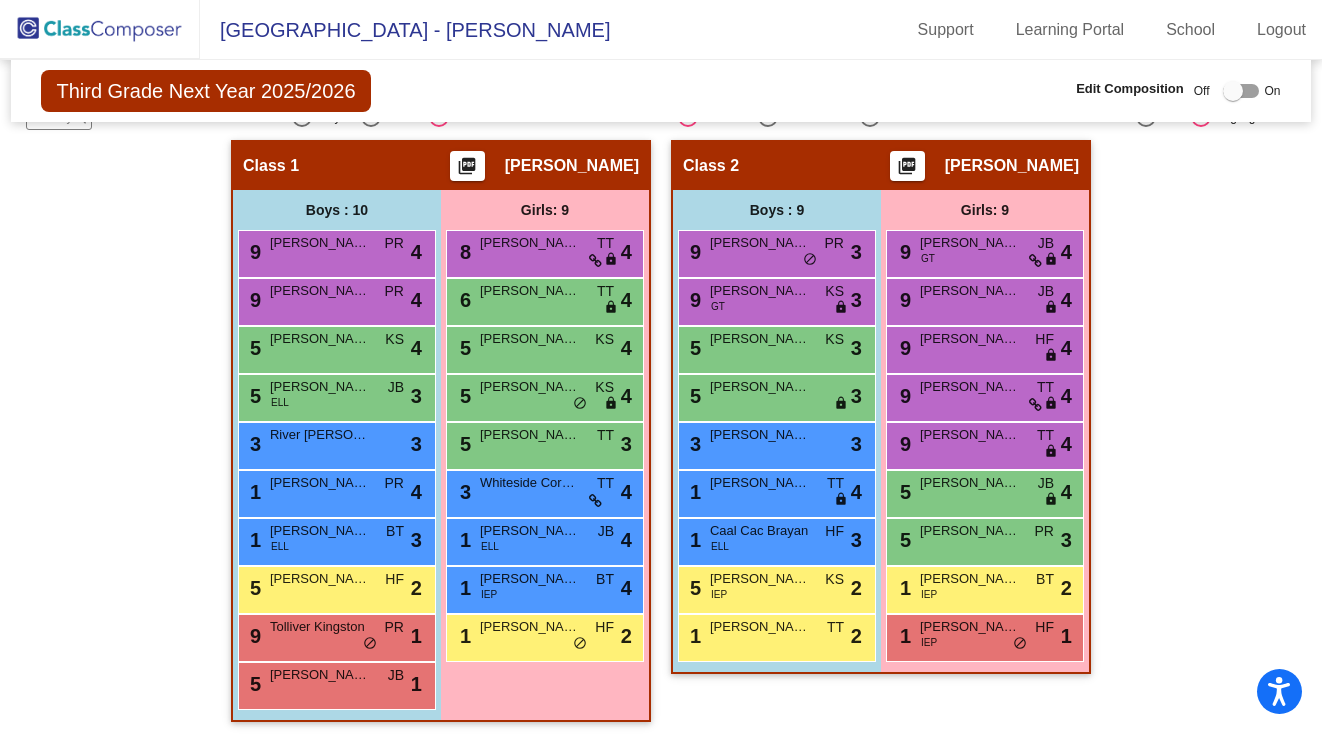 scroll, scrollTop: 459, scrollLeft: 0, axis: vertical 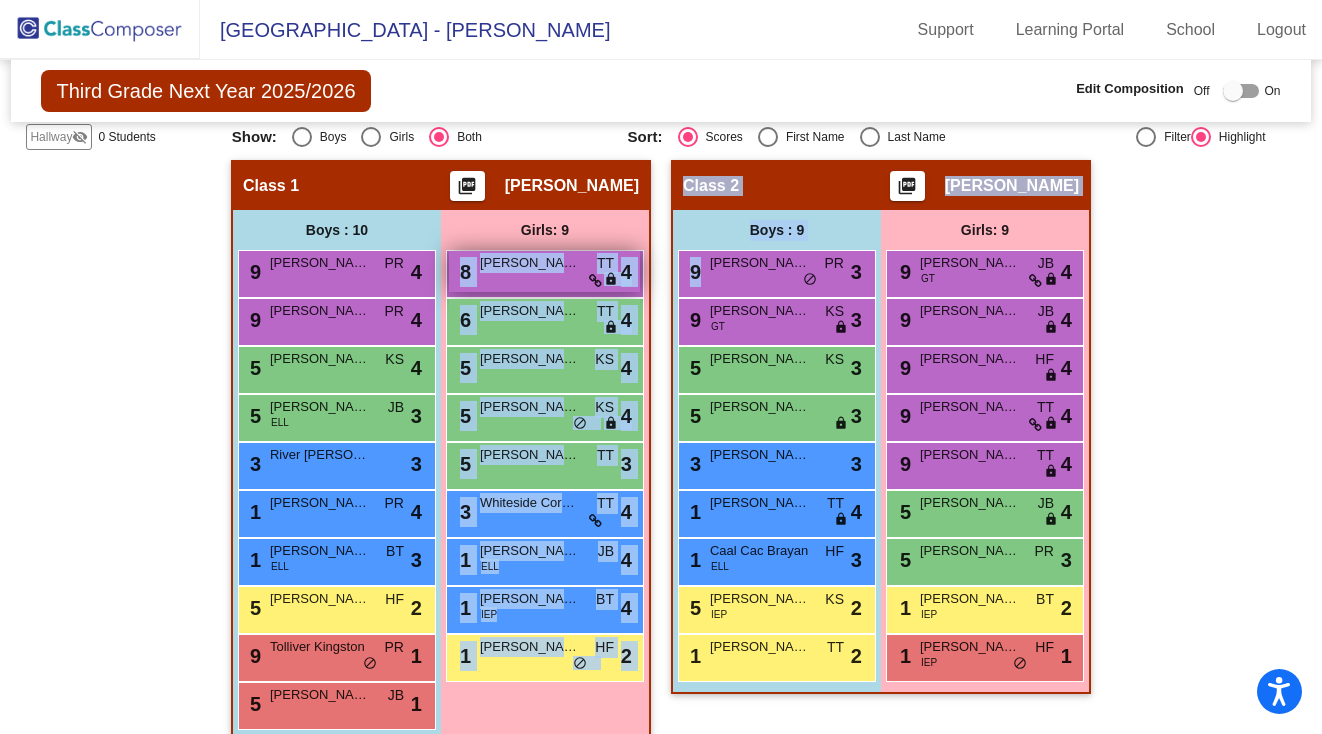 drag, startPoint x: 756, startPoint y: 274, endPoint x: 612, endPoint y: 256, distance: 145.12064 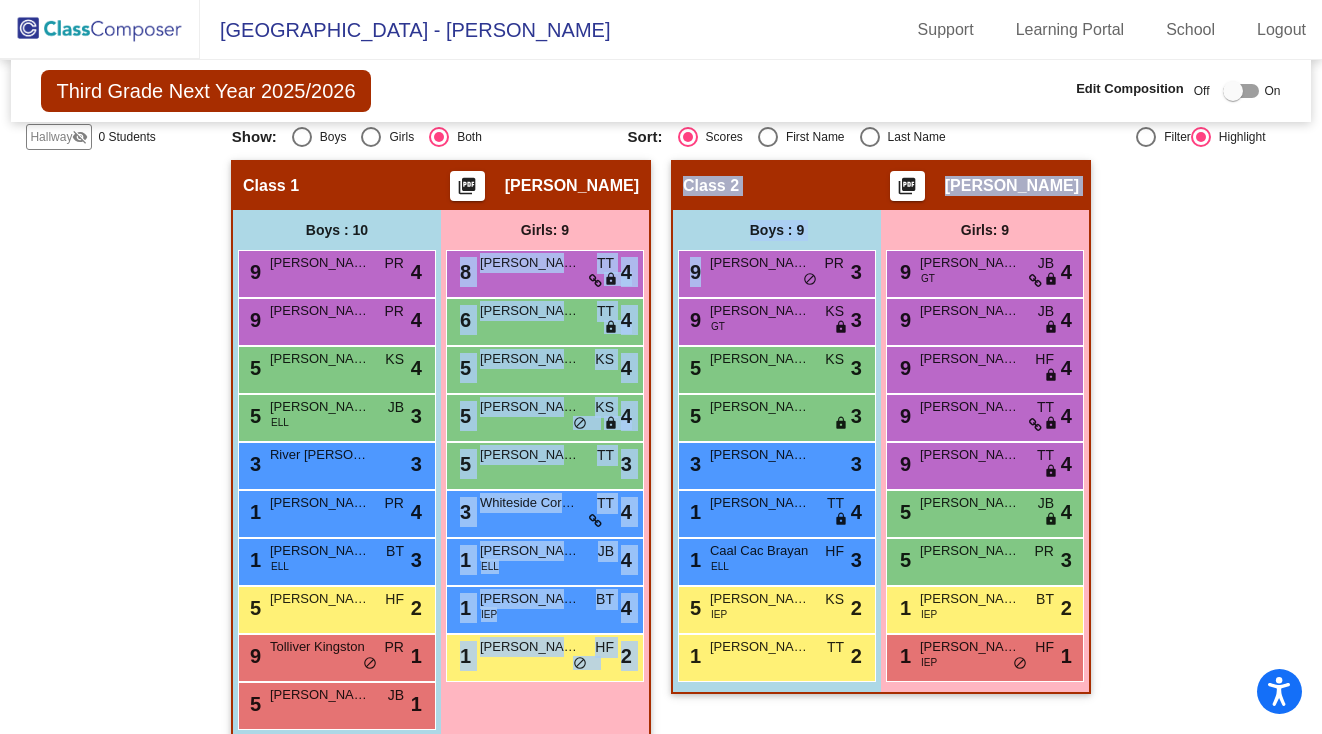 click on "Boys : 9" at bounding box center [0, 0] 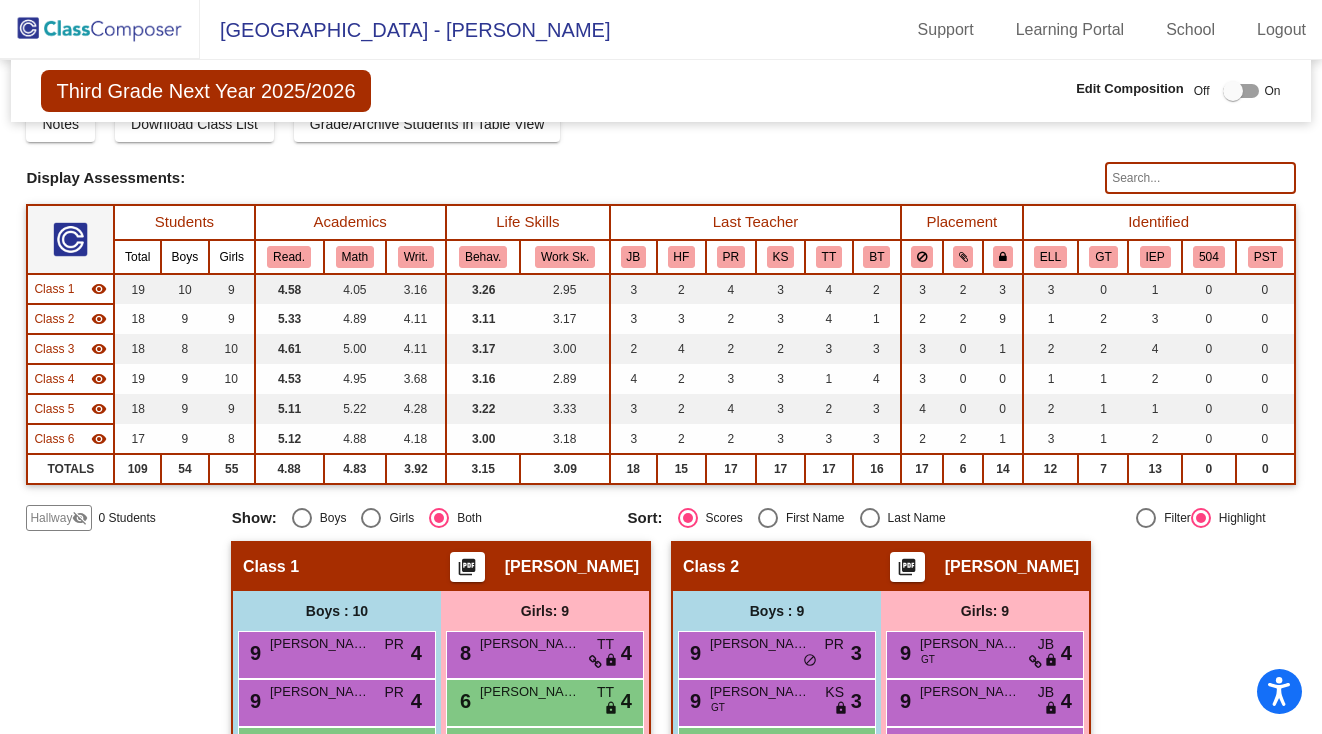 scroll, scrollTop: 0, scrollLeft: 0, axis: both 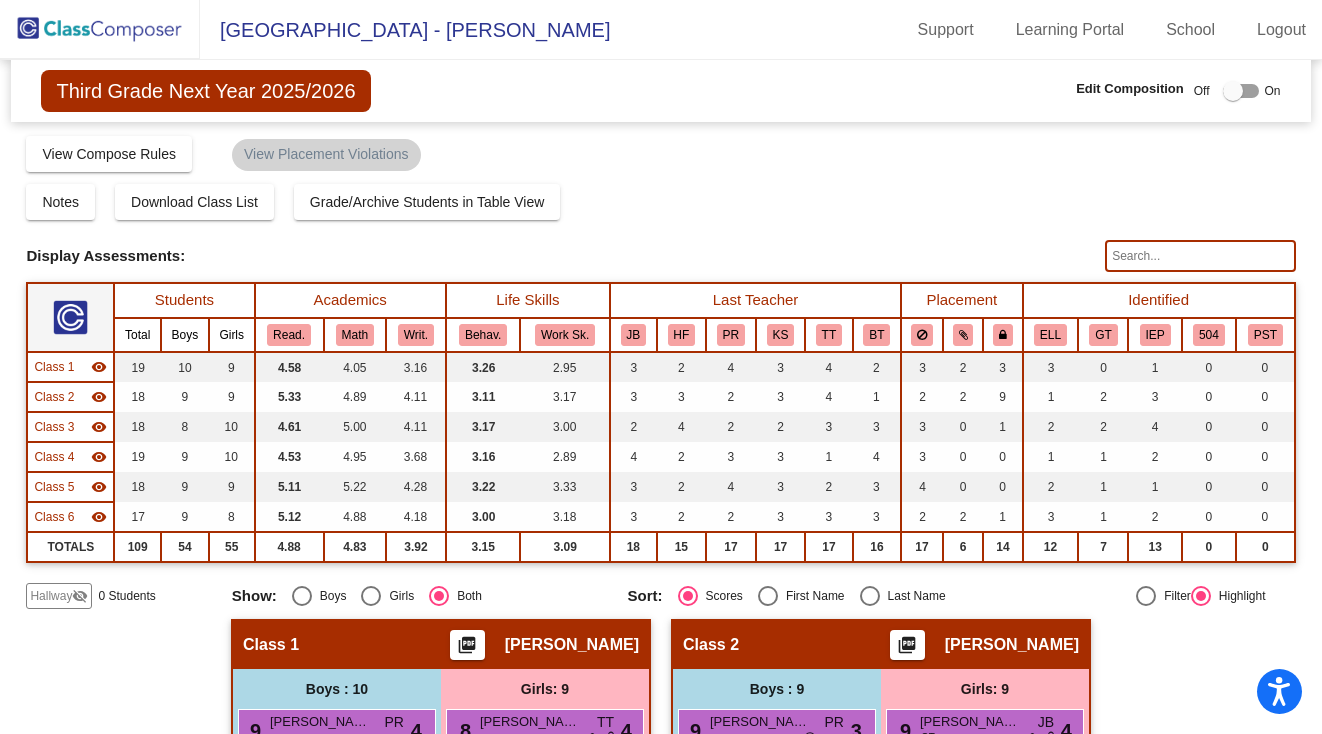 click 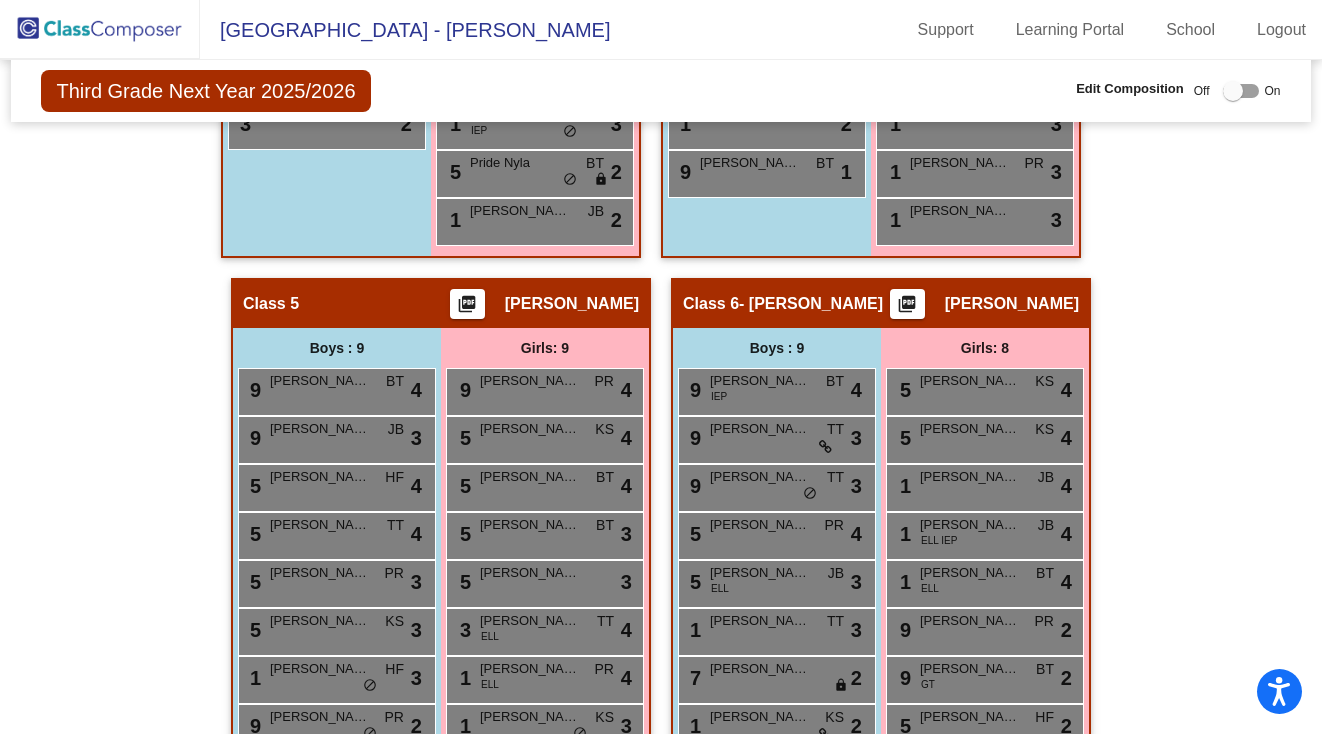 scroll, scrollTop: 1642, scrollLeft: 0, axis: vertical 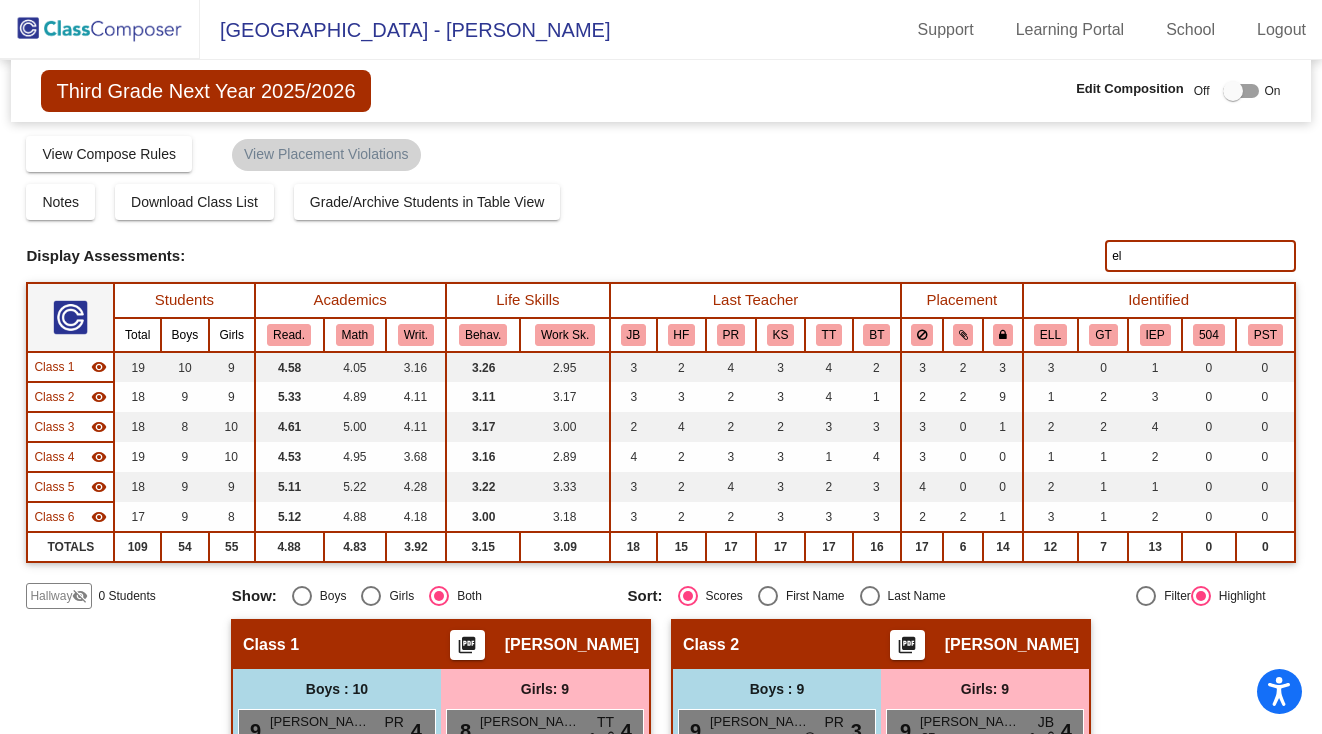 type on "e" 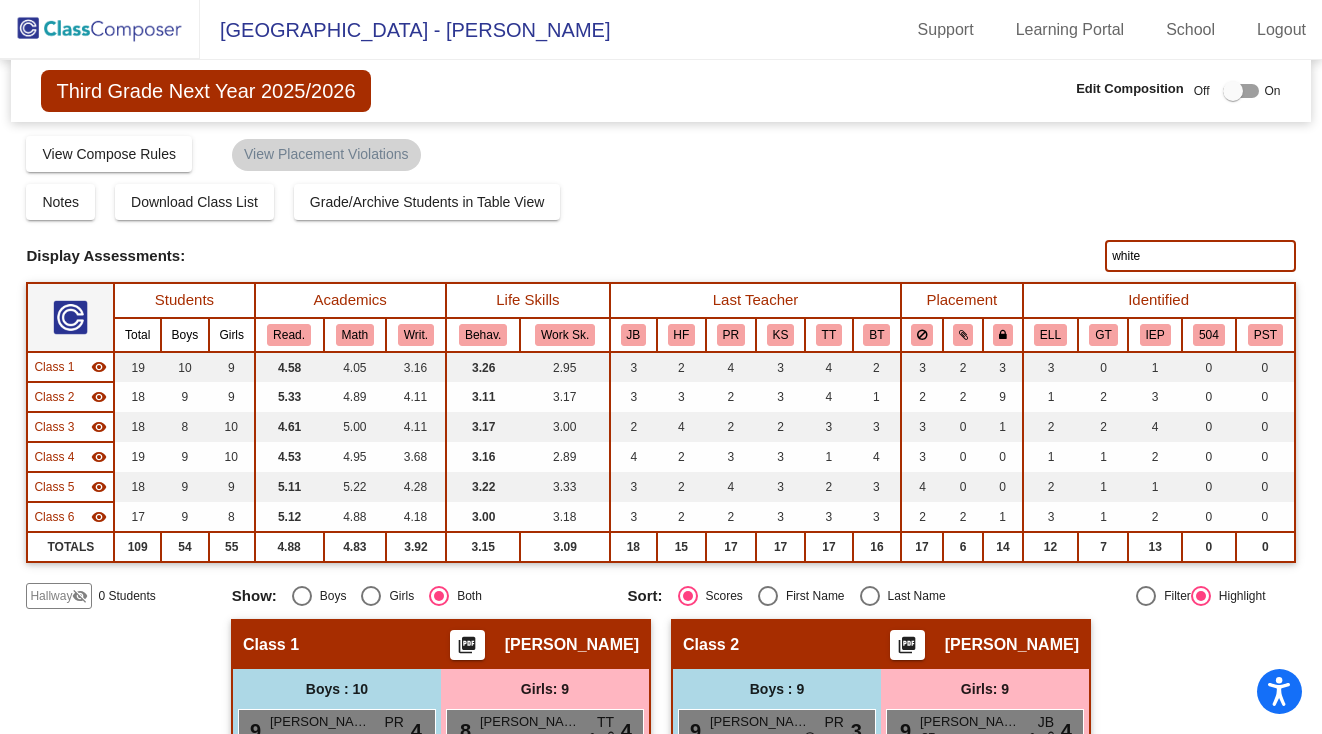 type on "white" 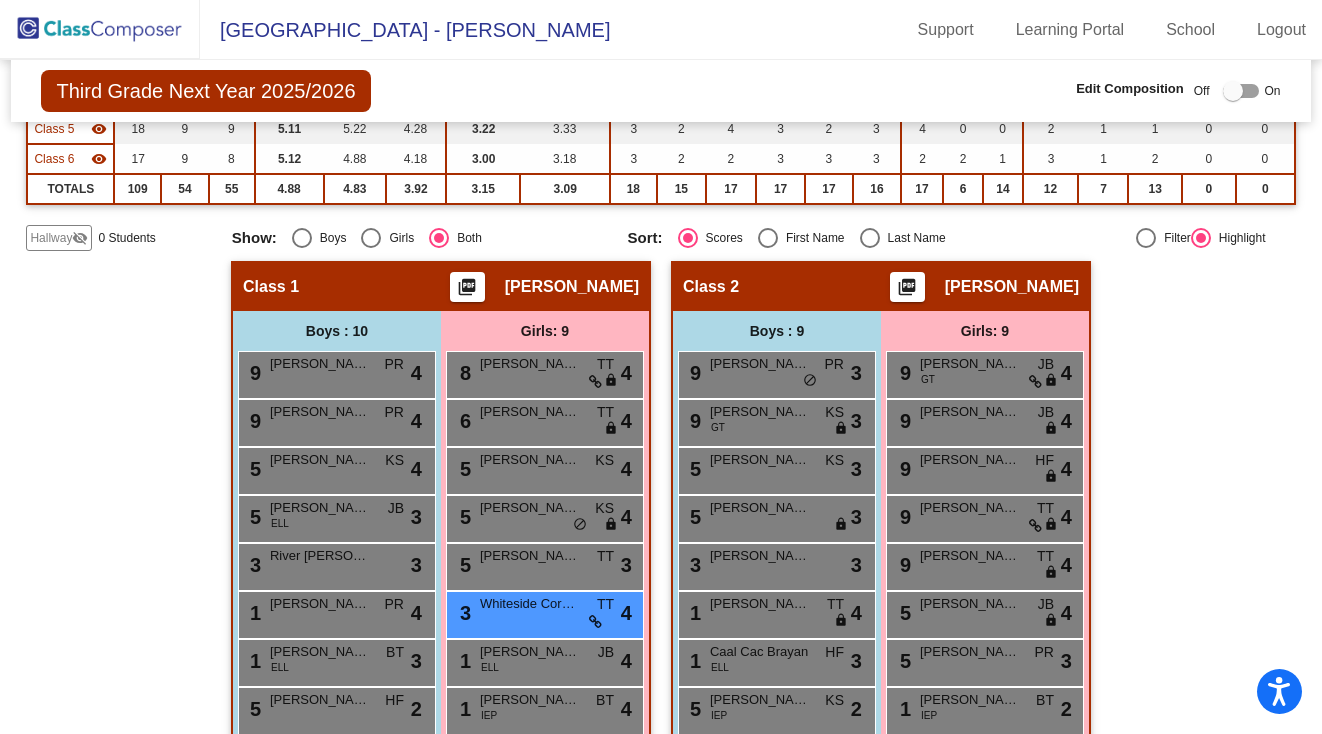 scroll, scrollTop: 362, scrollLeft: 0, axis: vertical 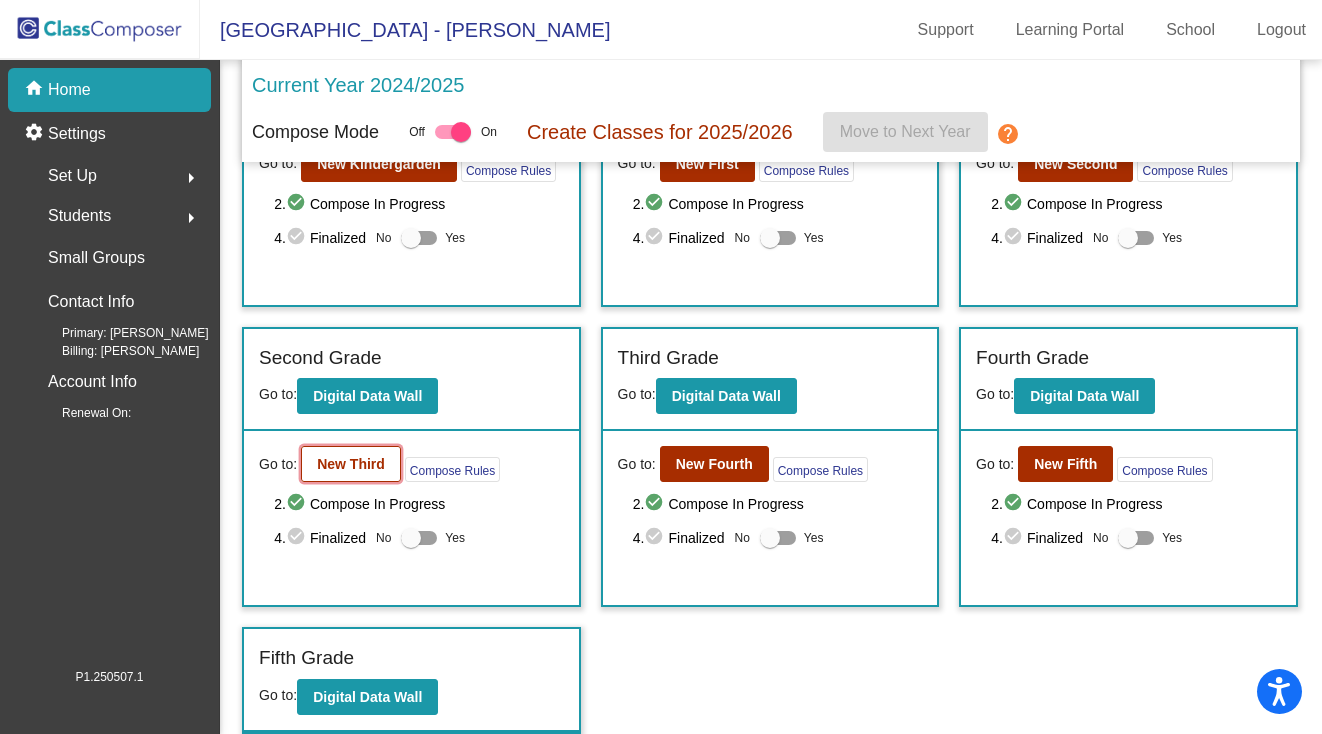 click on "New Third" 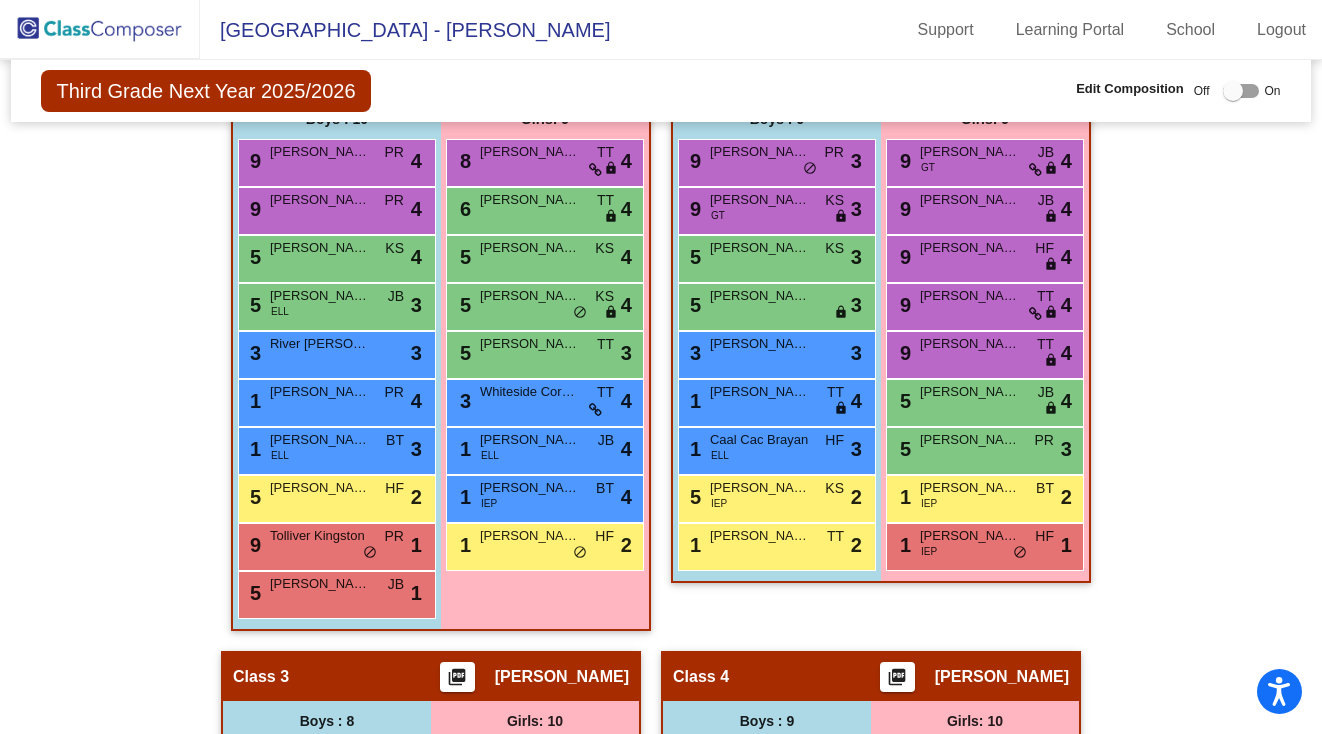 scroll, scrollTop: 553, scrollLeft: 0, axis: vertical 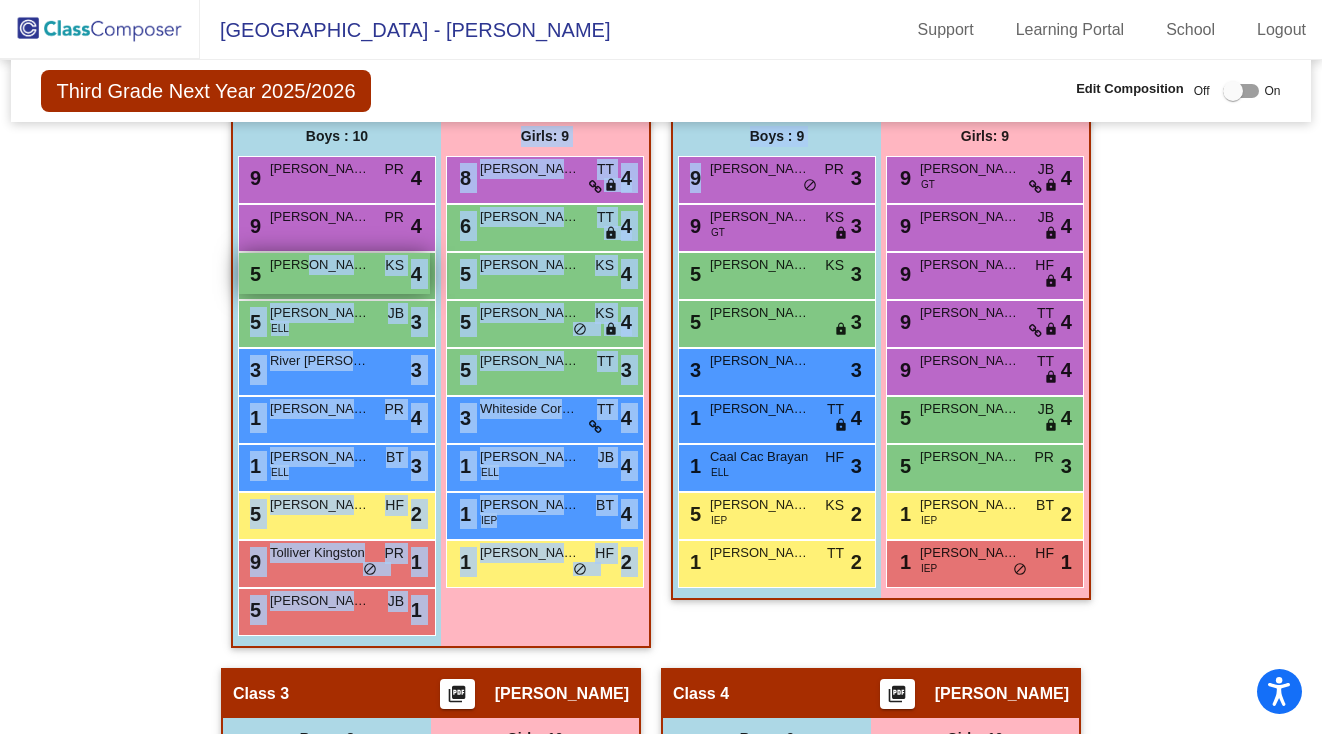 drag, startPoint x: 782, startPoint y: 191, endPoint x: 310, endPoint y: 272, distance: 478.89978 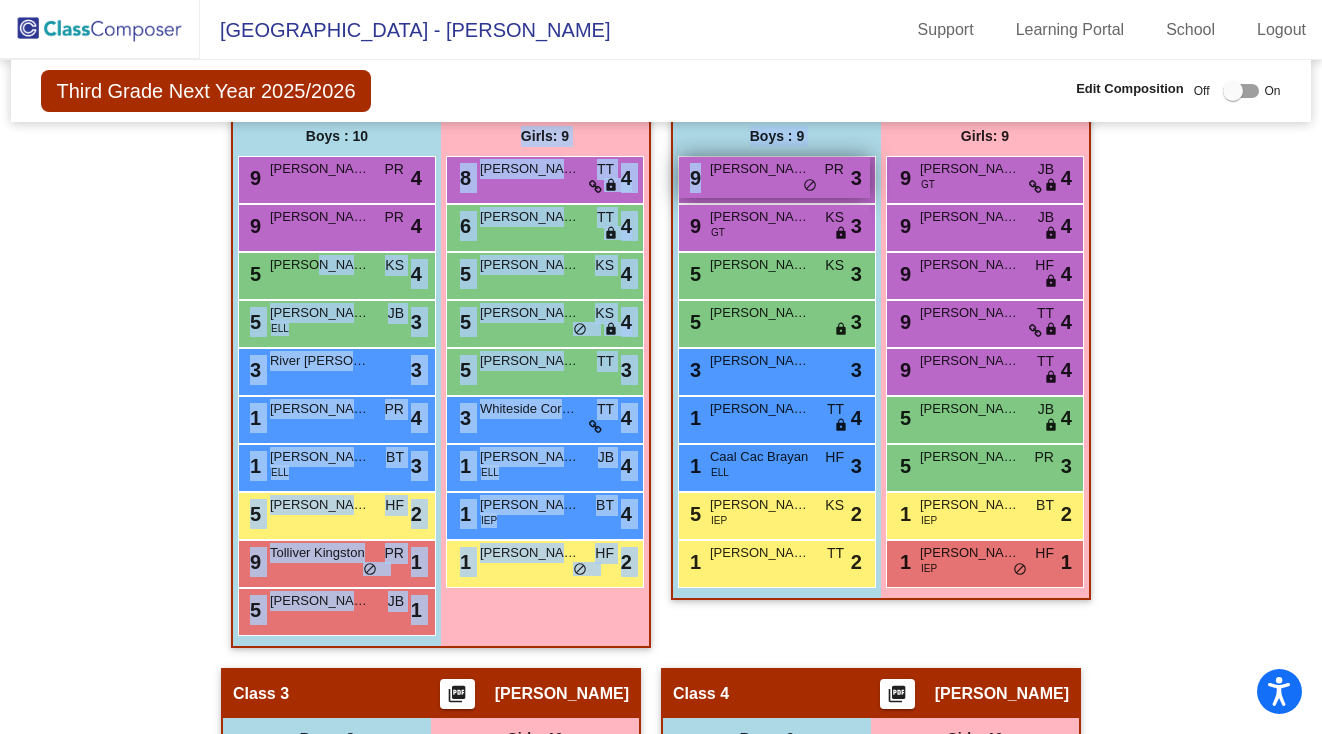 click on "9 [PERSON_NAME] PR lock do_not_disturb_alt 3" at bounding box center [774, 177] 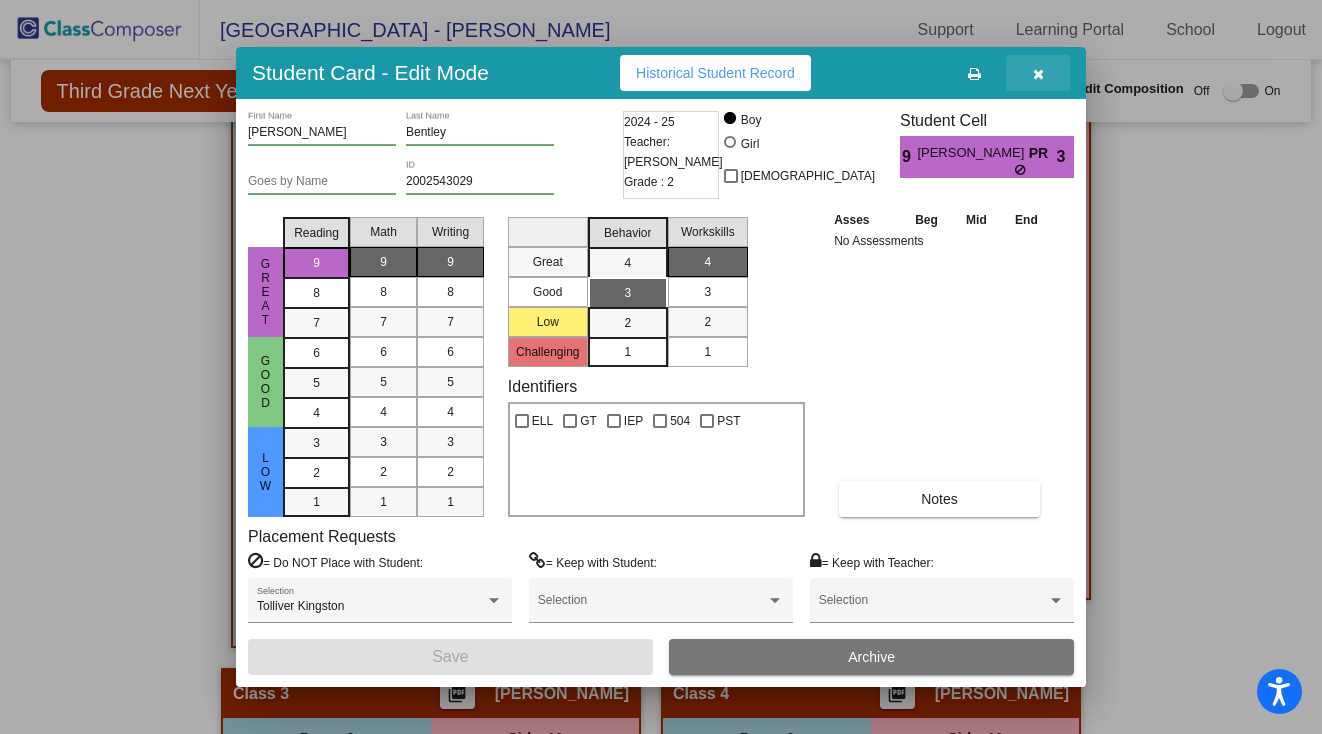 click at bounding box center [1038, 73] 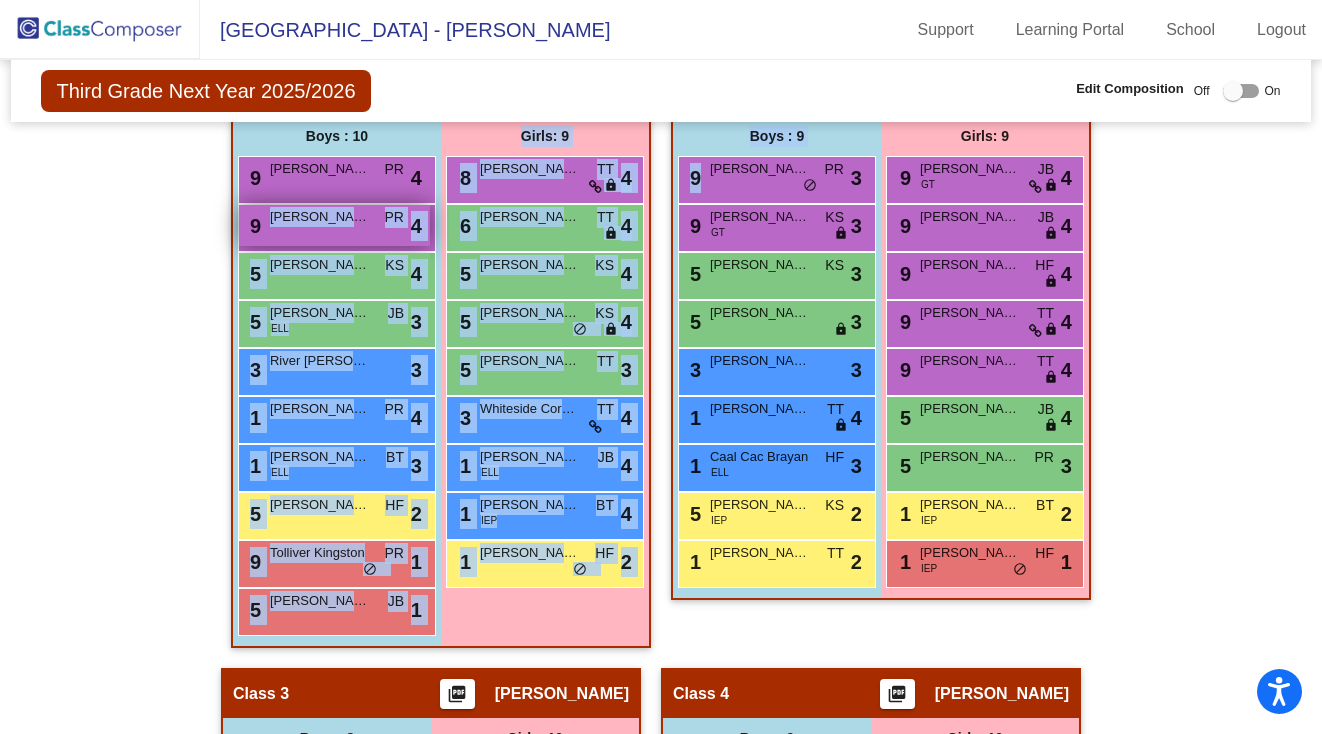 drag, startPoint x: 815, startPoint y: 176, endPoint x: 375, endPoint y: 236, distance: 444.07205 